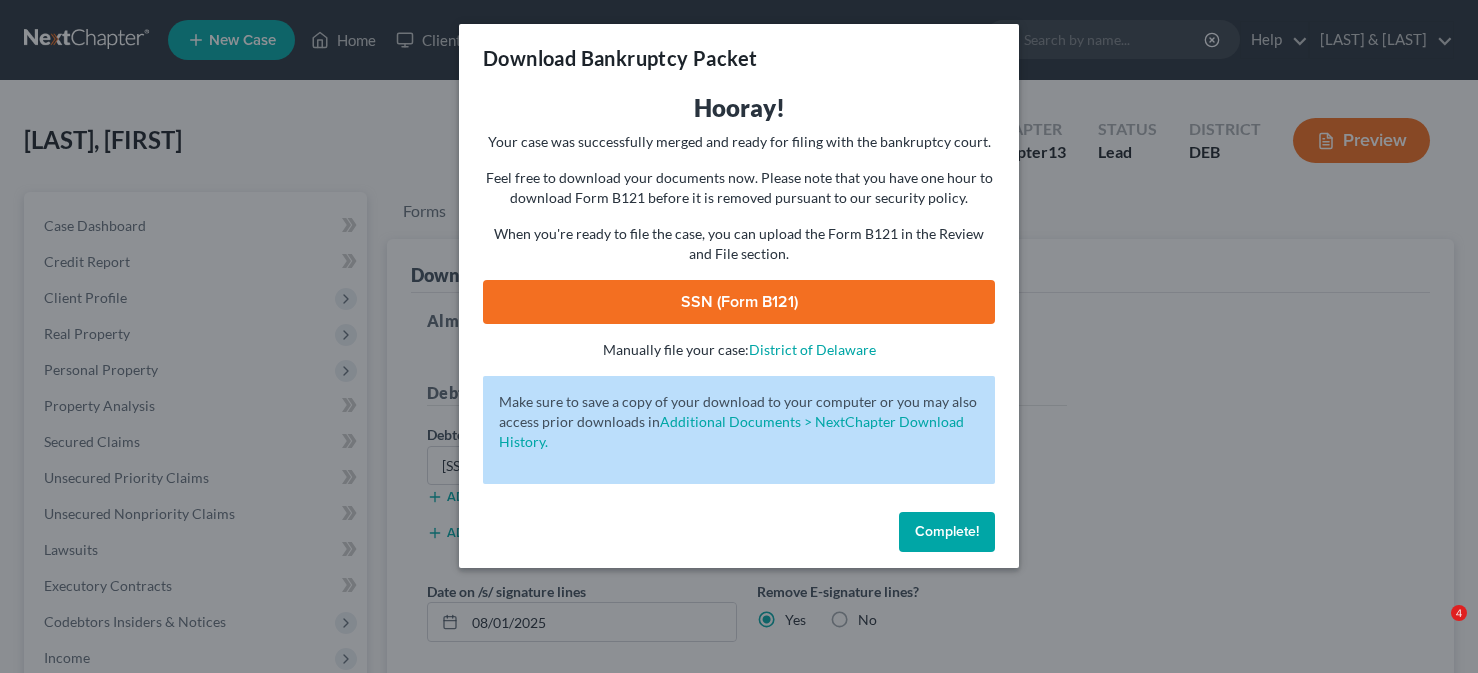 scroll, scrollTop: 323, scrollLeft: 0, axis: vertical 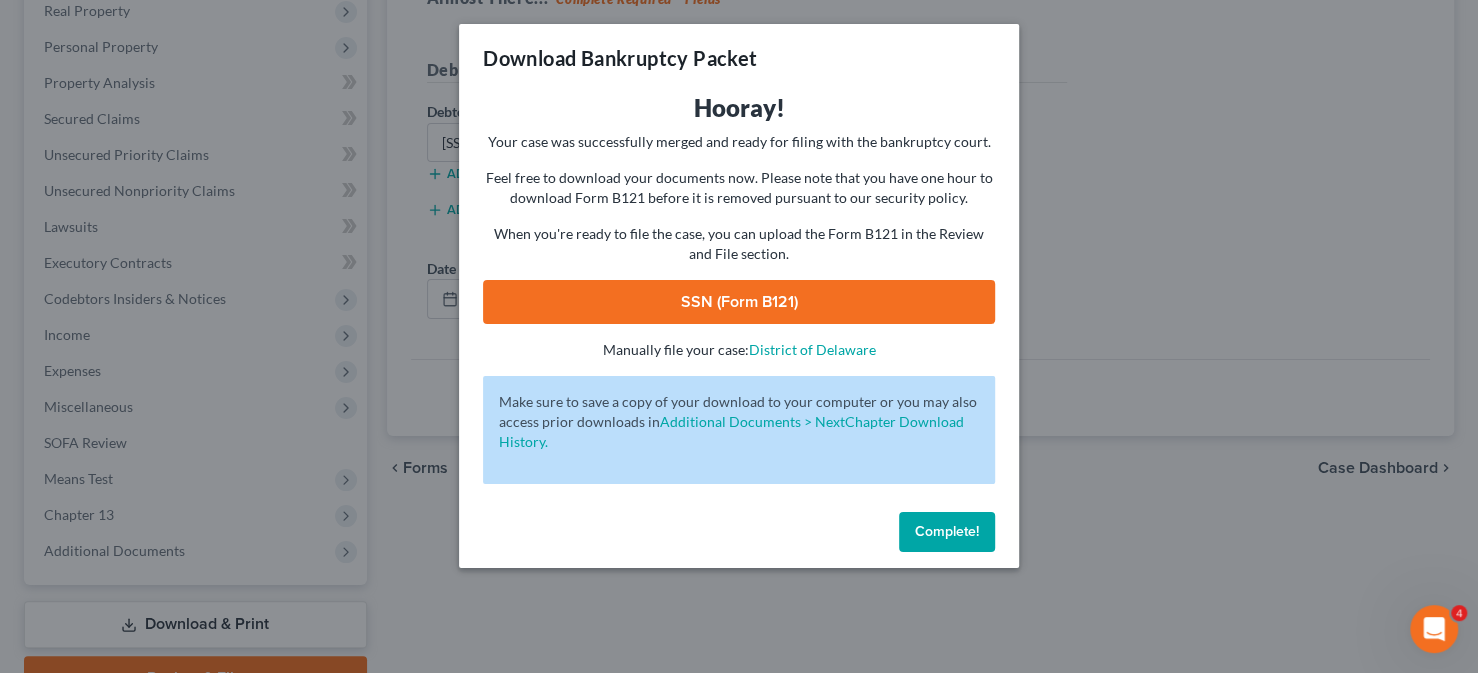 click on "Complete!" at bounding box center [947, 531] 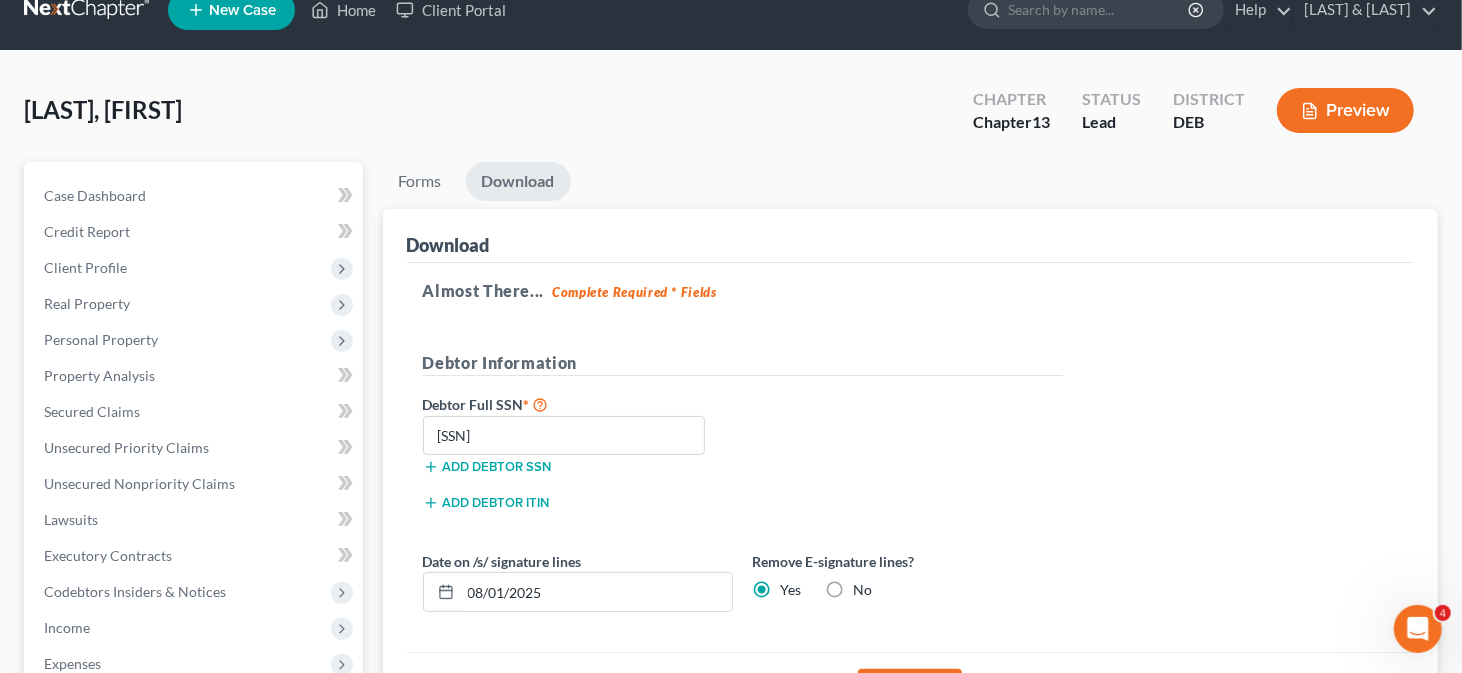 scroll, scrollTop: 0, scrollLeft: 0, axis: both 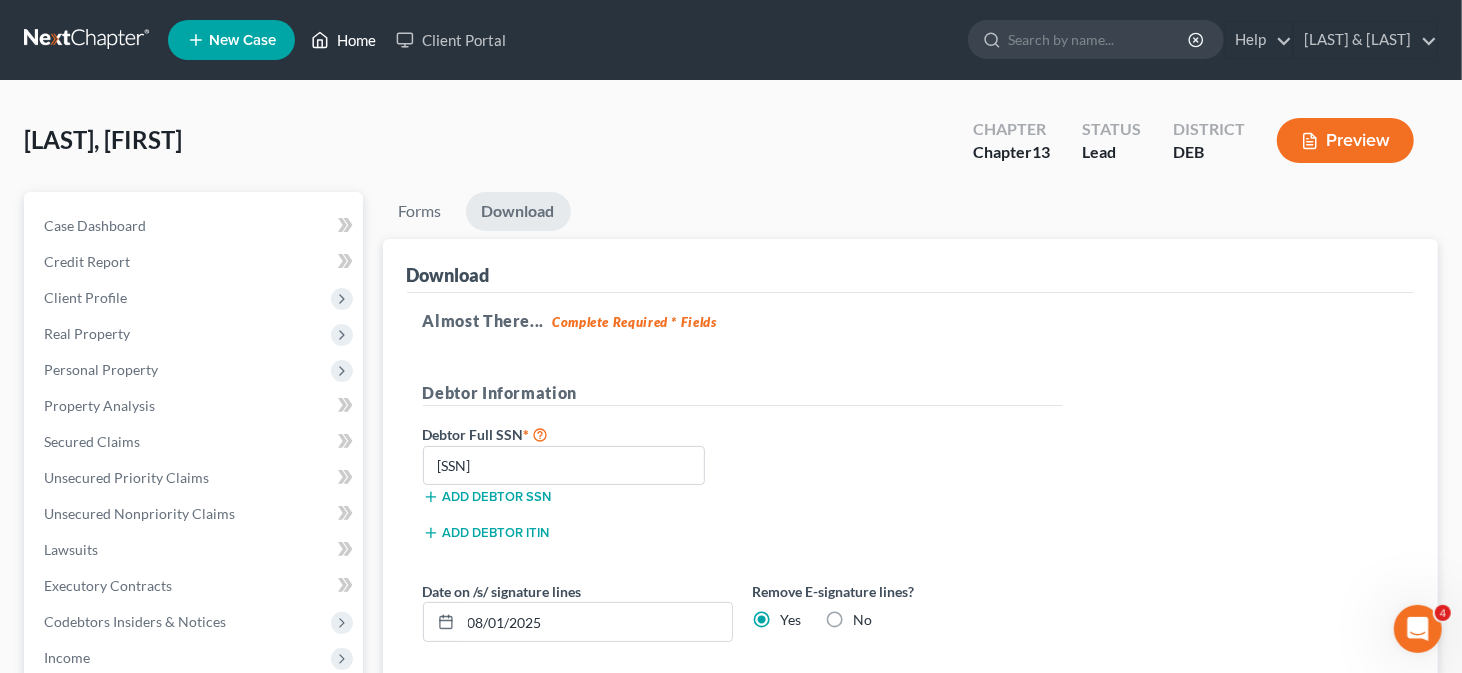 click on "Home" at bounding box center [343, 40] 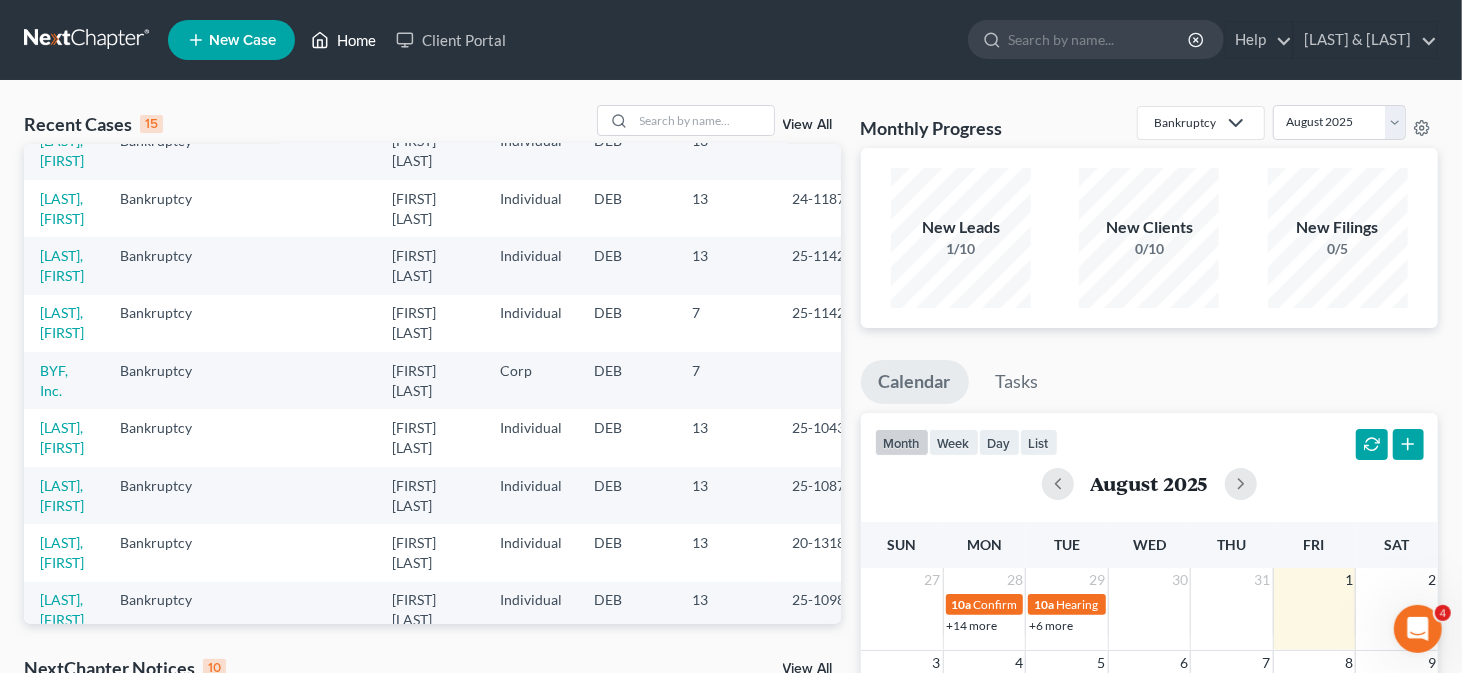scroll, scrollTop: 100, scrollLeft: 0, axis: vertical 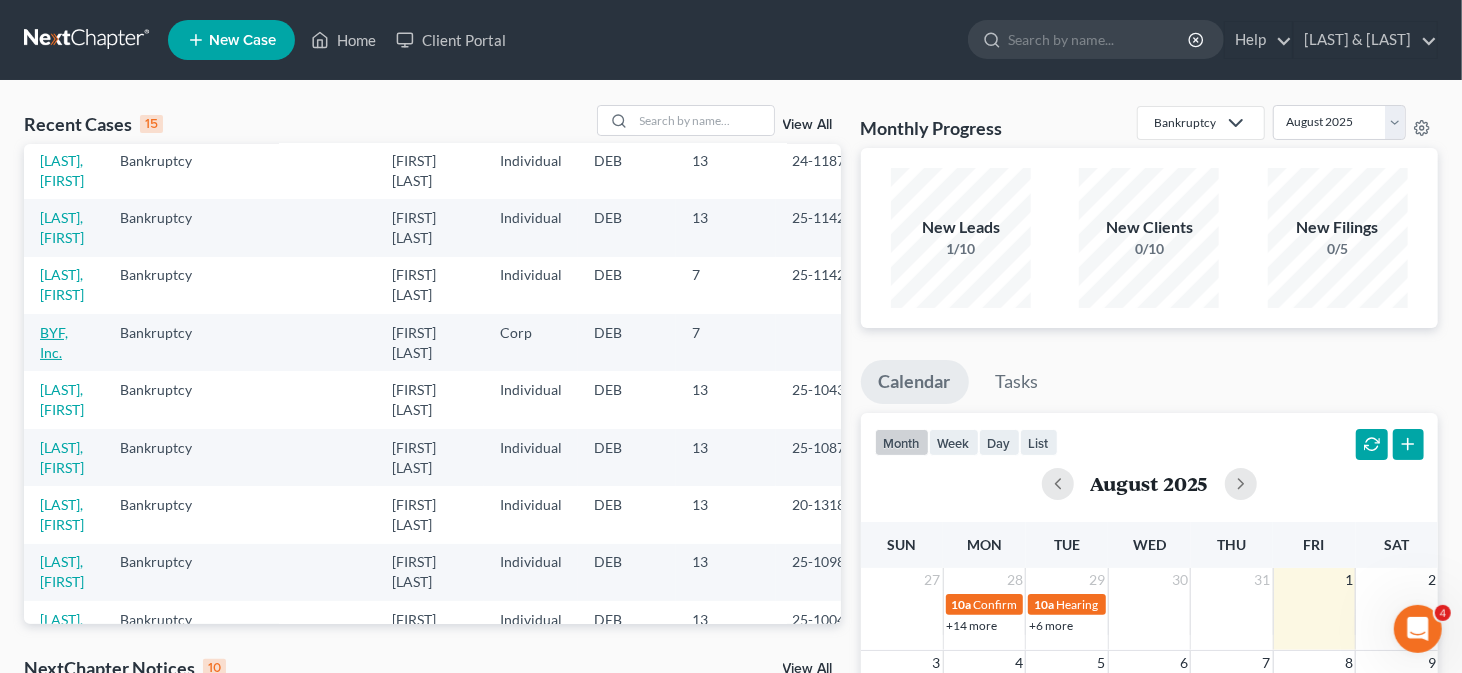 click on "BYF, Inc." at bounding box center [54, 342] 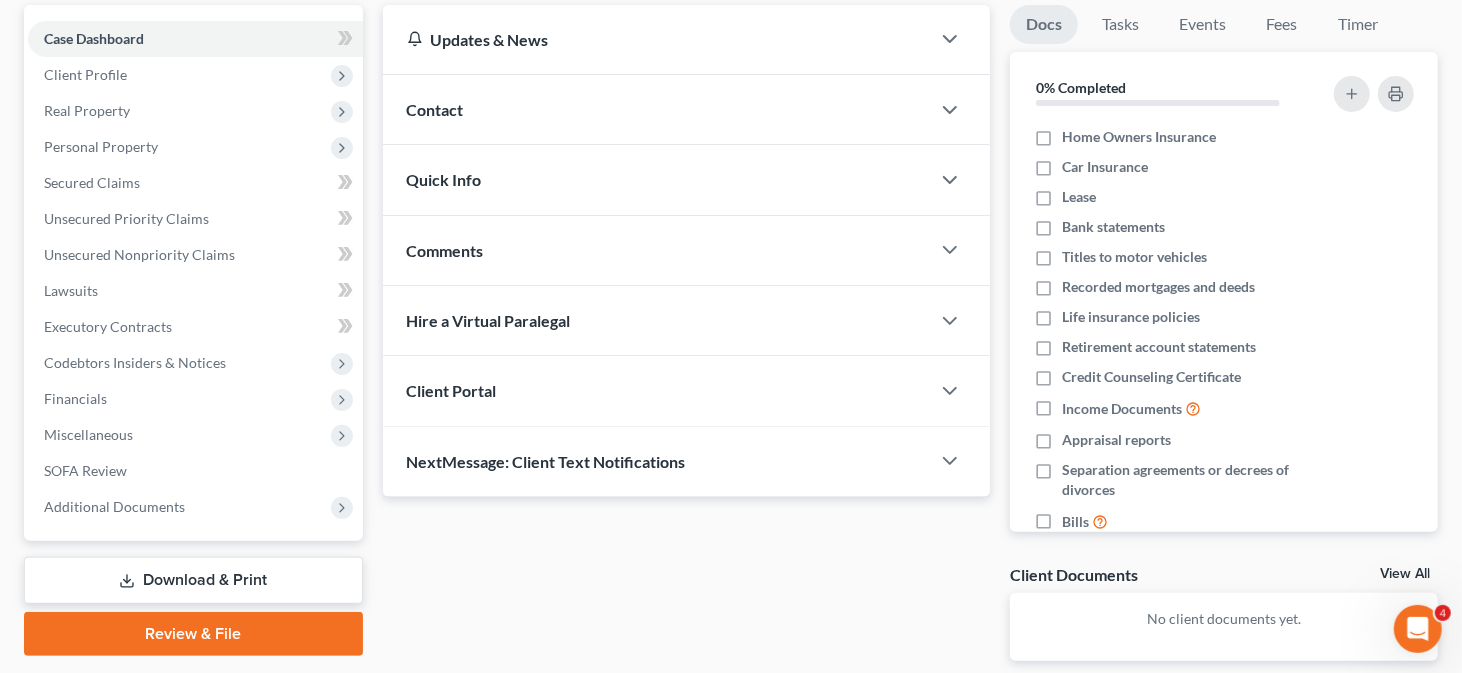 scroll, scrollTop: 281, scrollLeft: 0, axis: vertical 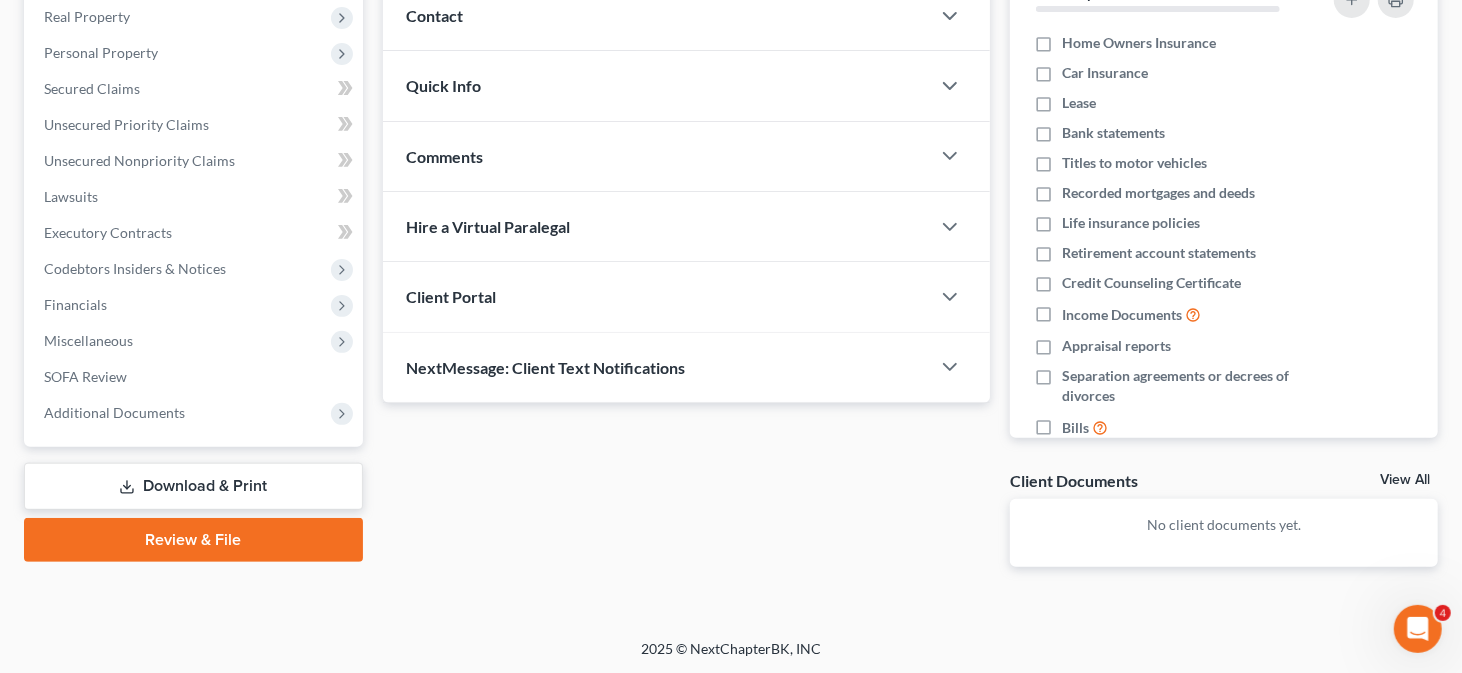 click on "Review & File" at bounding box center (193, 540) 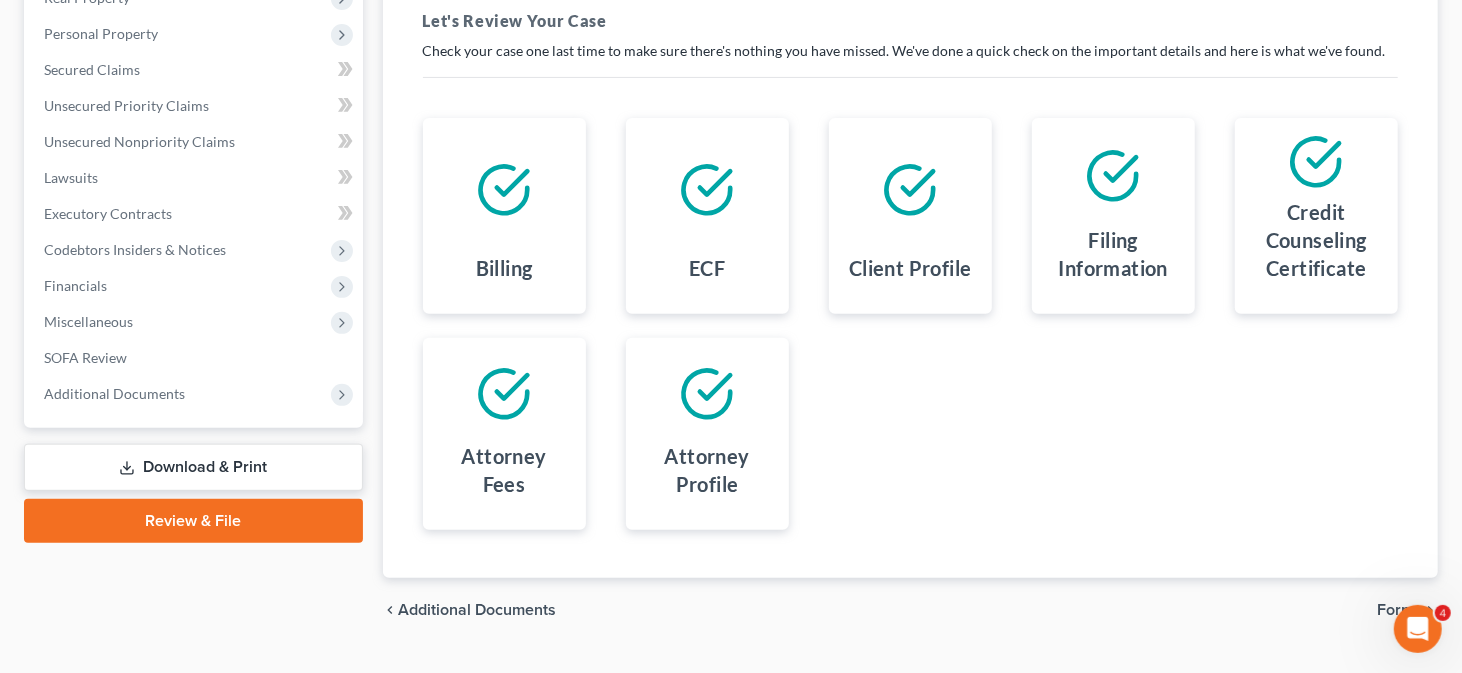 scroll, scrollTop: 342, scrollLeft: 0, axis: vertical 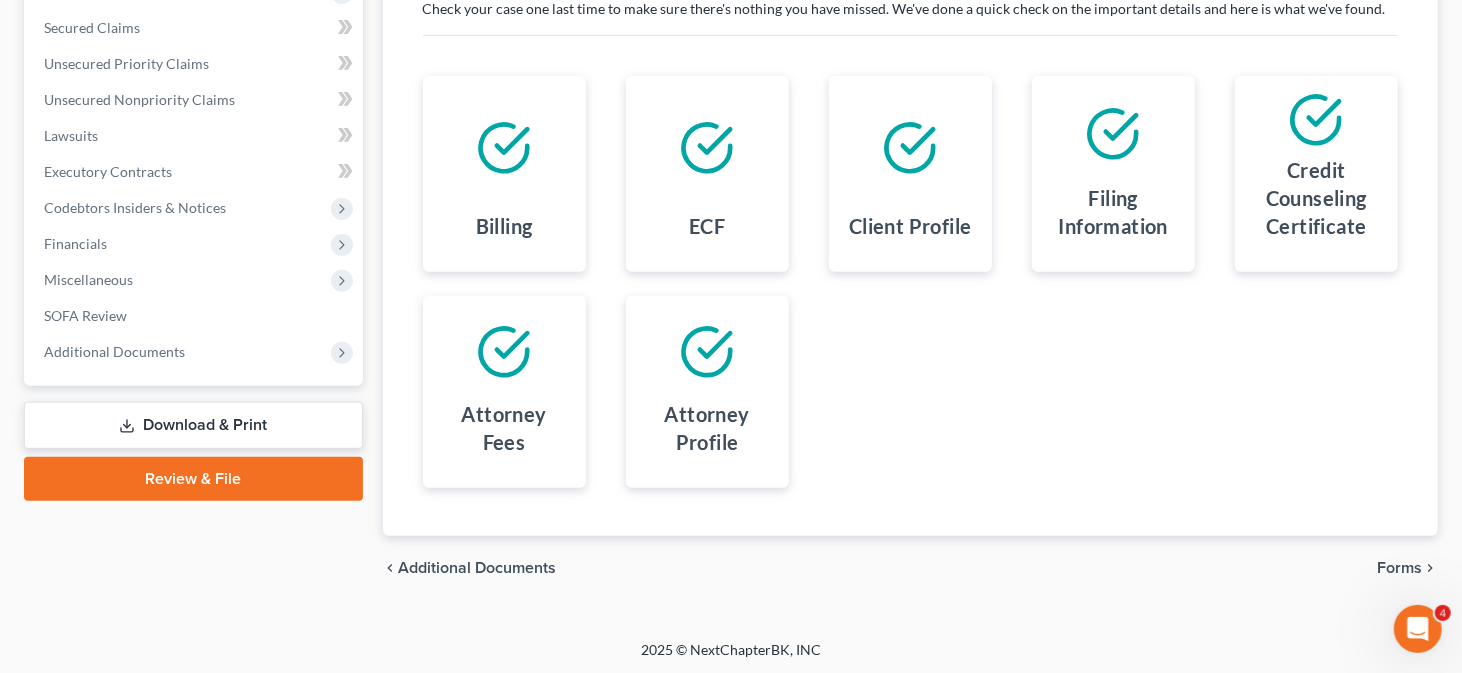 click on "Forms" at bounding box center [1399, 568] 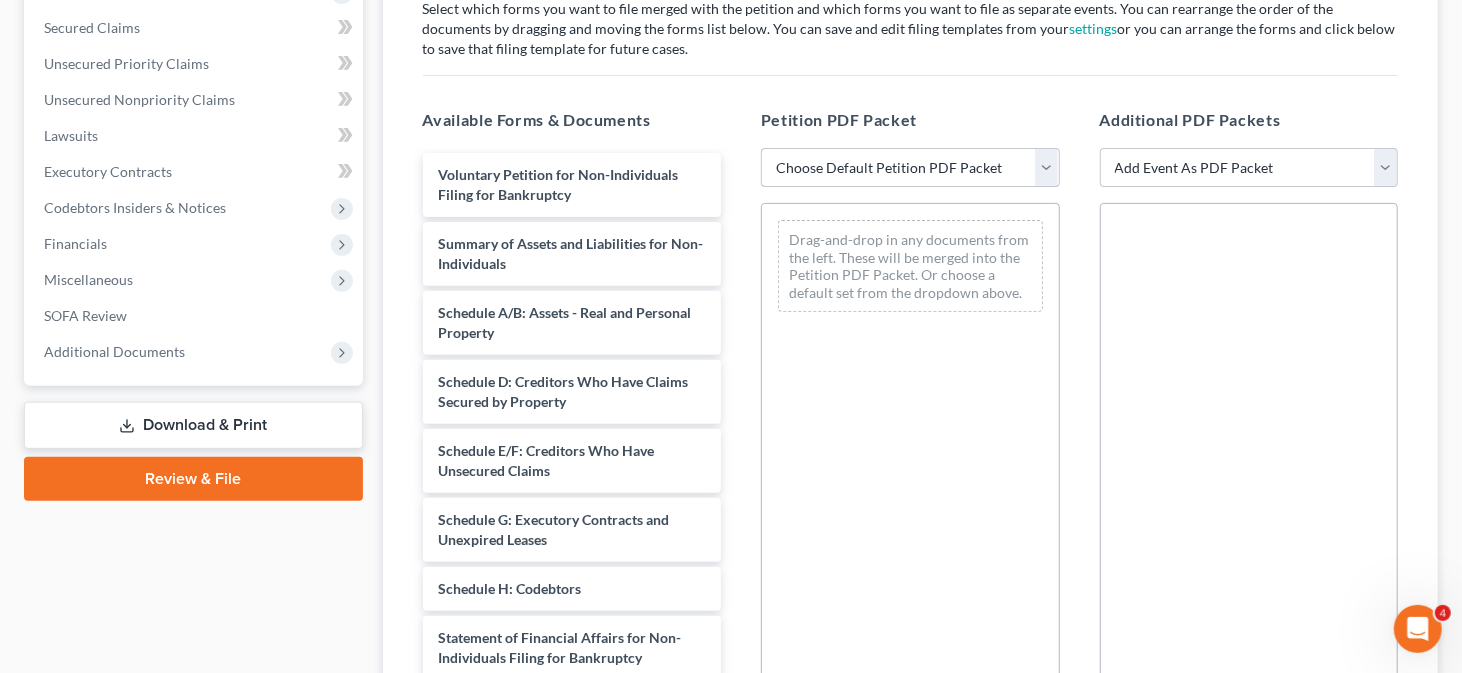 click on "Choose Default Petition PDF Packet Complete Bankruptcy Petition (all forms and schedules) Emergency Filing (Voluntary Petition and Creditor List Only)" at bounding box center (910, 168) 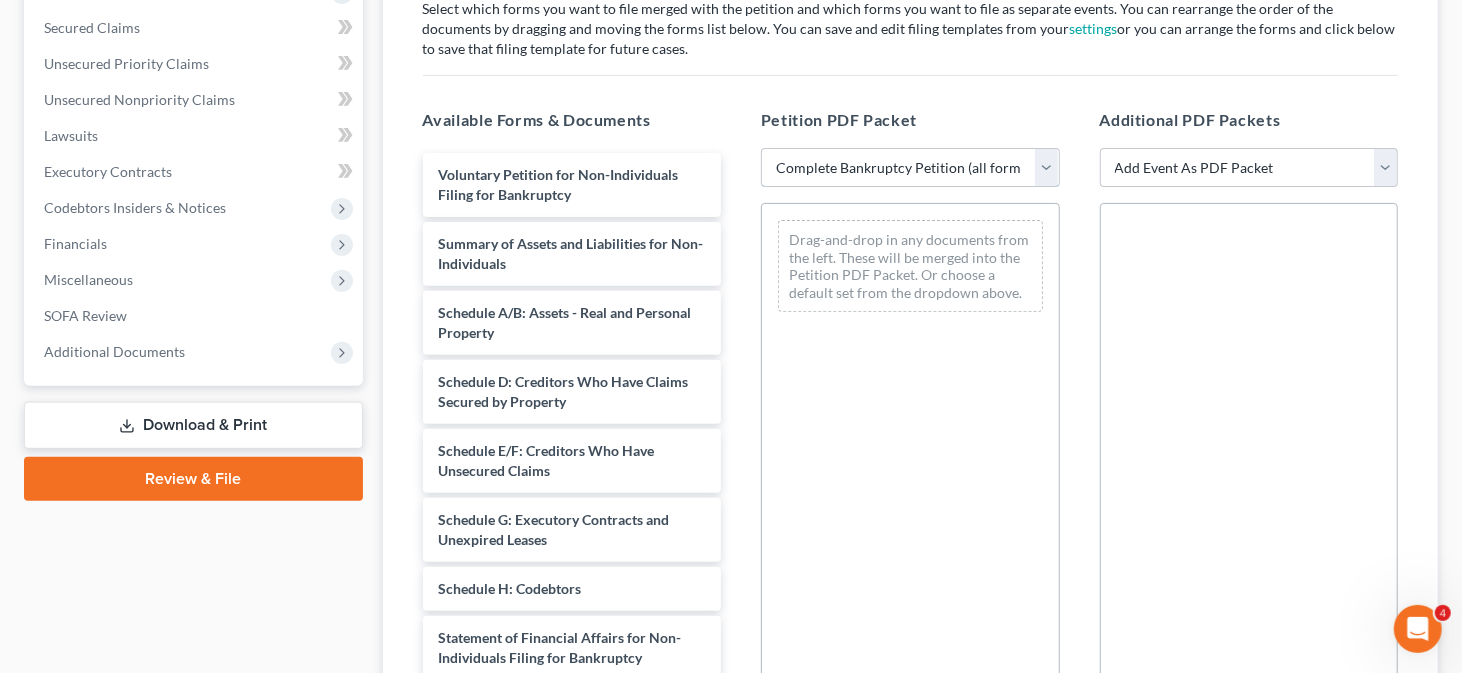 click on "Choose Default Petition PDF Packet Complete Bankruptcy Petition (all forms and schedules) Emergency Filing (Voluntary Petition and Creditor List Only)" at bounding box center (910, 168) 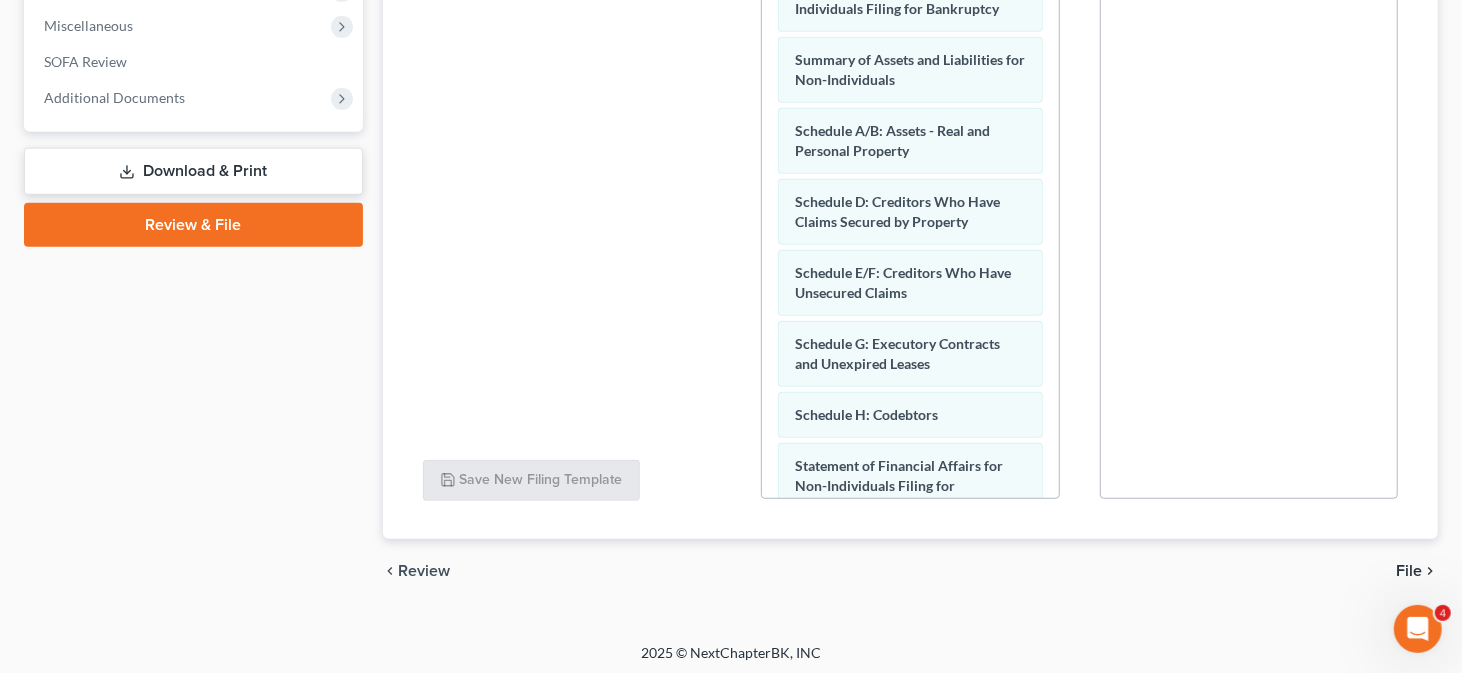scroll, scrollTop: 600, scrollLeft: 0, axis: vertical 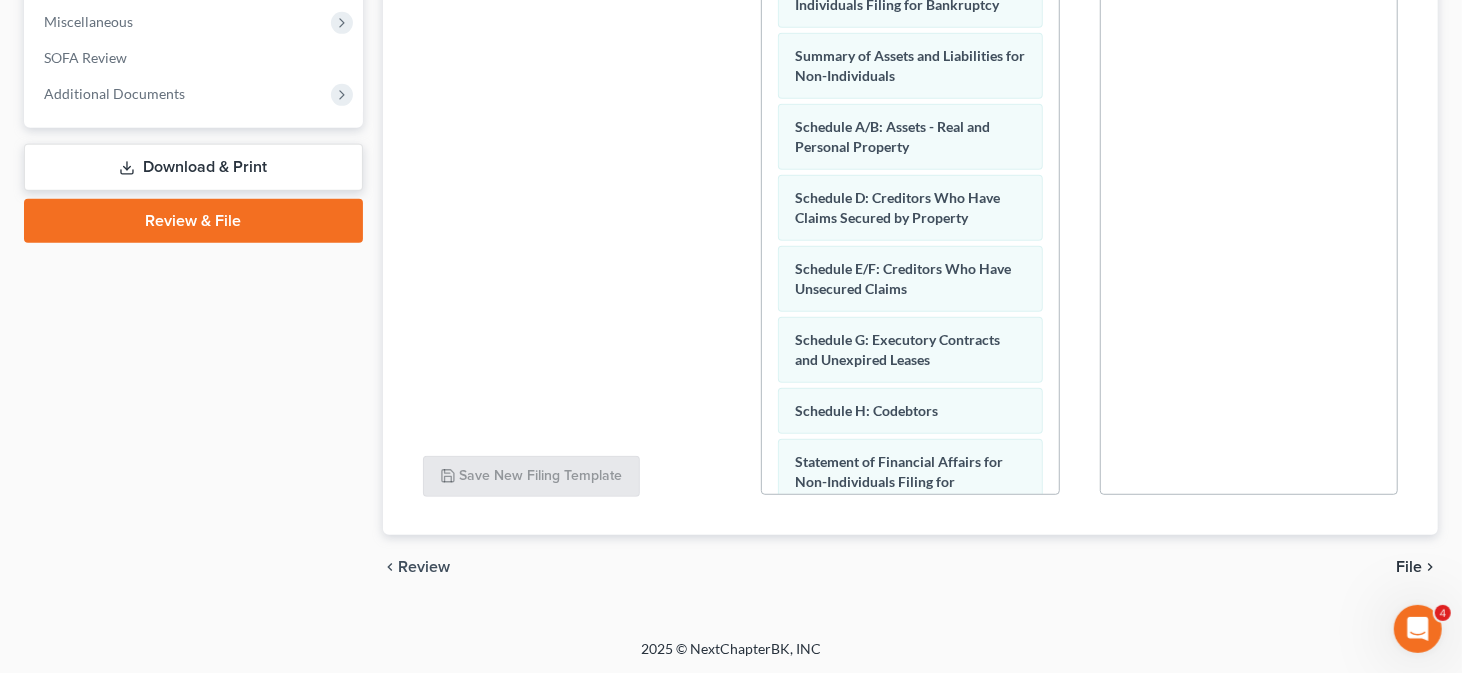 click on "File" at bounding box center [1409, 567] 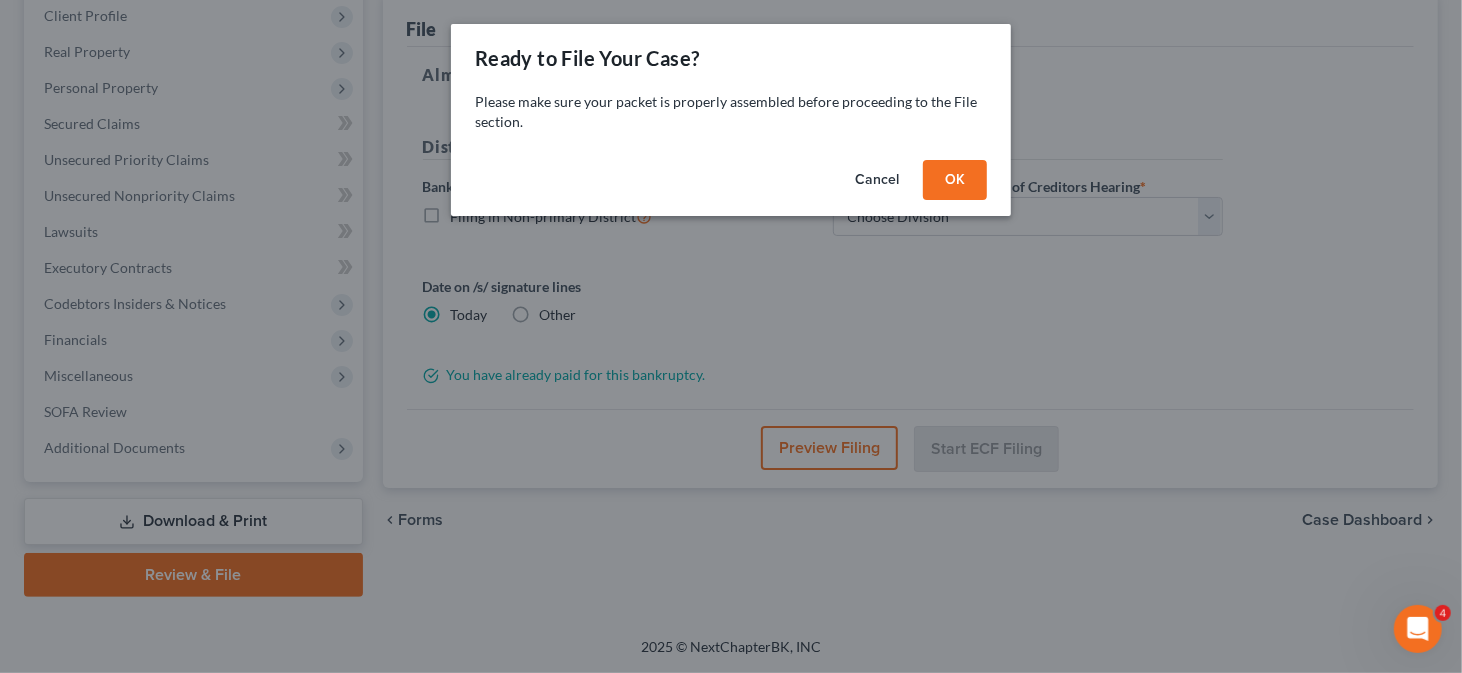 scroll, scrollTop: 243, scrollLeft: 0, axis: vertical 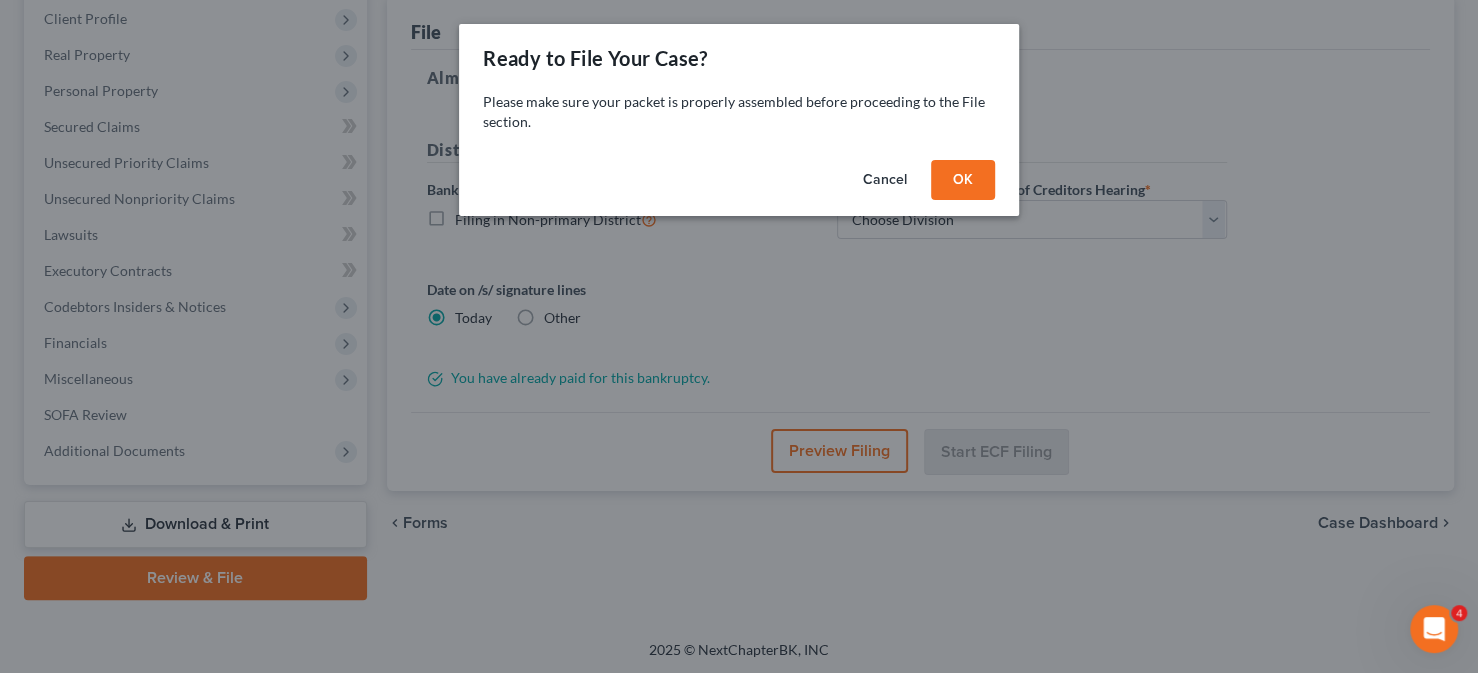 click on "OK" at bounding box center (963, 180) 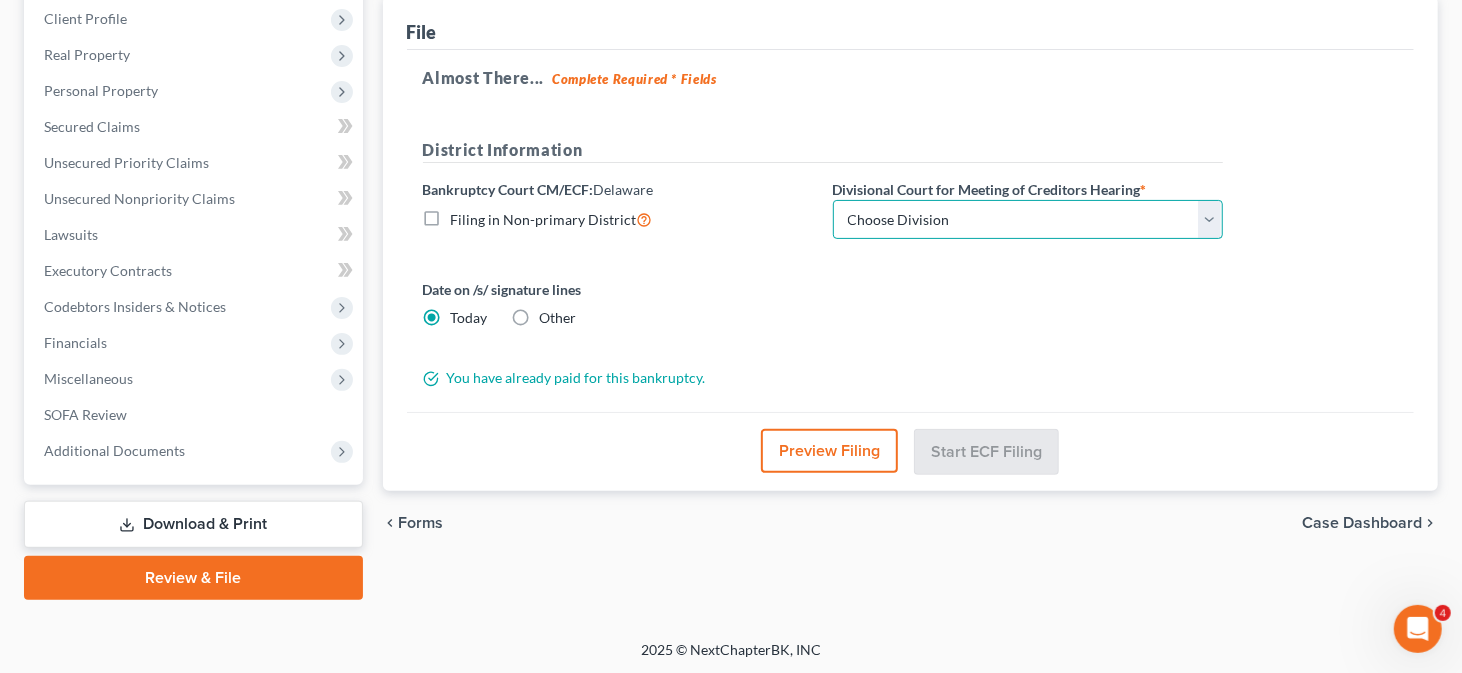 click on "Choose Division Wilmington" at bounding box center (1028, 220) 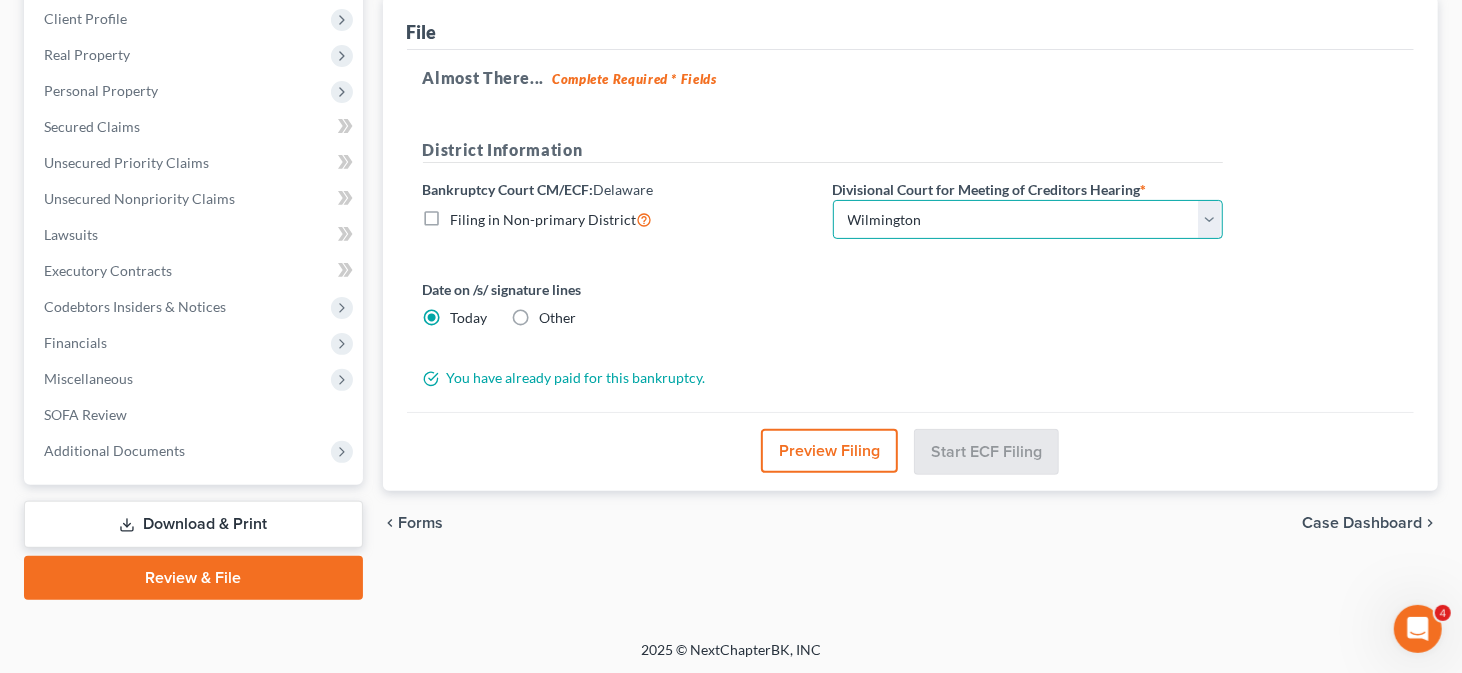 click on "Choose Division Wilmington" at bounding box center (1028, 220) 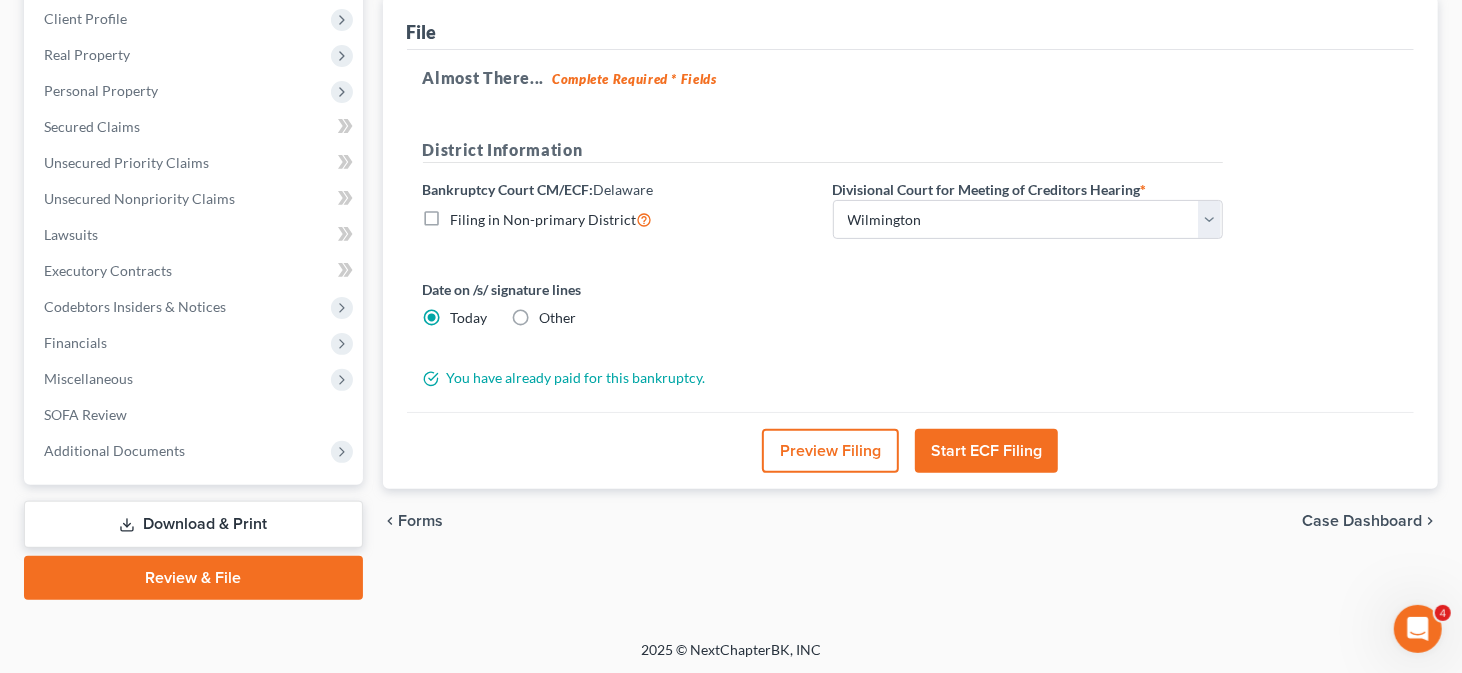 click on "Start ECF Filing" at bounding box center (986, 451) 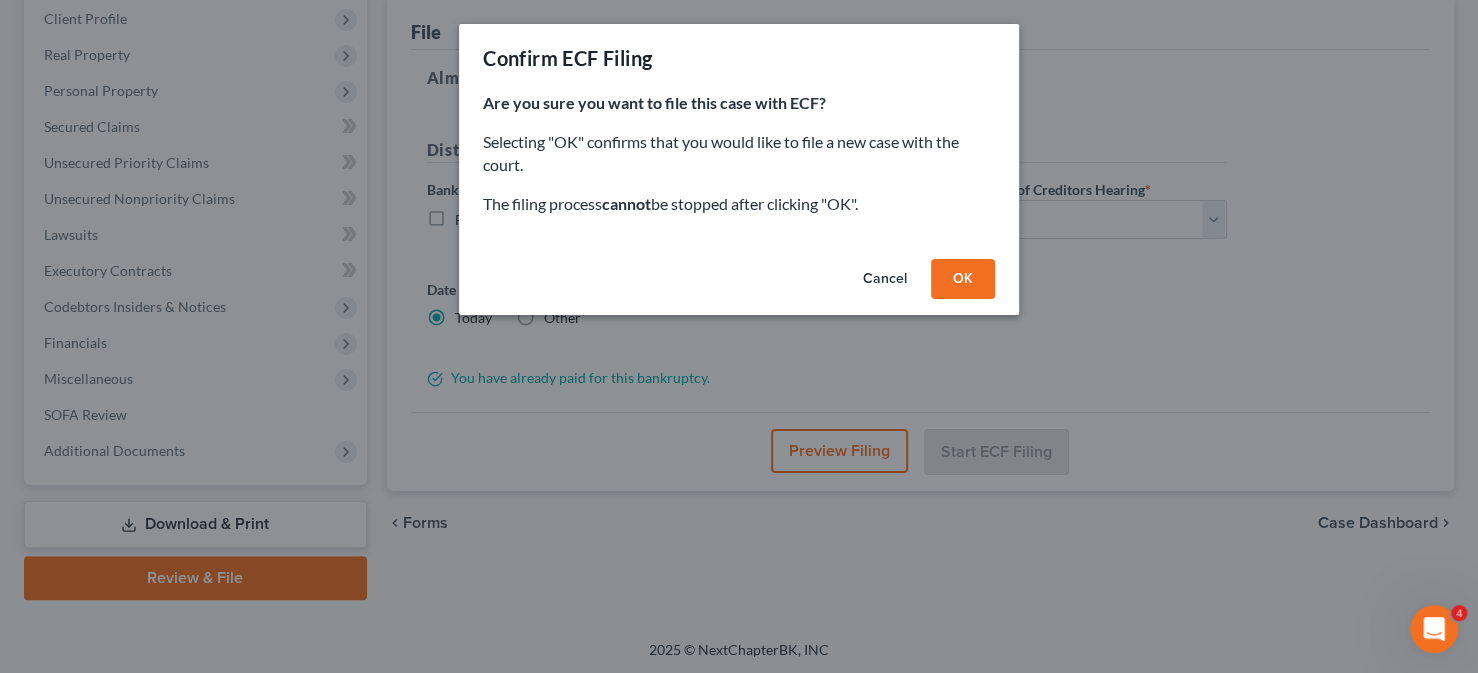click on "OK" at bounding box center (963, 279) 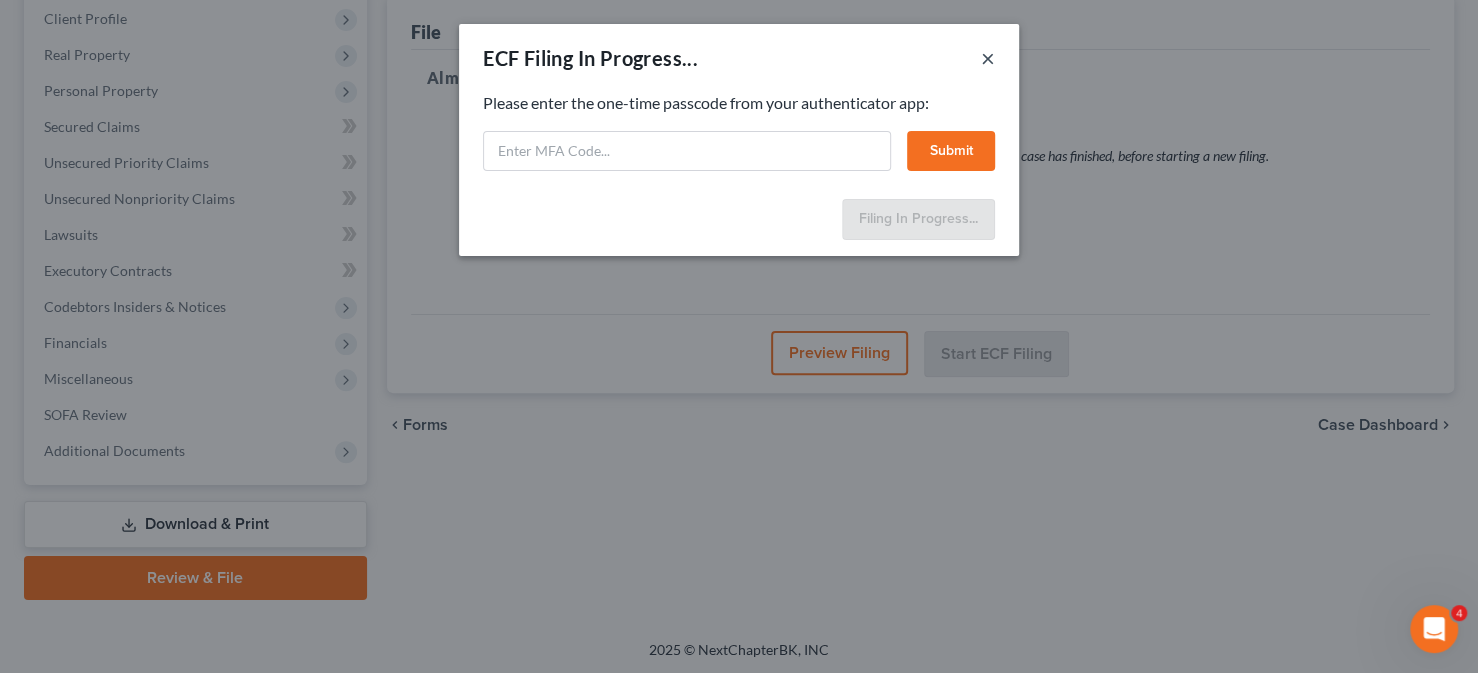click on "×" at bounding box center (988, 58) 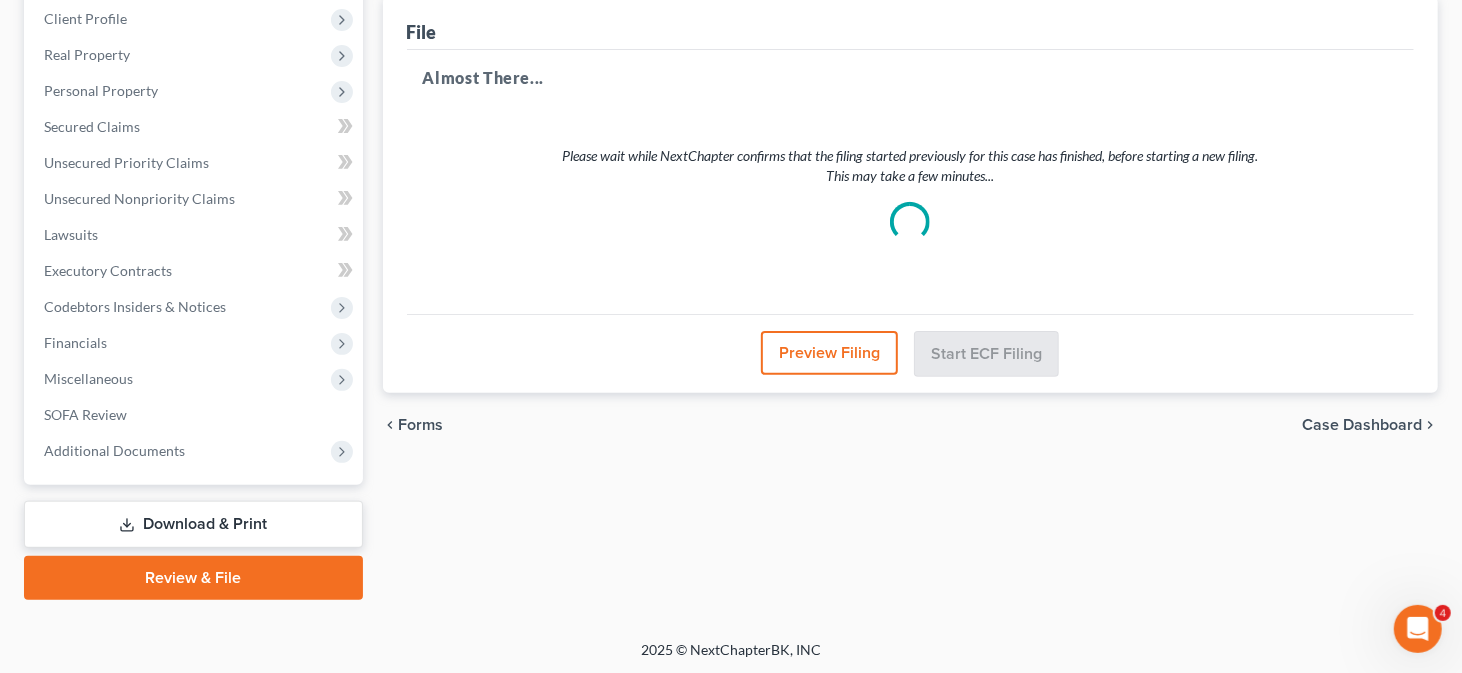 click at bounding box center (1417, 628) 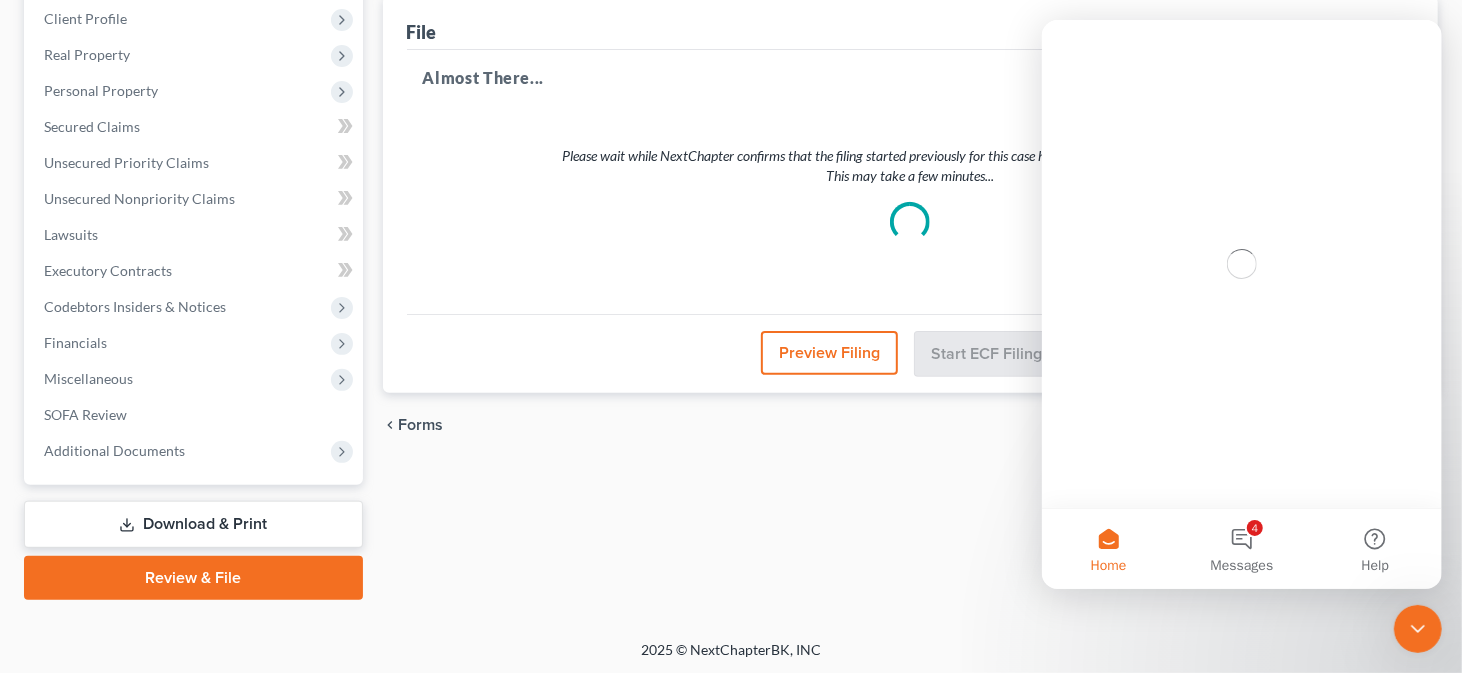 scroll, scrollTop: 0, scrollLeft: 0, axis: both 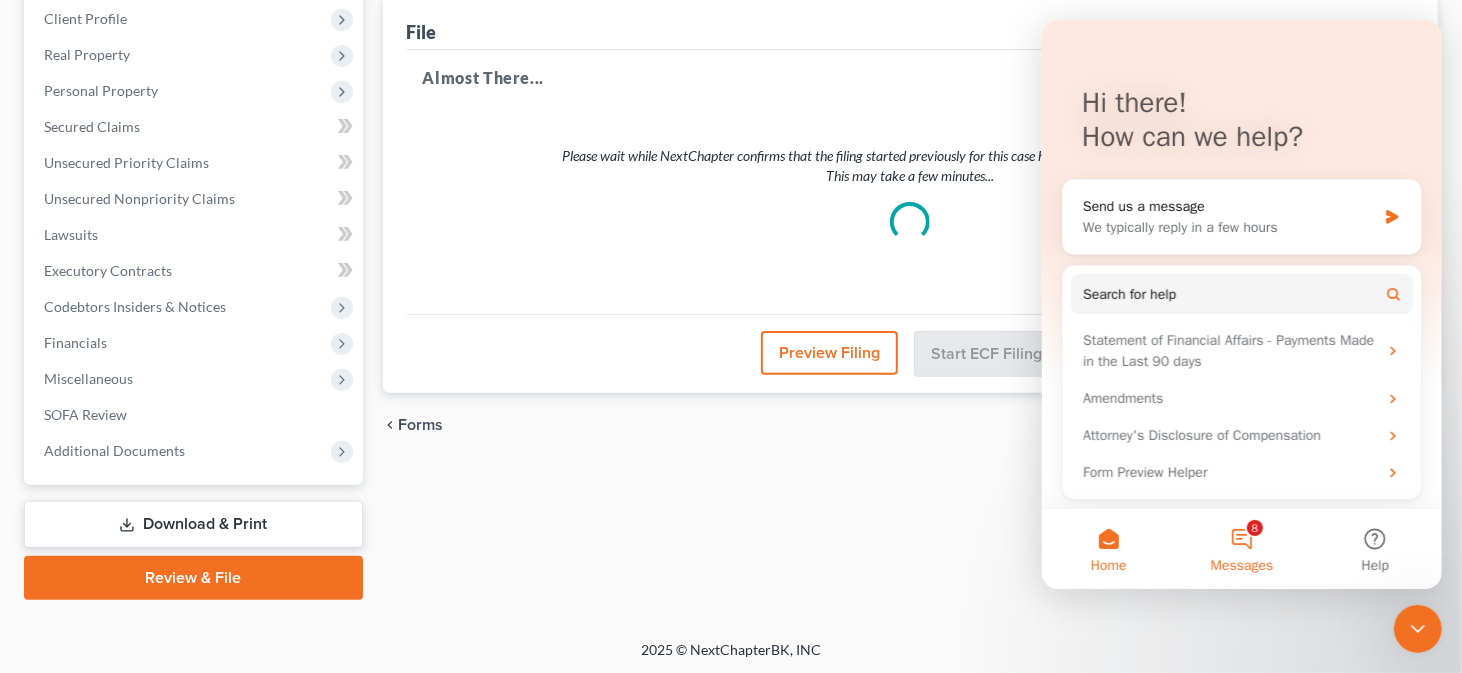 click on "8 Messages" at bounding box center (1240, 549) 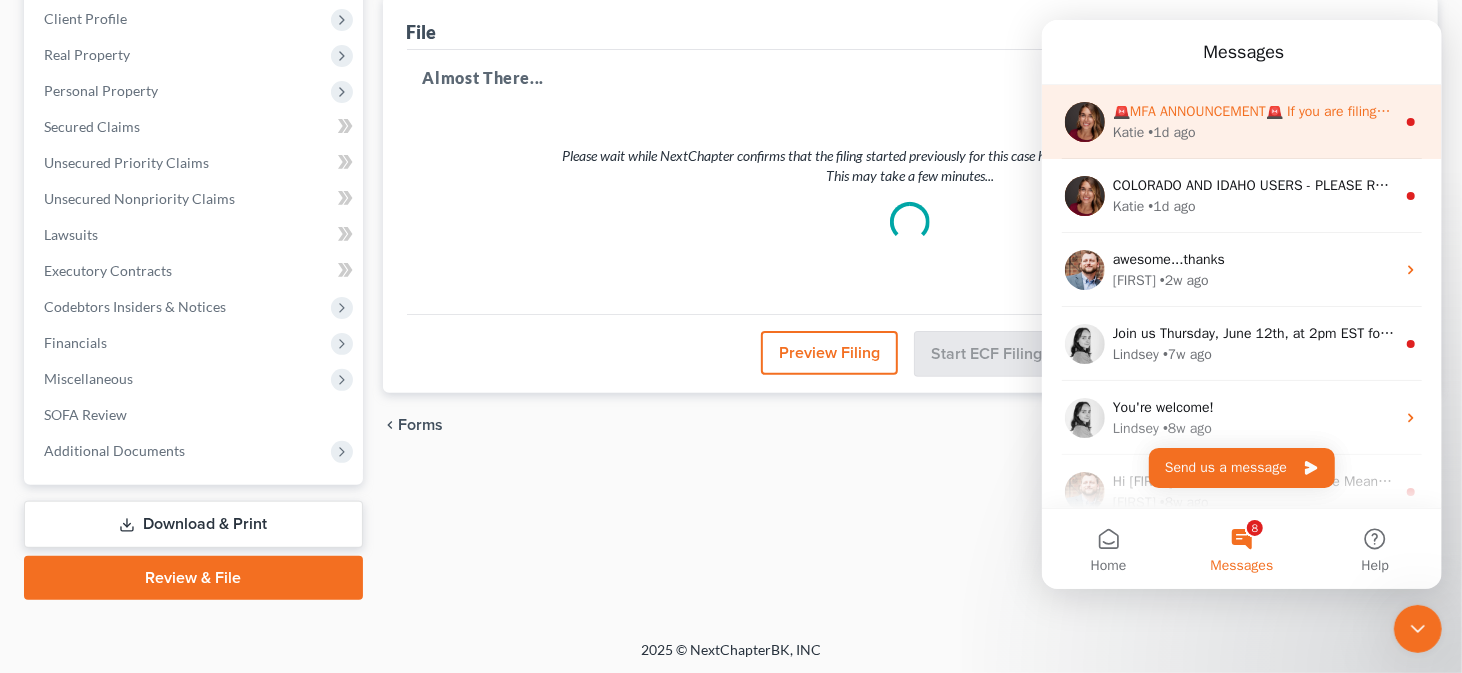 click on "[FIRST] •  1d ago" at bounding box center [1253, 132] 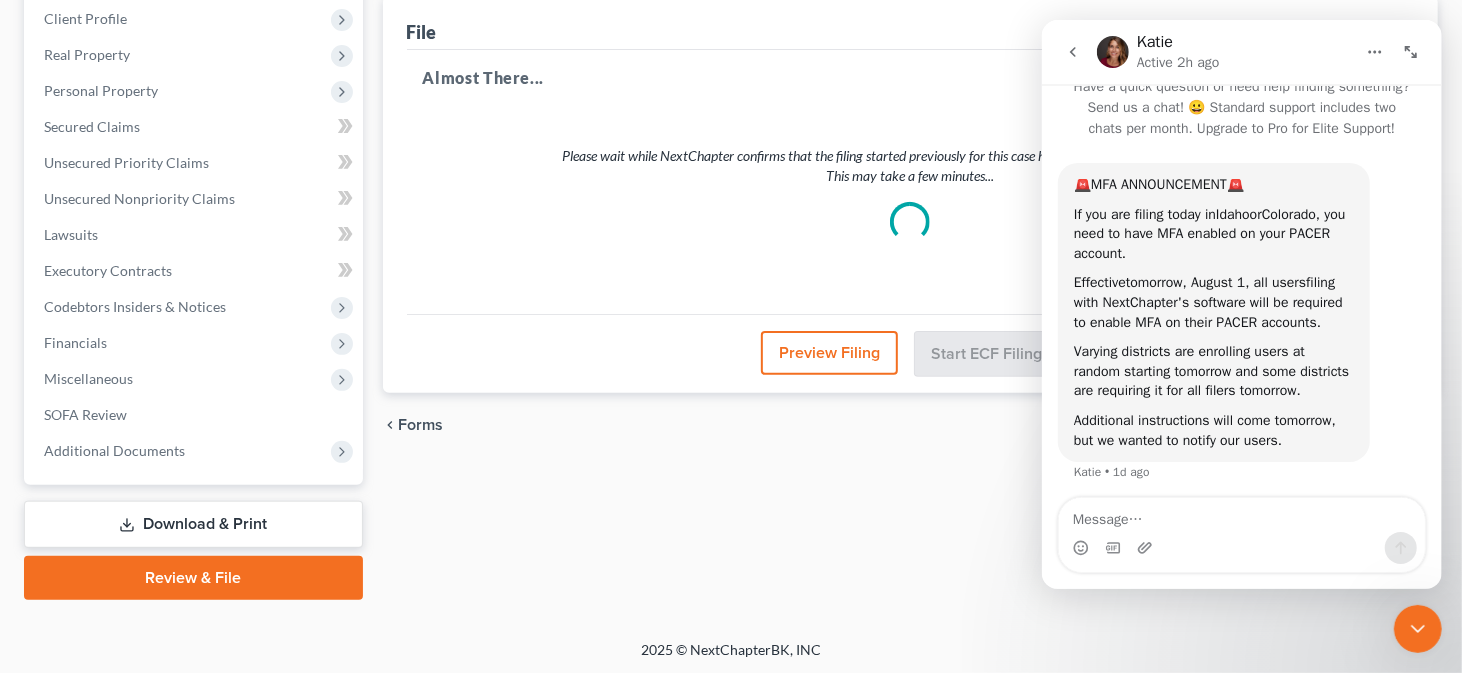 scroll, scrollTop: 50, scrollLeft: 0, axis: vertical 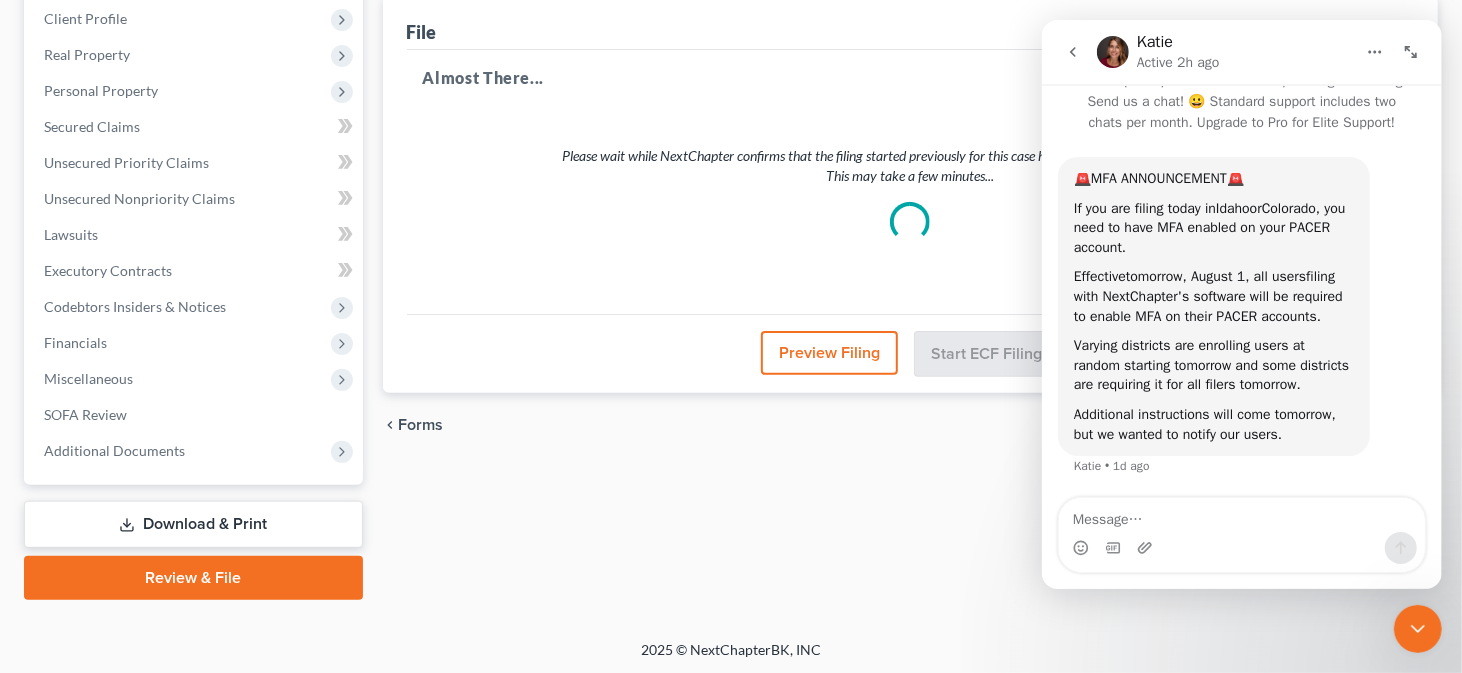 click at bounding box center (1241, 515) 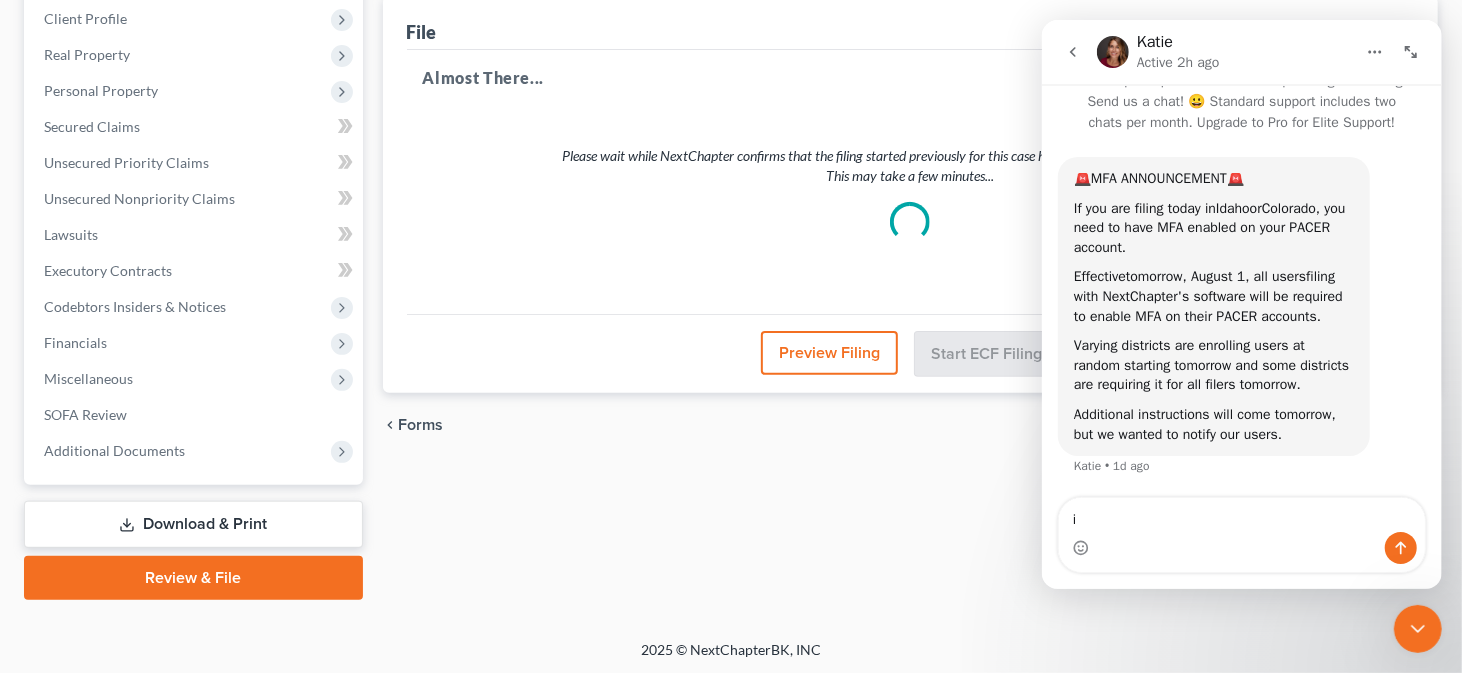 type on "i" 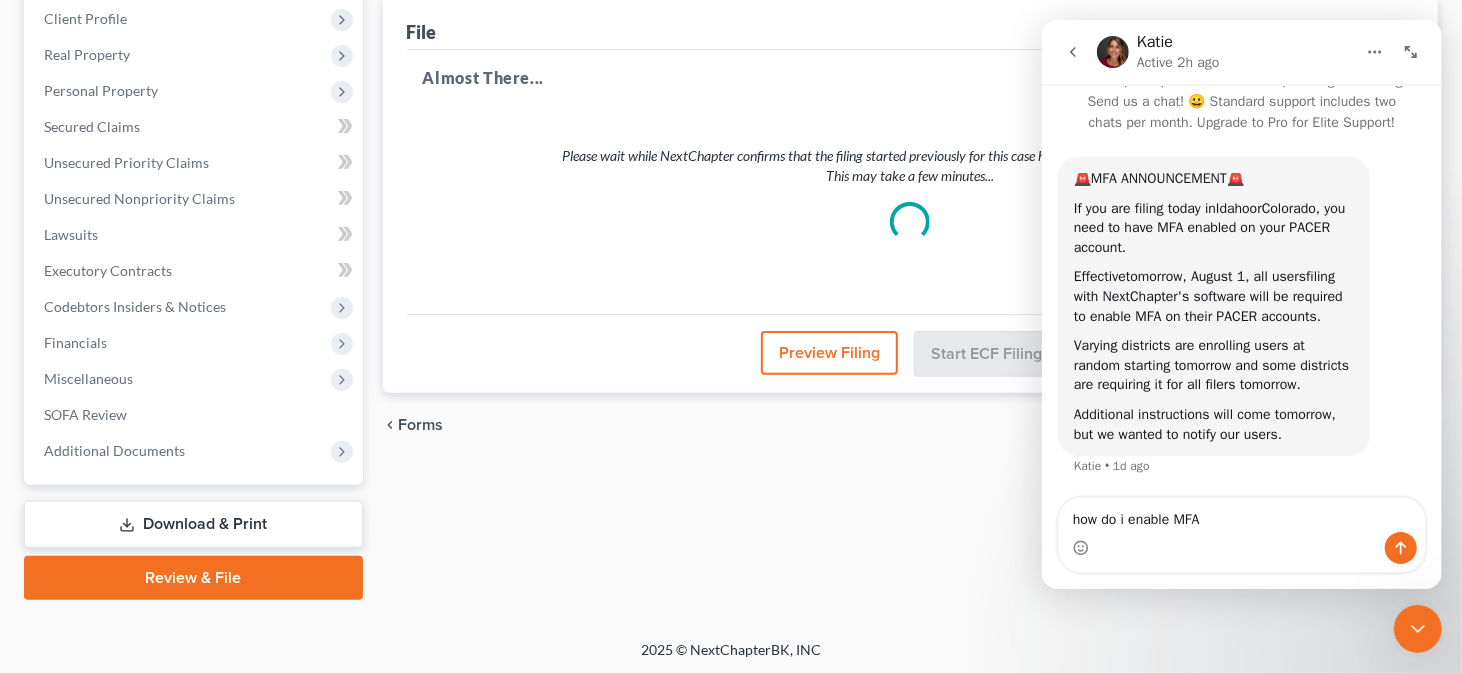 type on "how do i enable MFA?" 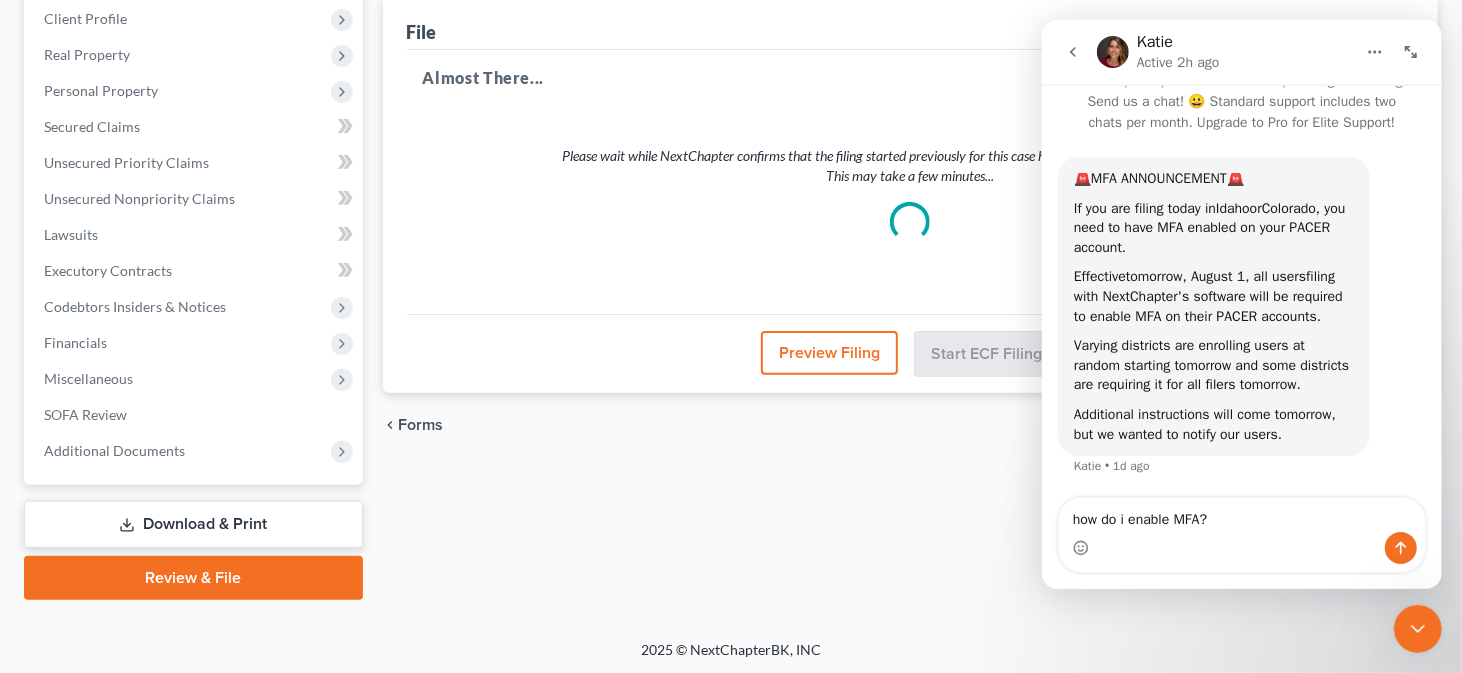 type 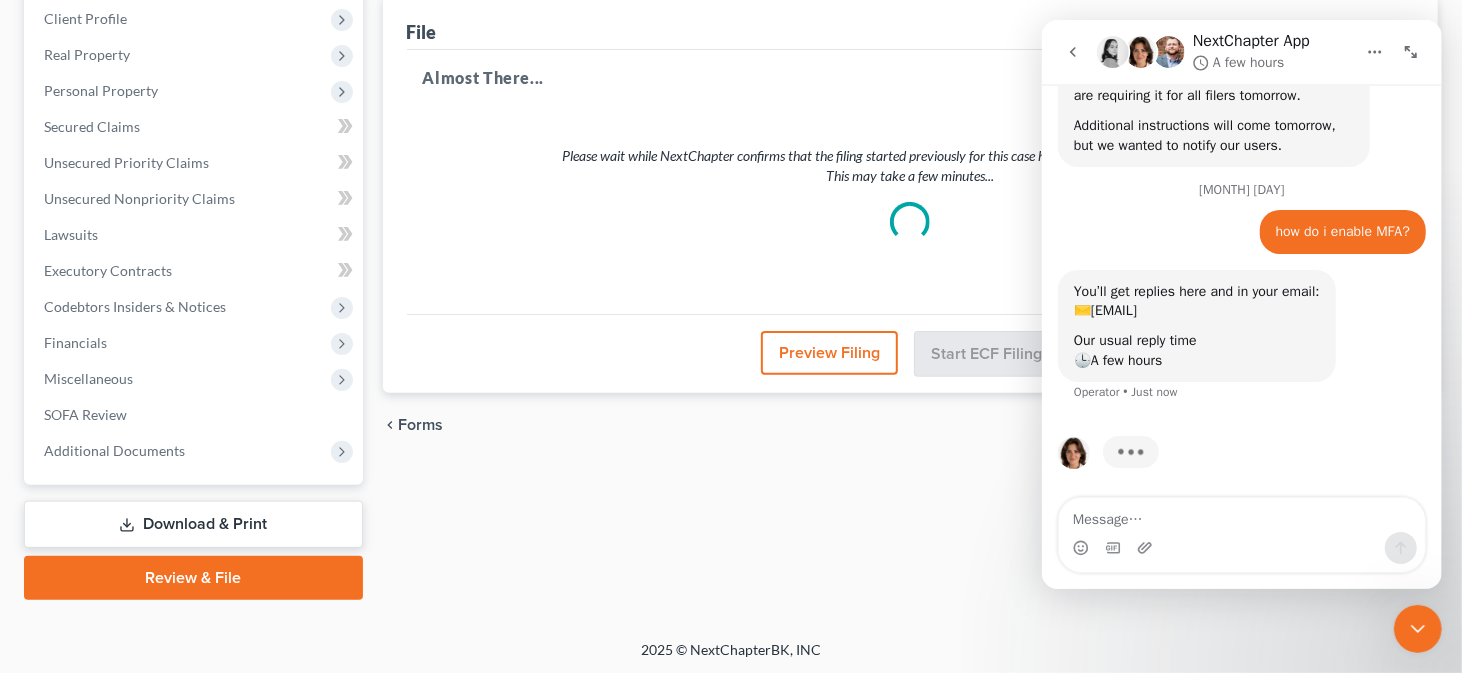 scroll, scrollTop: 397, scrollLeft: 0, axis: vertical 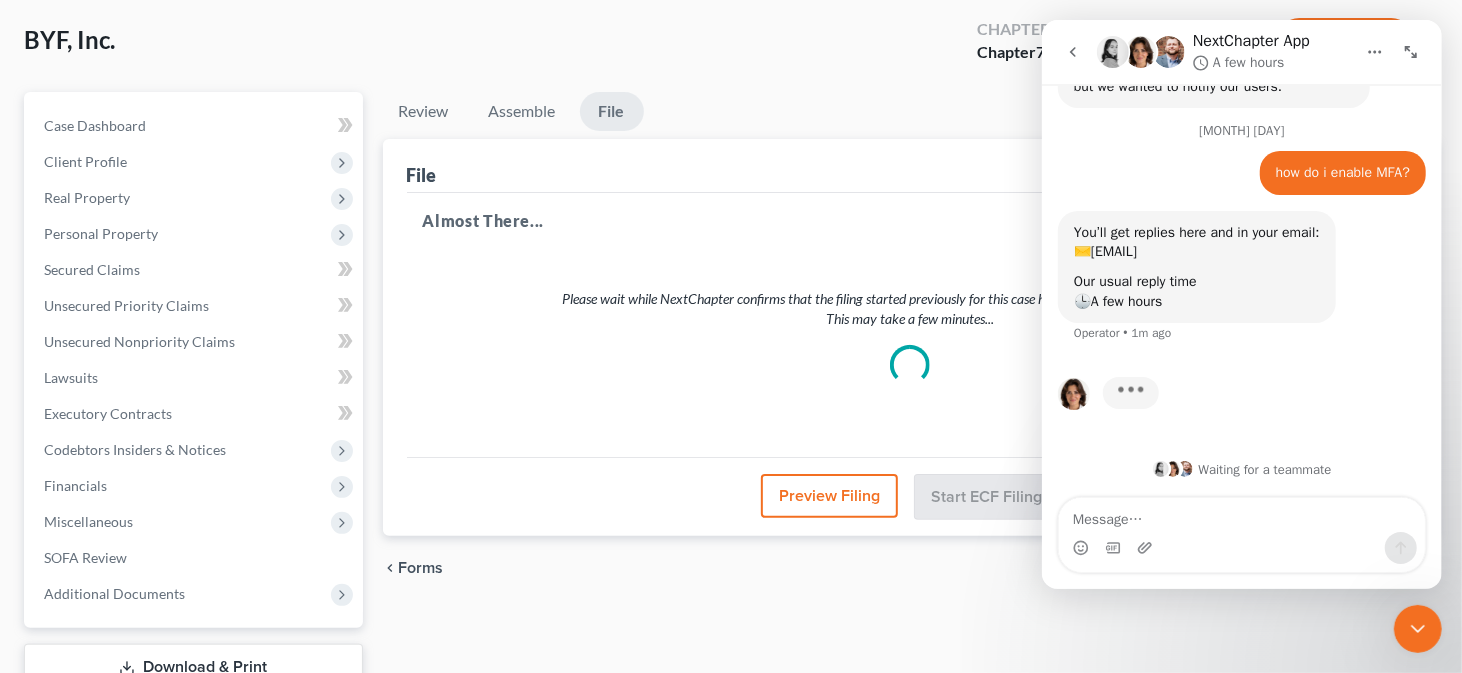 click at bounding box center [1417, 628] 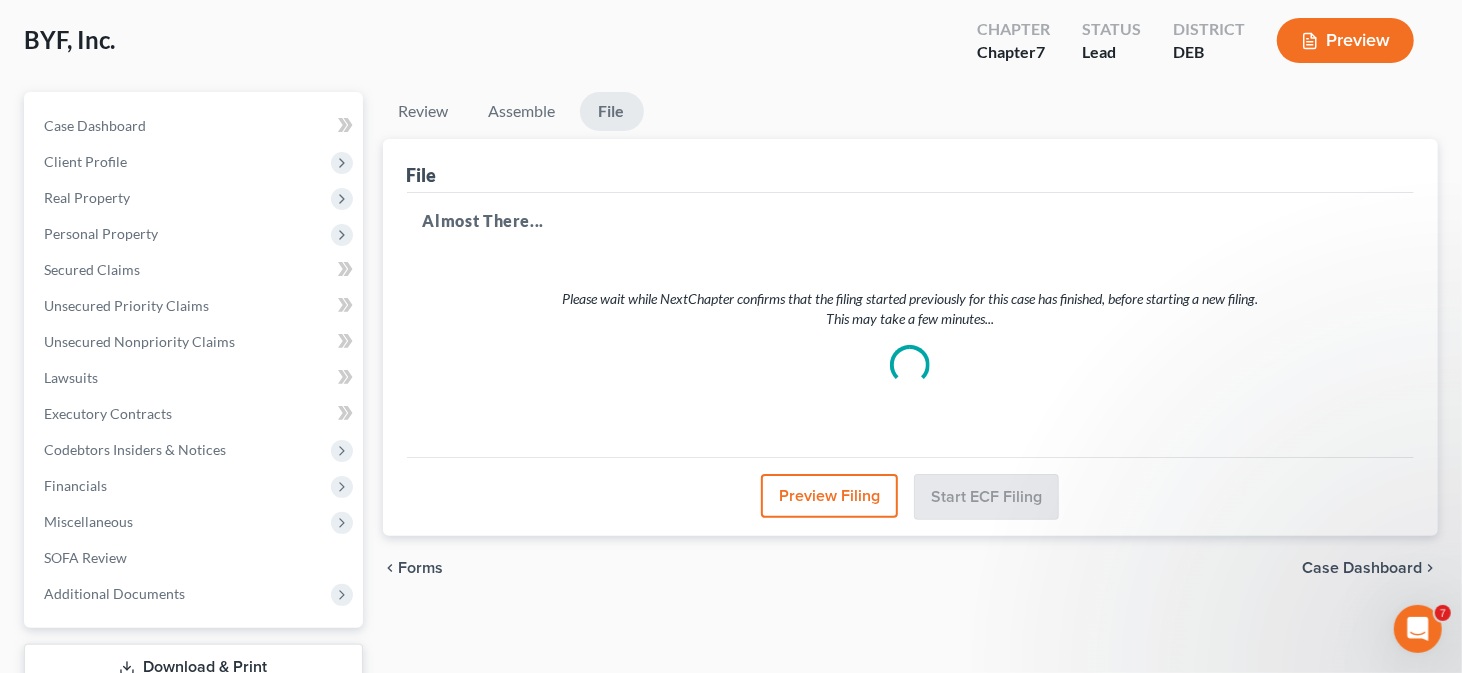 scroll, scrollTop: 0, scrollLeft: 0, axis: both 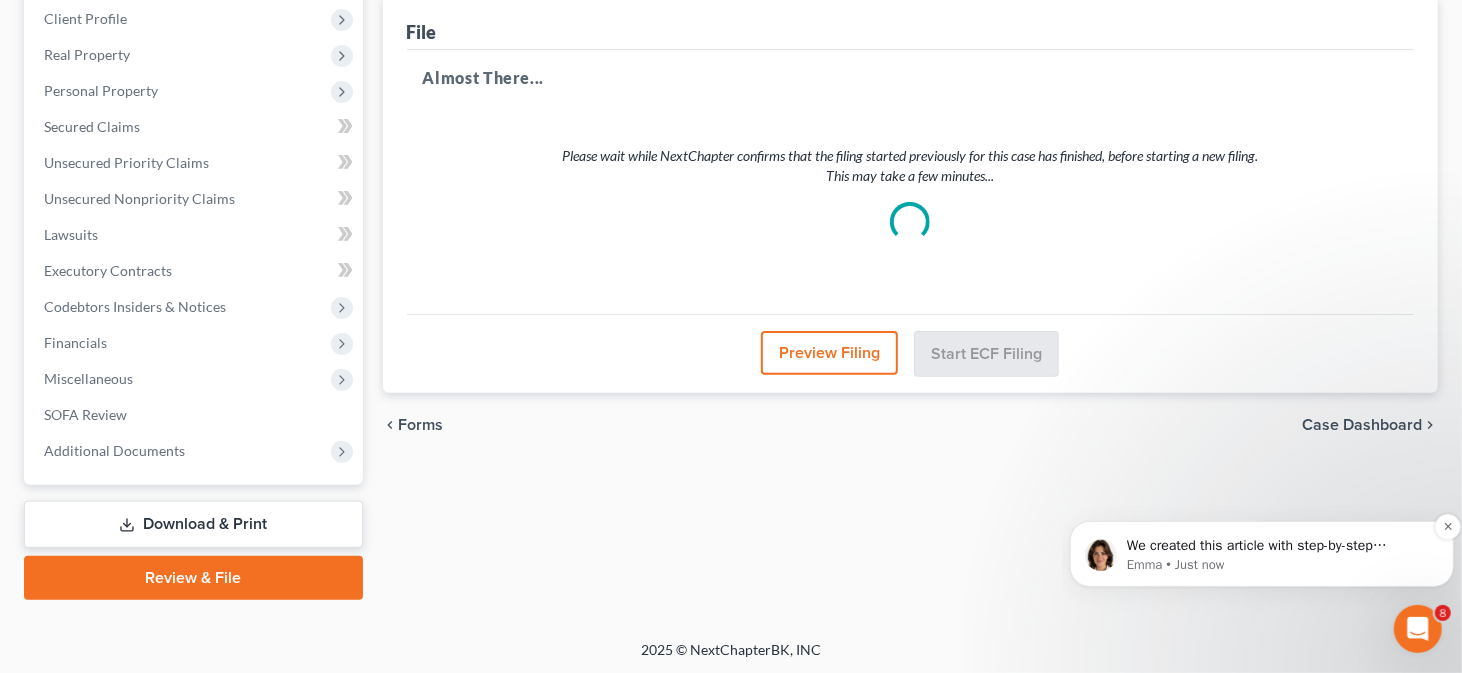 click on "Emma • Just now" at bounding box center [1277, 564] 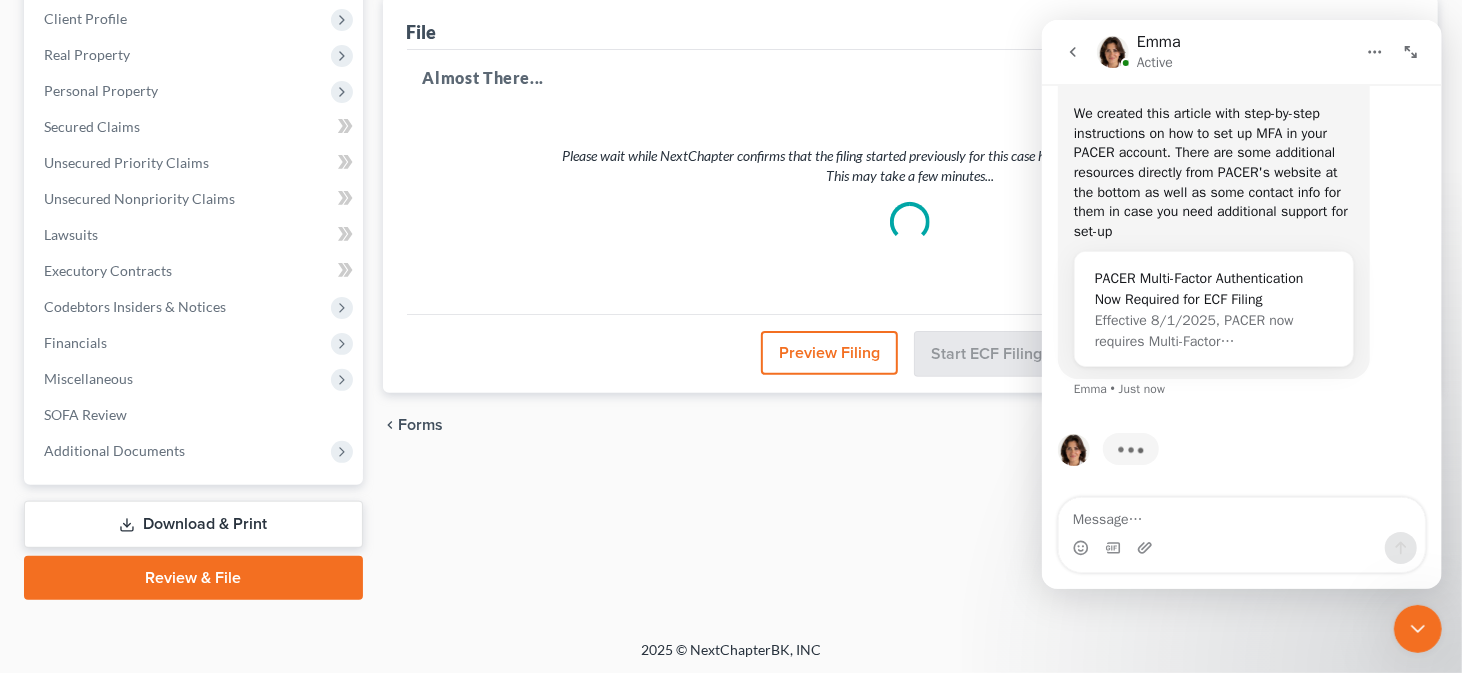 scroll, scrollTop: 0, scrollLeft: 0, axis: both 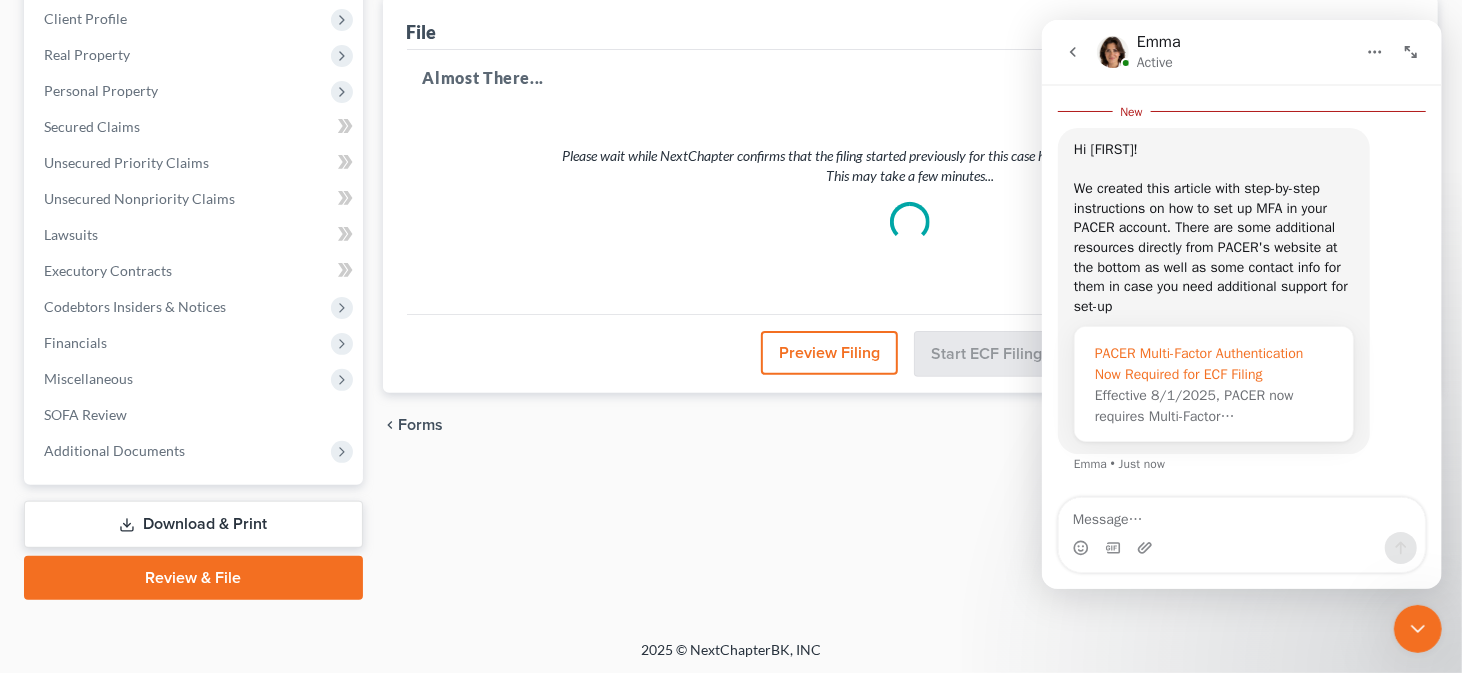 click on "PACER Multi-Factor Authentication Now Required for ECF Filing" at bounding box center [1213, 364] 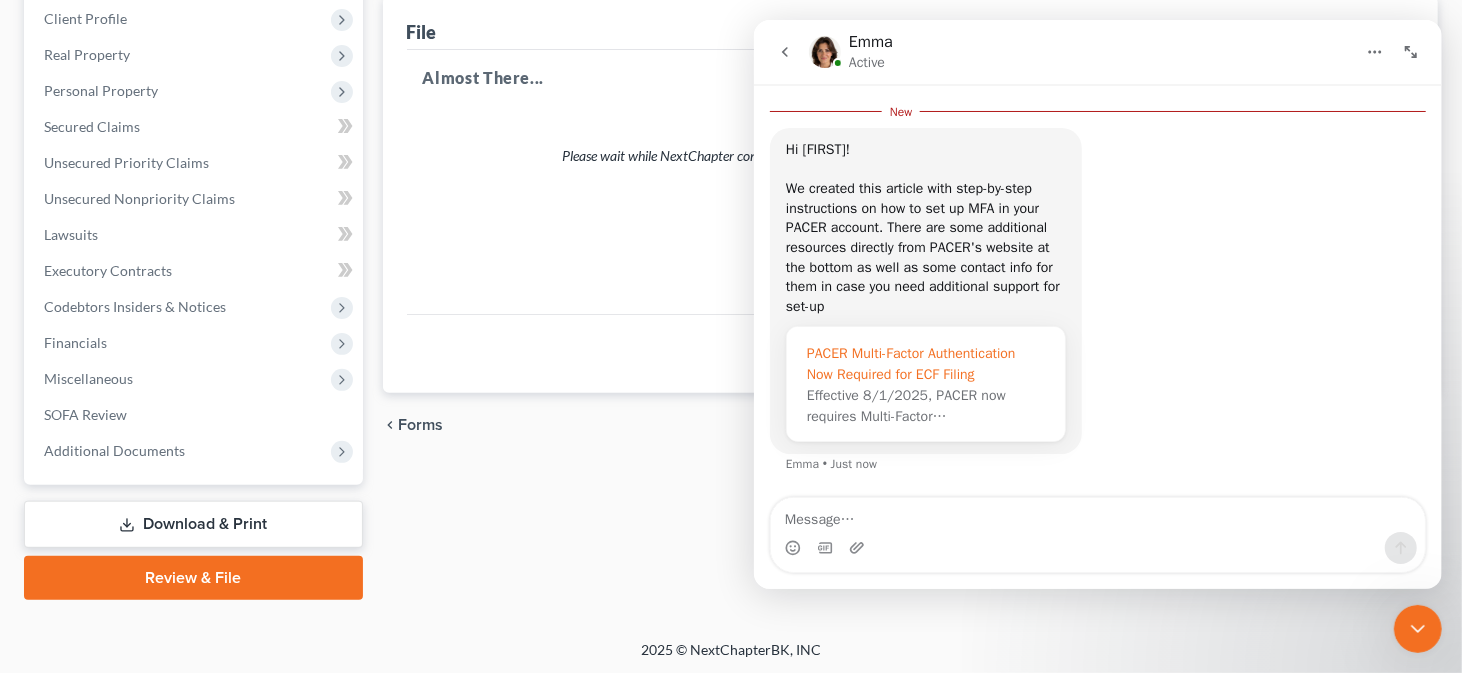 scroll, scrollTop: 0, scrollLeft: 0, axis: both 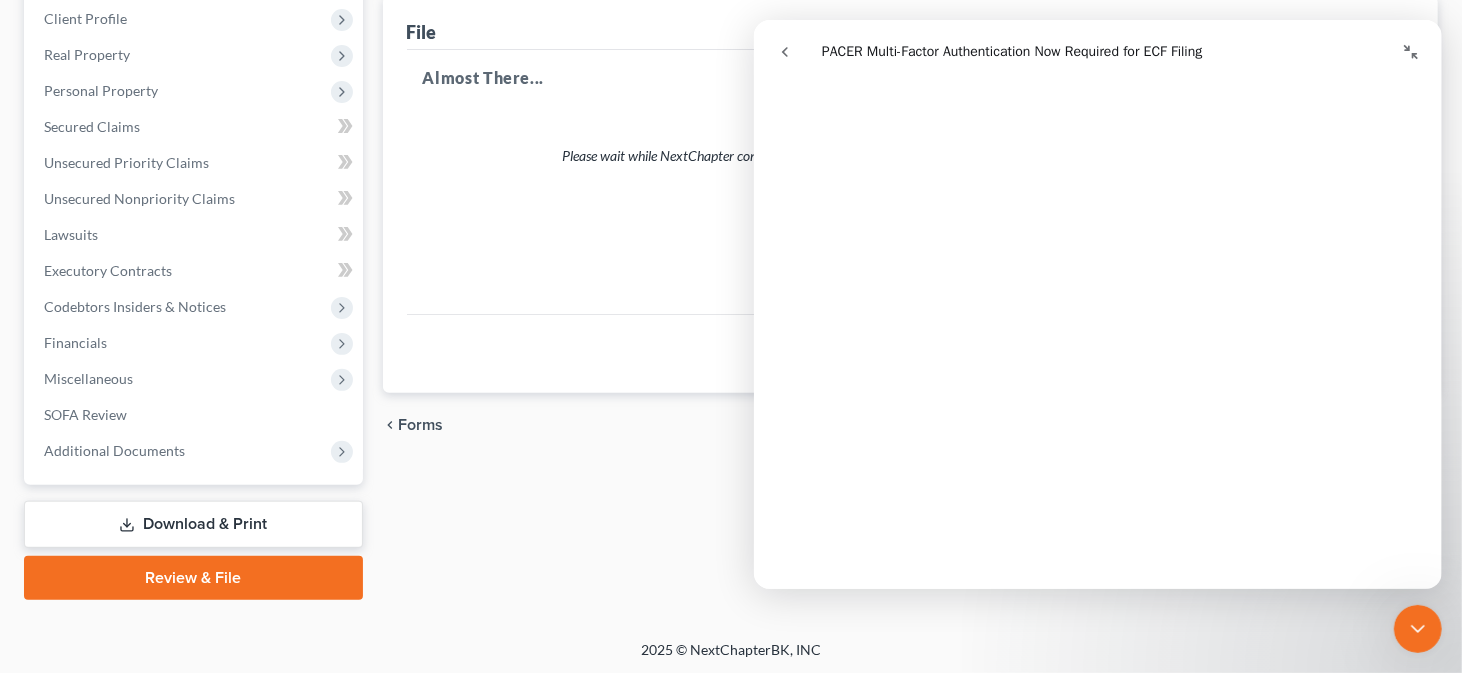 select on "0" 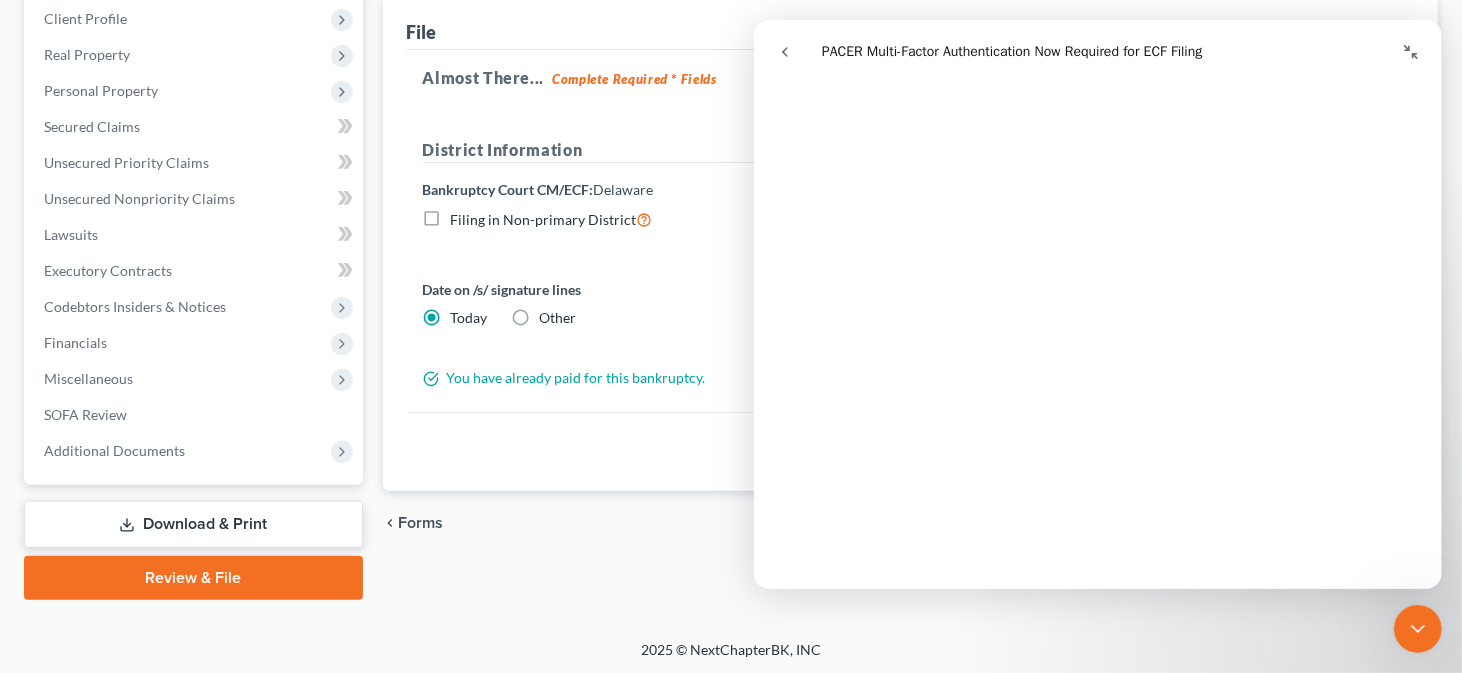 click on "Preview Filing Start ECF Filing" at bounding box center (911, 451) 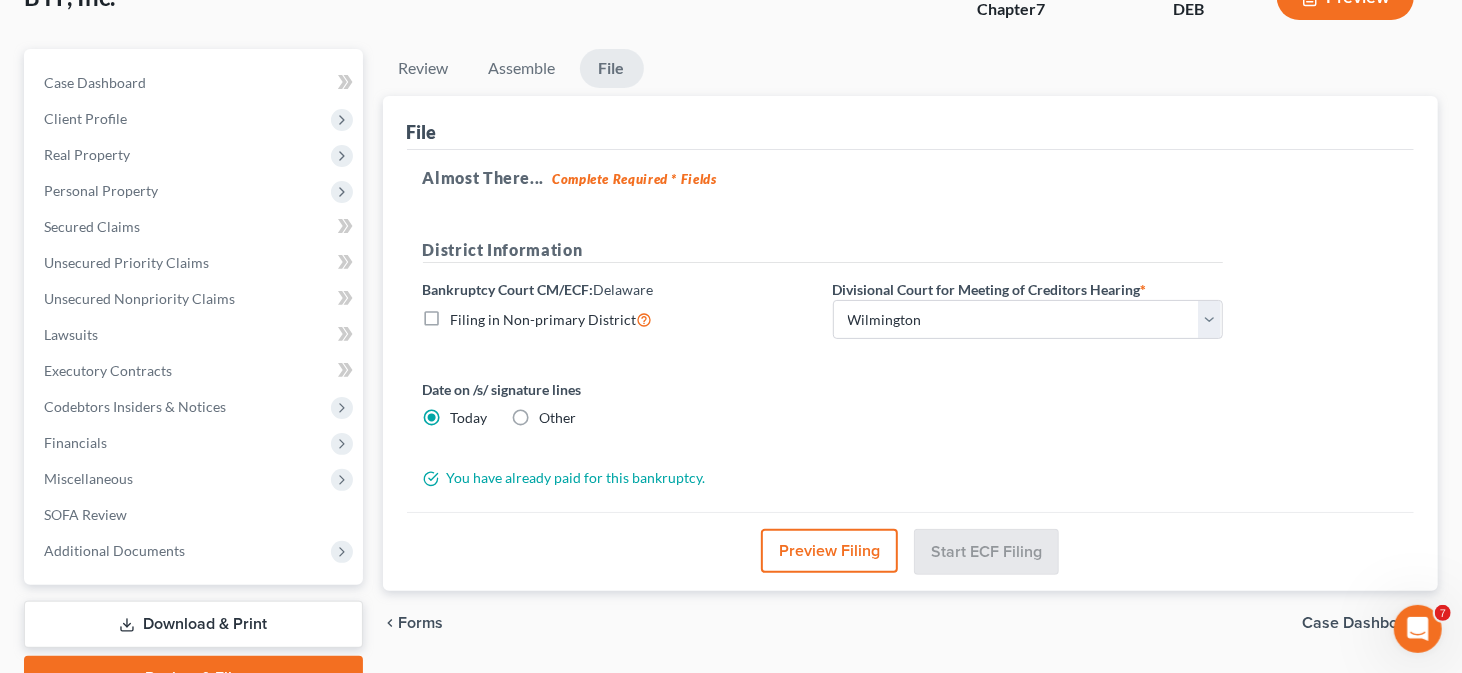 scroll, scrollTop: 243, scrollLeft: 0, axis: vertical 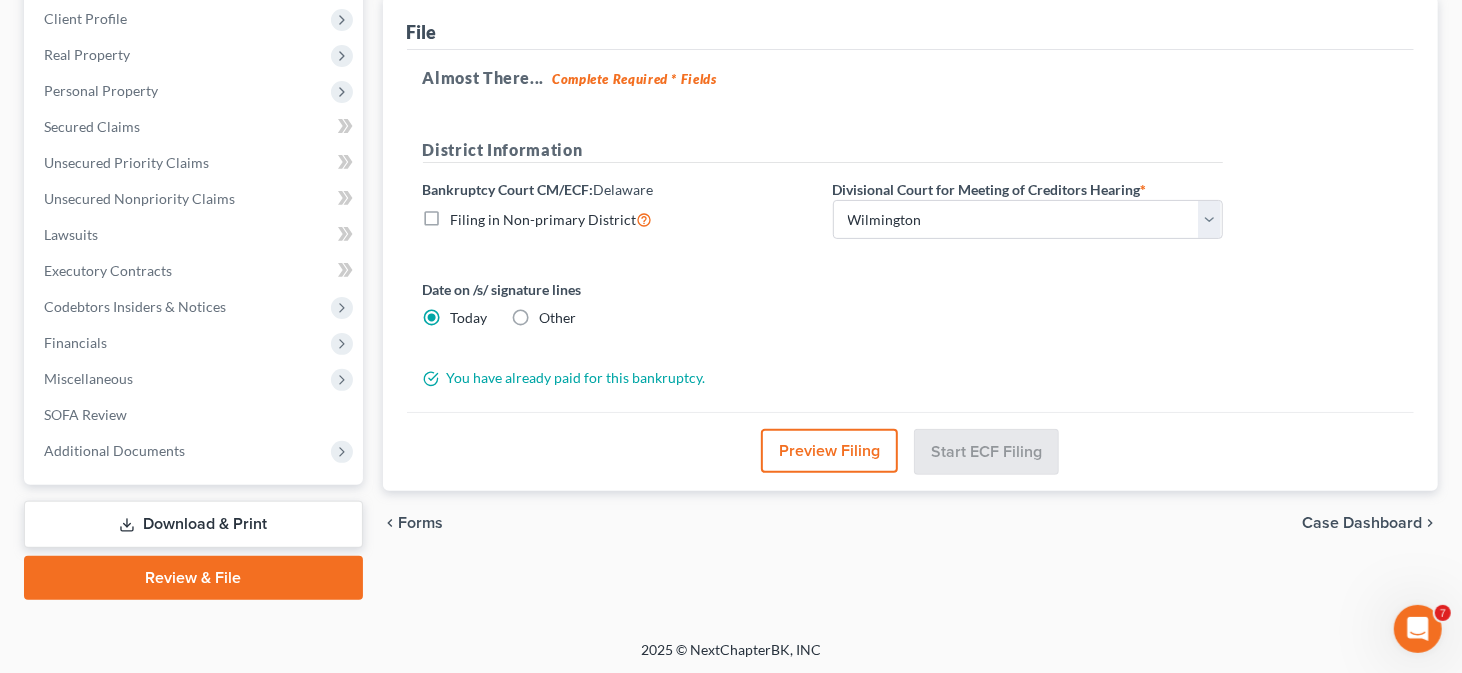 click on "Review & File" at bounding box center (193, 578) 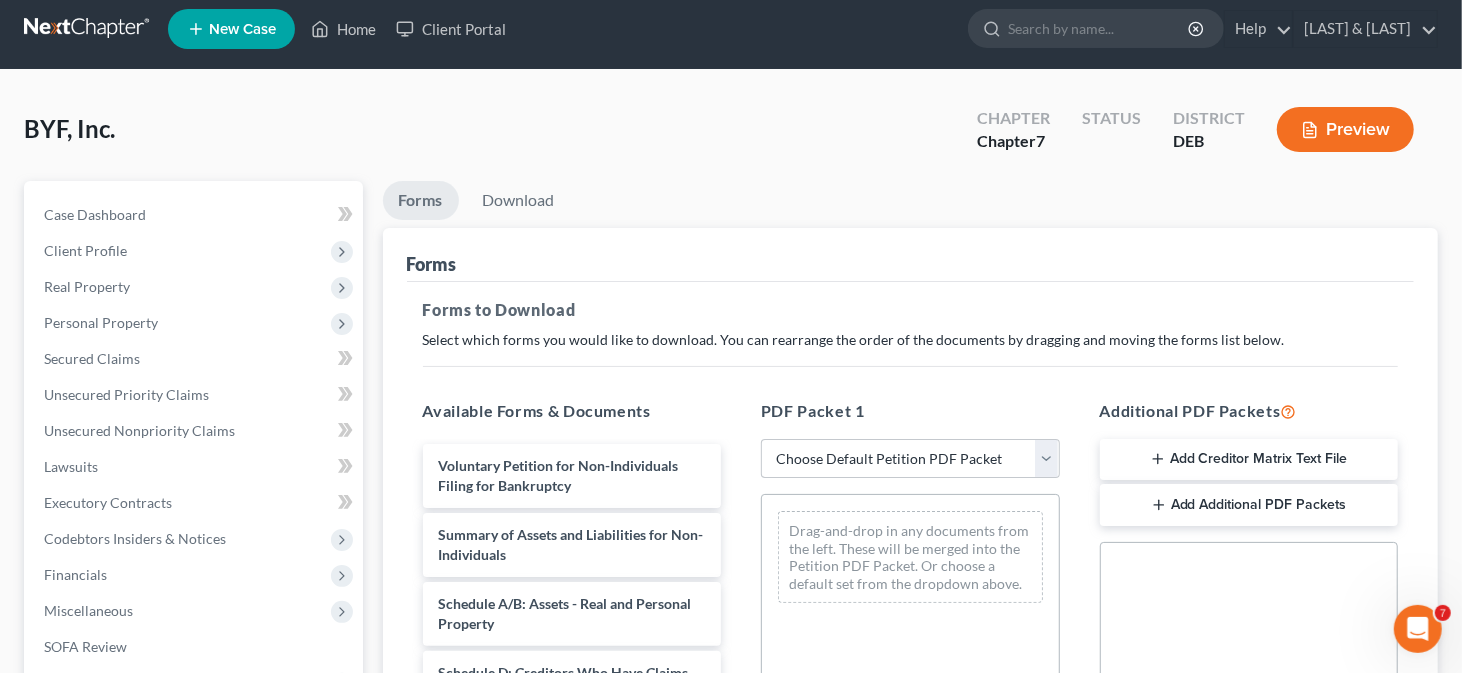 scroll, scrollTop: 0, scrollLeft: 0, axis: both 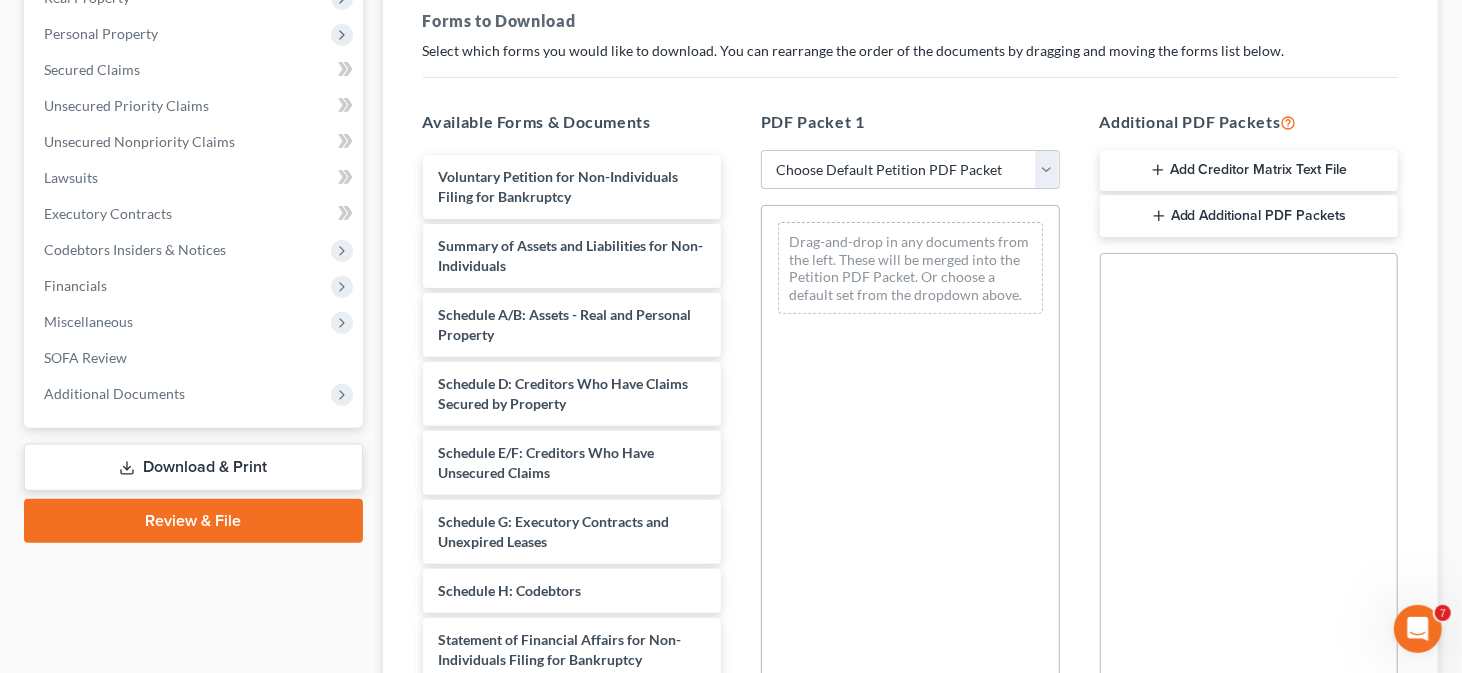 click on "Review & File" at bounding box center [193, 521] 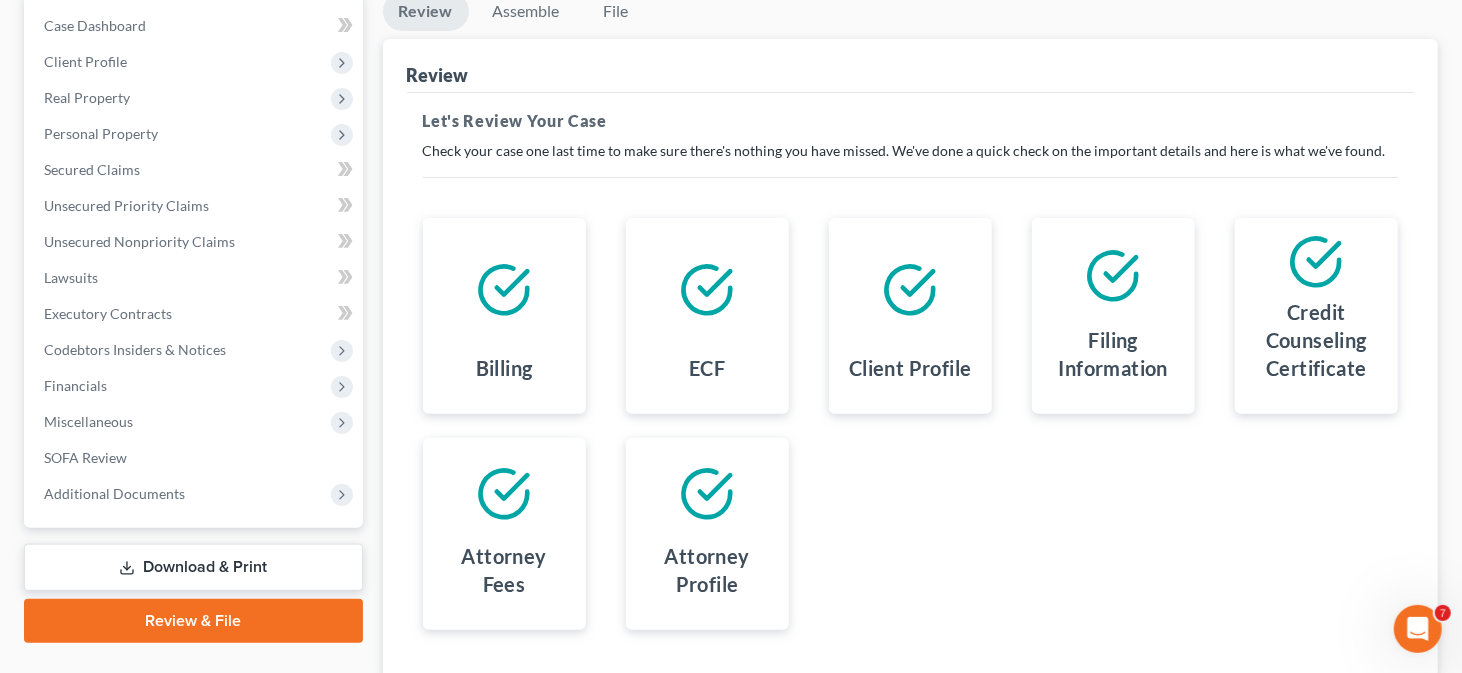 scroll, scrollTop: 342, scrollLeft: 0, axis: vertical 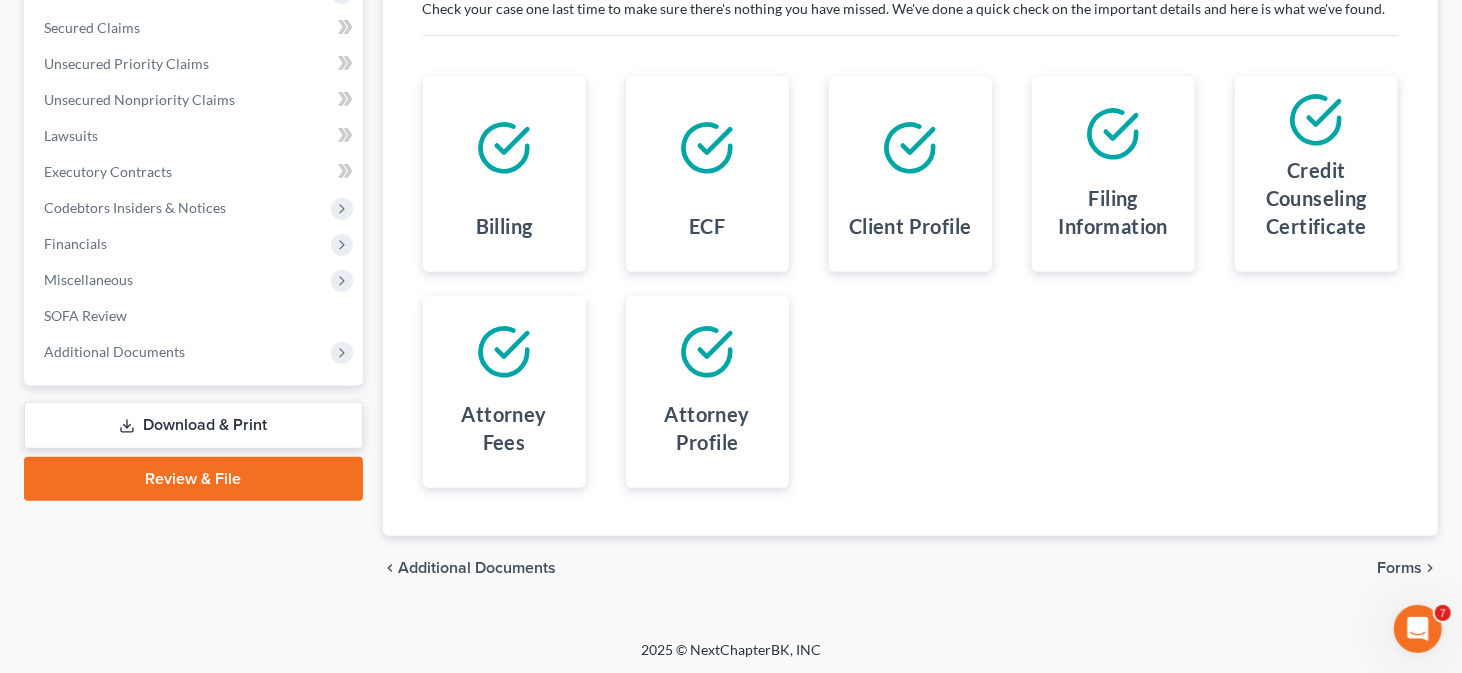 click on "Forms" at bounding box center (1399, 568) 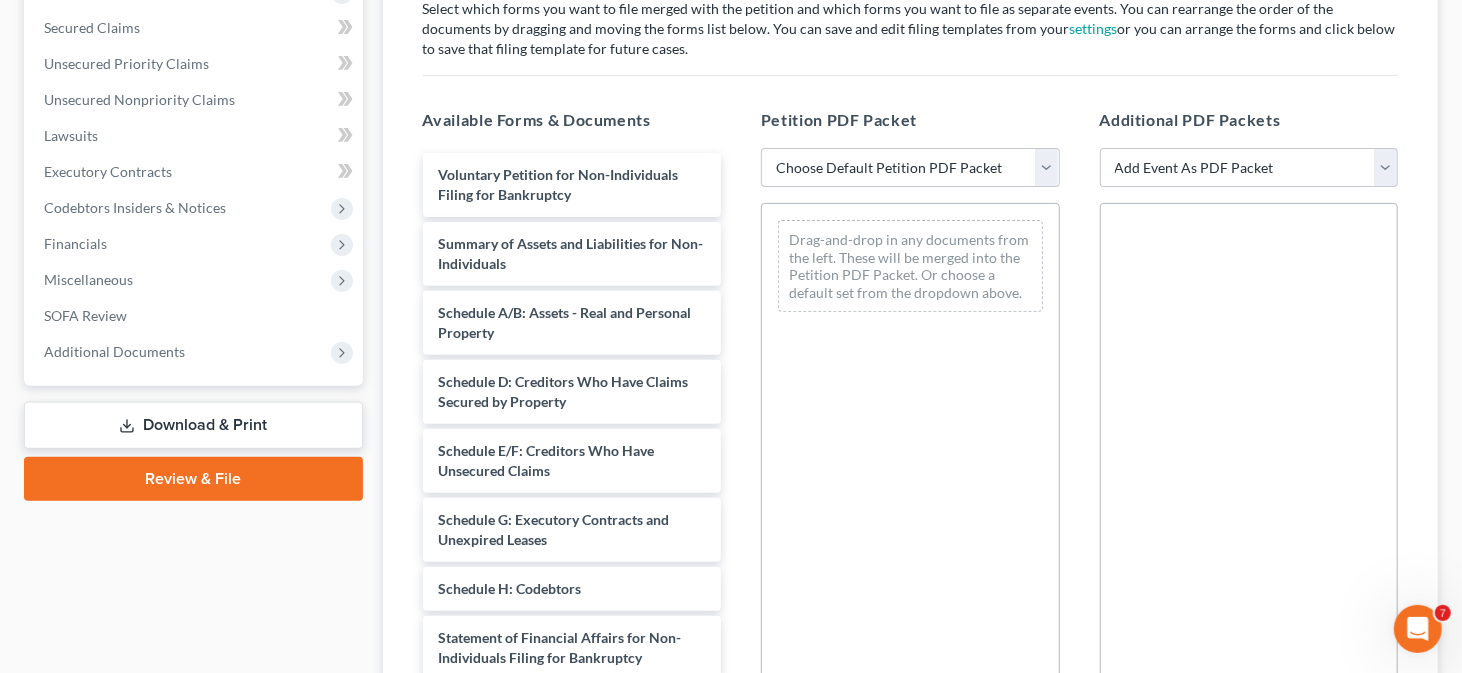 click on "Petition PDF Packet     Choose Default Petition PDF Packet Complete Bankruptcy Petition (all forms and schedules) Emergency Filing (Voluntary Petition and Creditor List Only) Drag-and-drop in any documents from the left. These will be merged into the Petition PDF Packet. Or choose a default set from the dropdown above." at bounding box center (910, 431) 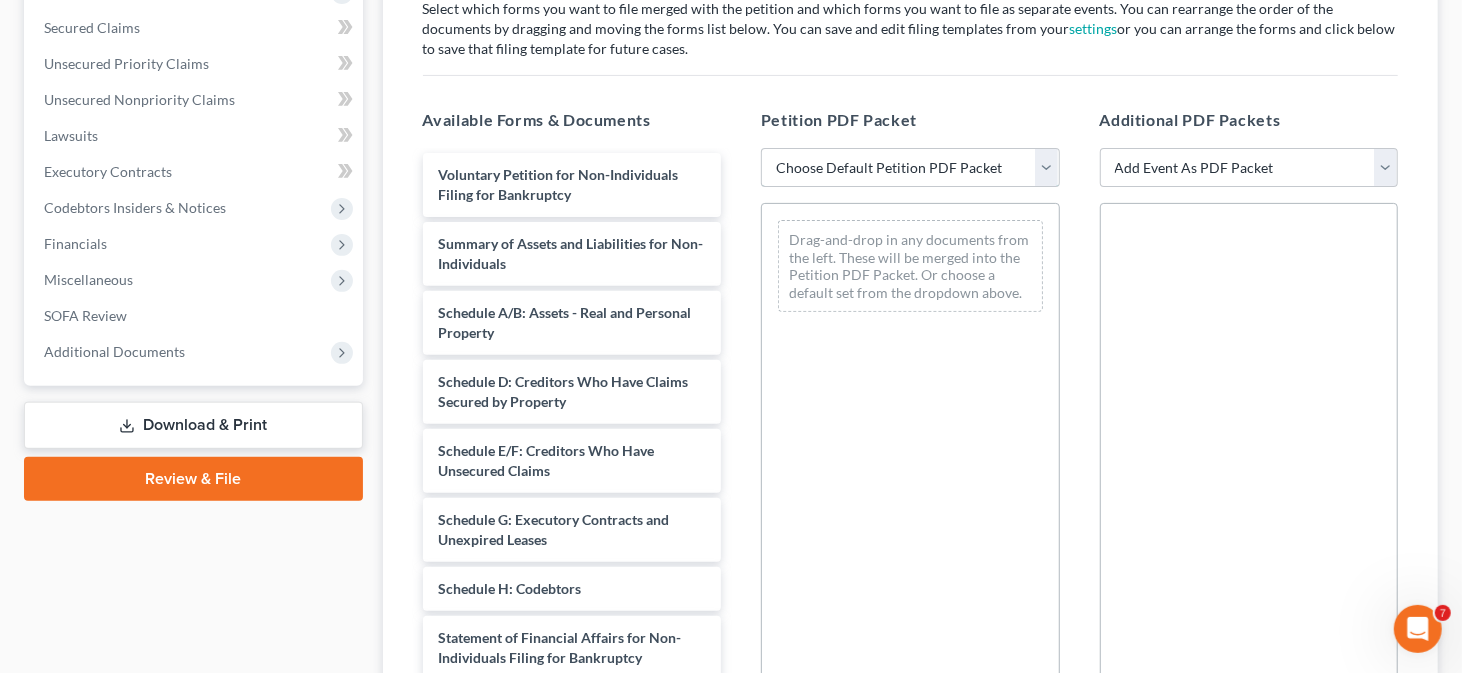 click on "Choose Default Petition PDF Packet Complete Bankruptcy Petition (all forms and schedules) Emergency Filing (Voluntary Petition and Creditor List Only)" at bounding box center (910, 168) 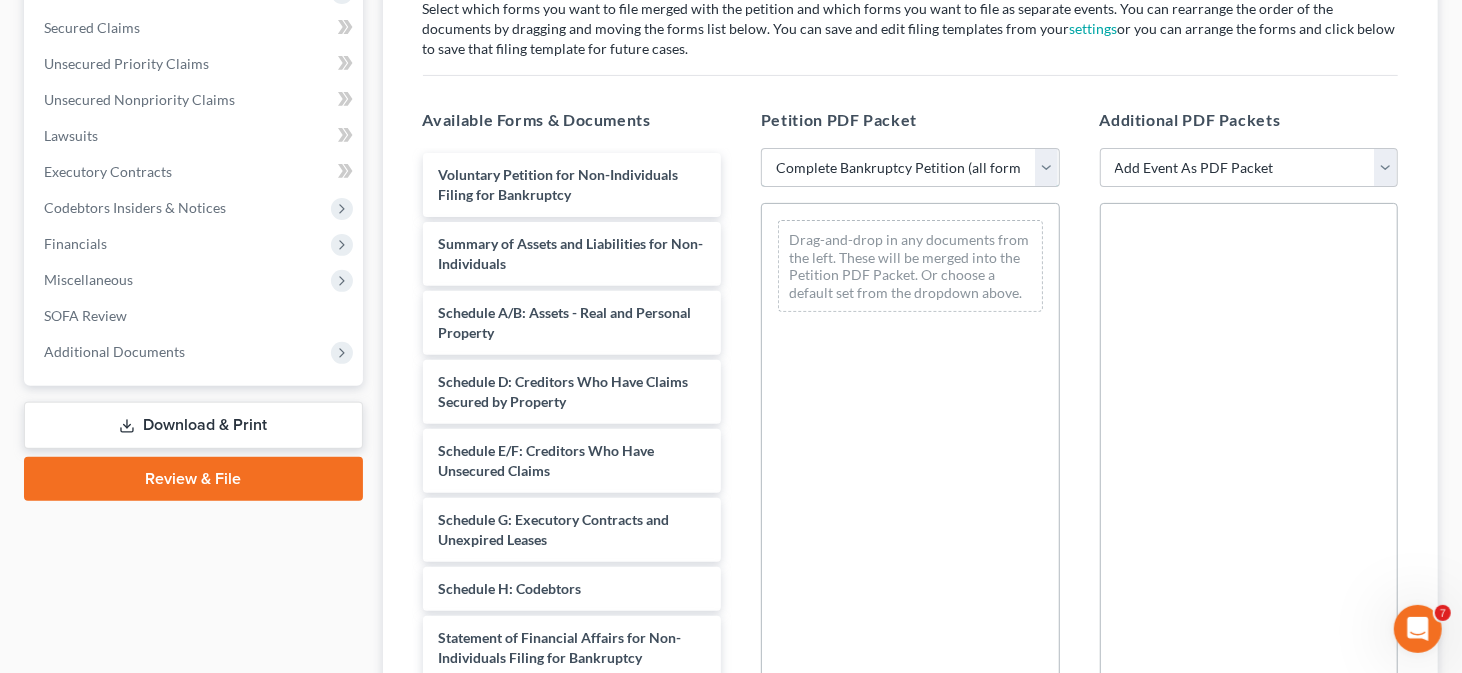click on "Choose Default Petition PDF Packet Complete Bankruptcy Petition (all forms and schedules) Emergency Filing (Voluntary Petition and Creditor List Only)" at bounding box center (910, 168) 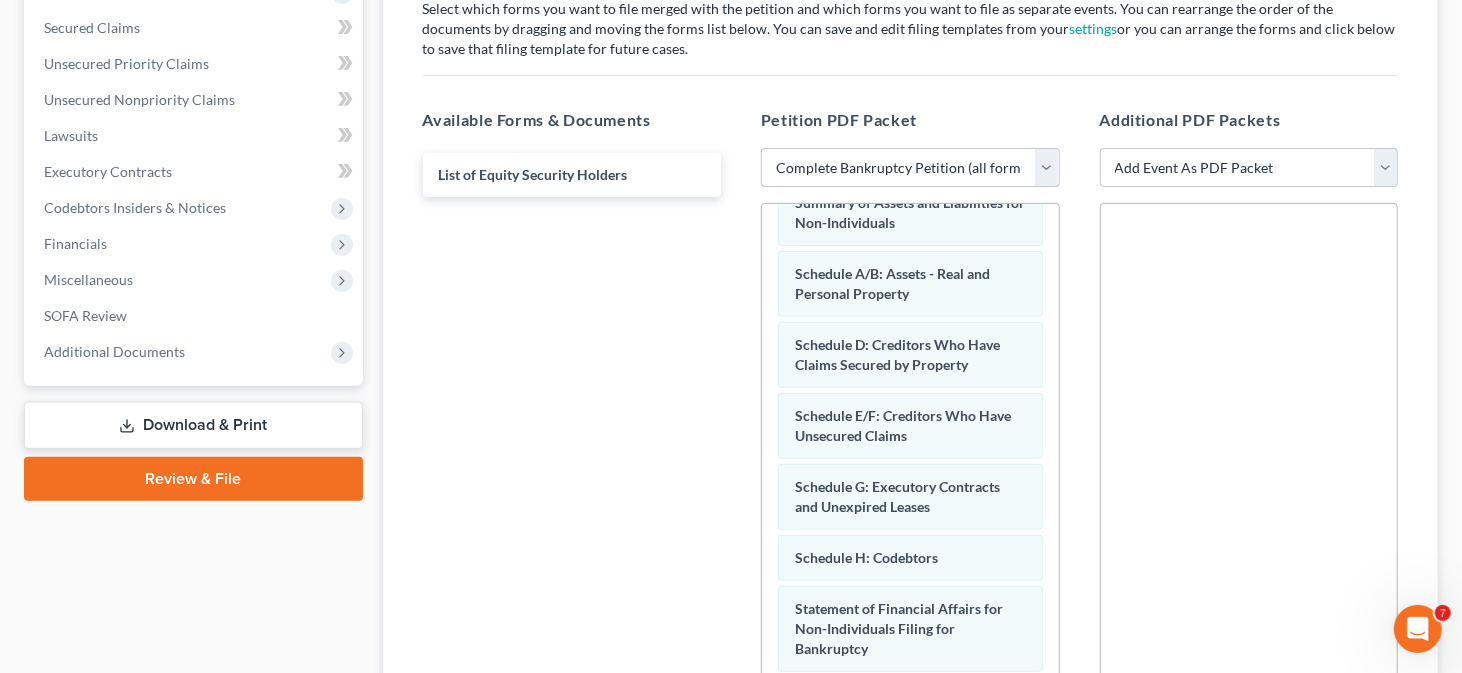 scroll, scrollTop: 300, scrollLeft: 0, axis: vertical 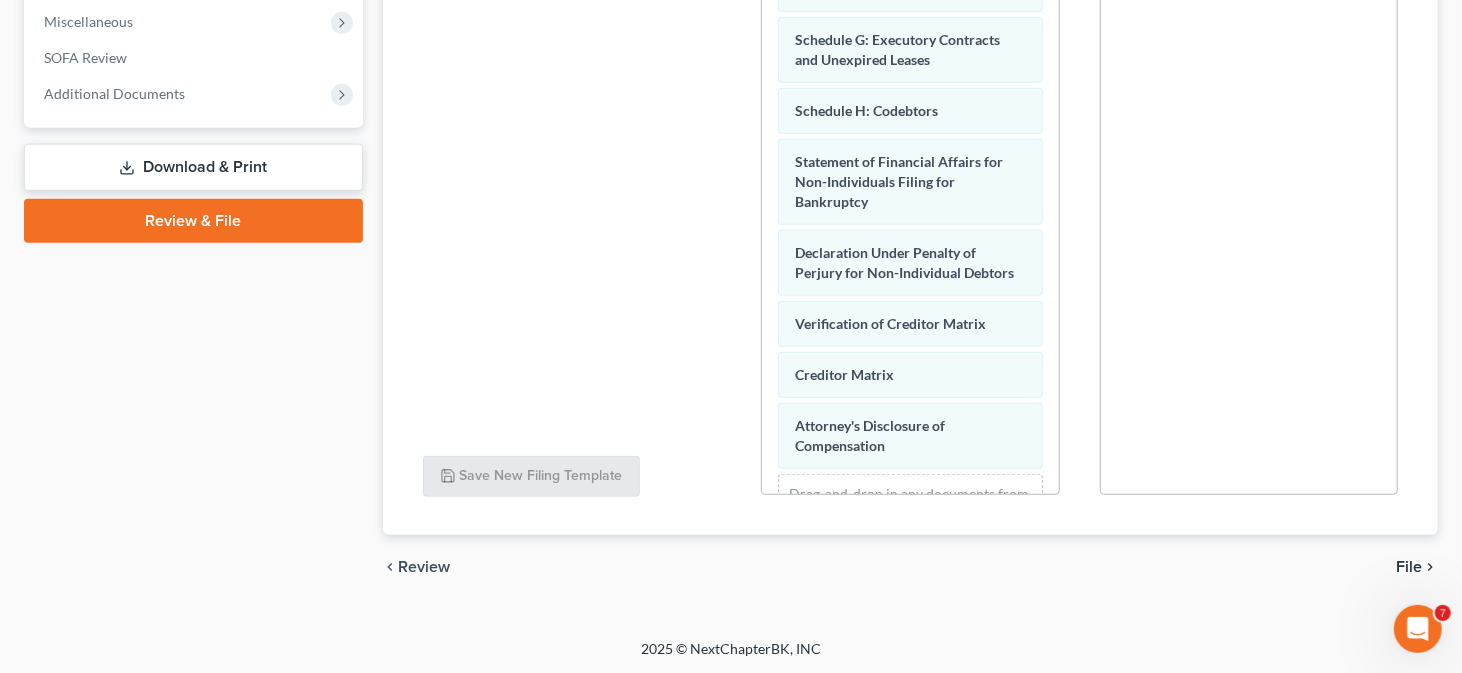 click on "File" at bounding box center [1409, 567] 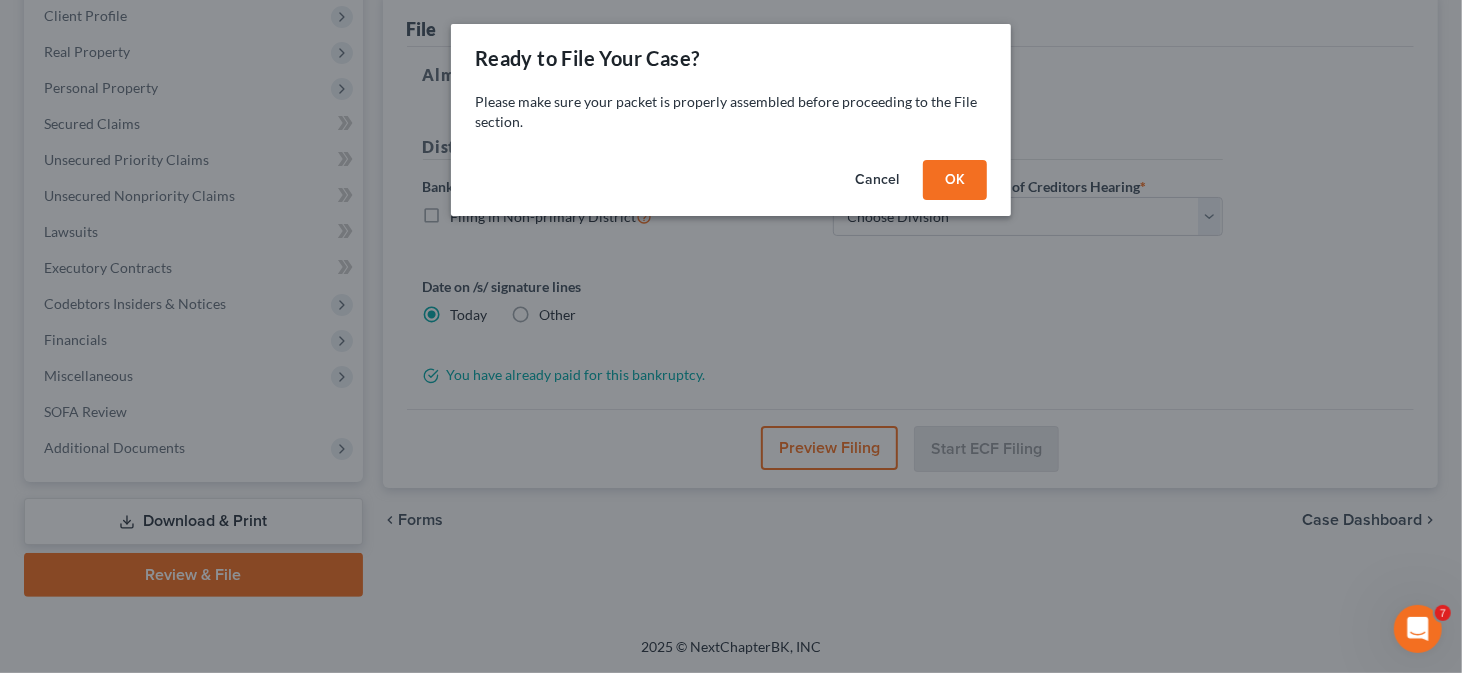 scroll, scrollTop: 243, scrollLeft: 0, axis: vertical 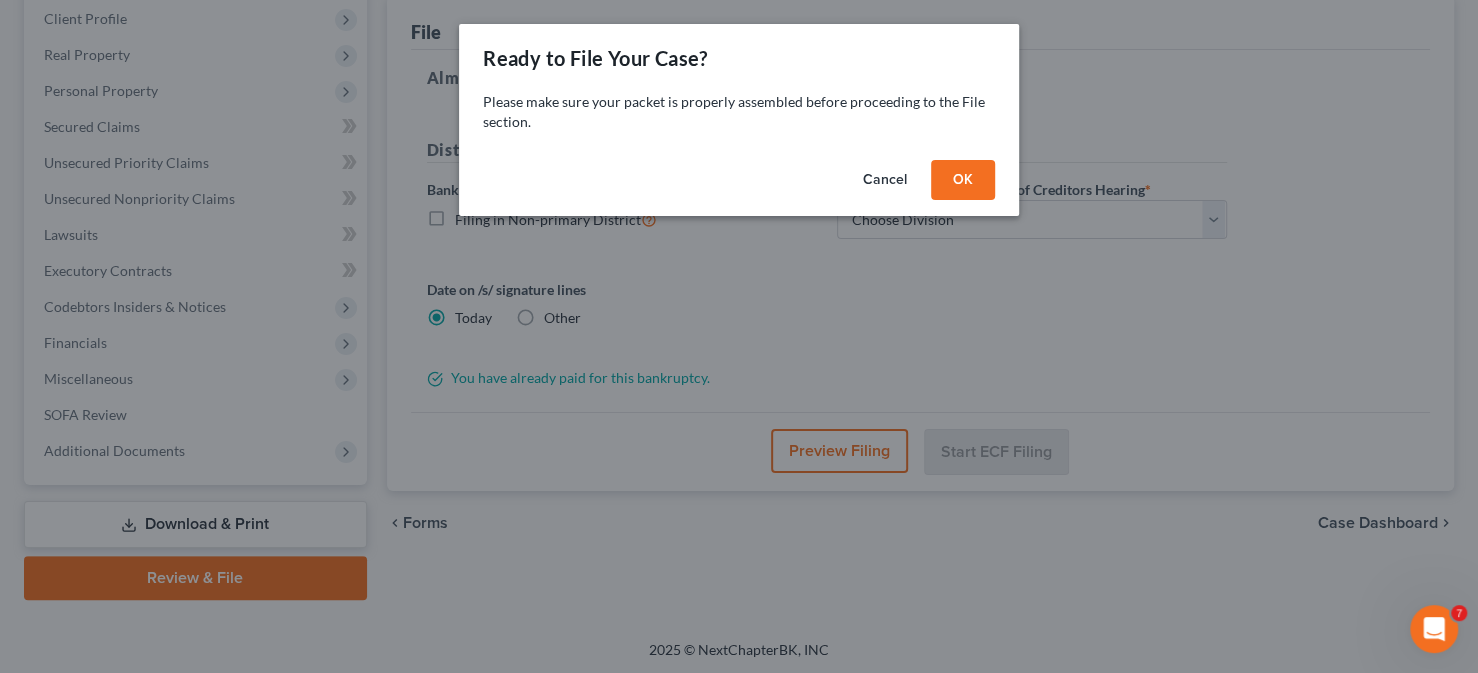 click on "OK" at bounding box center [963, 180] 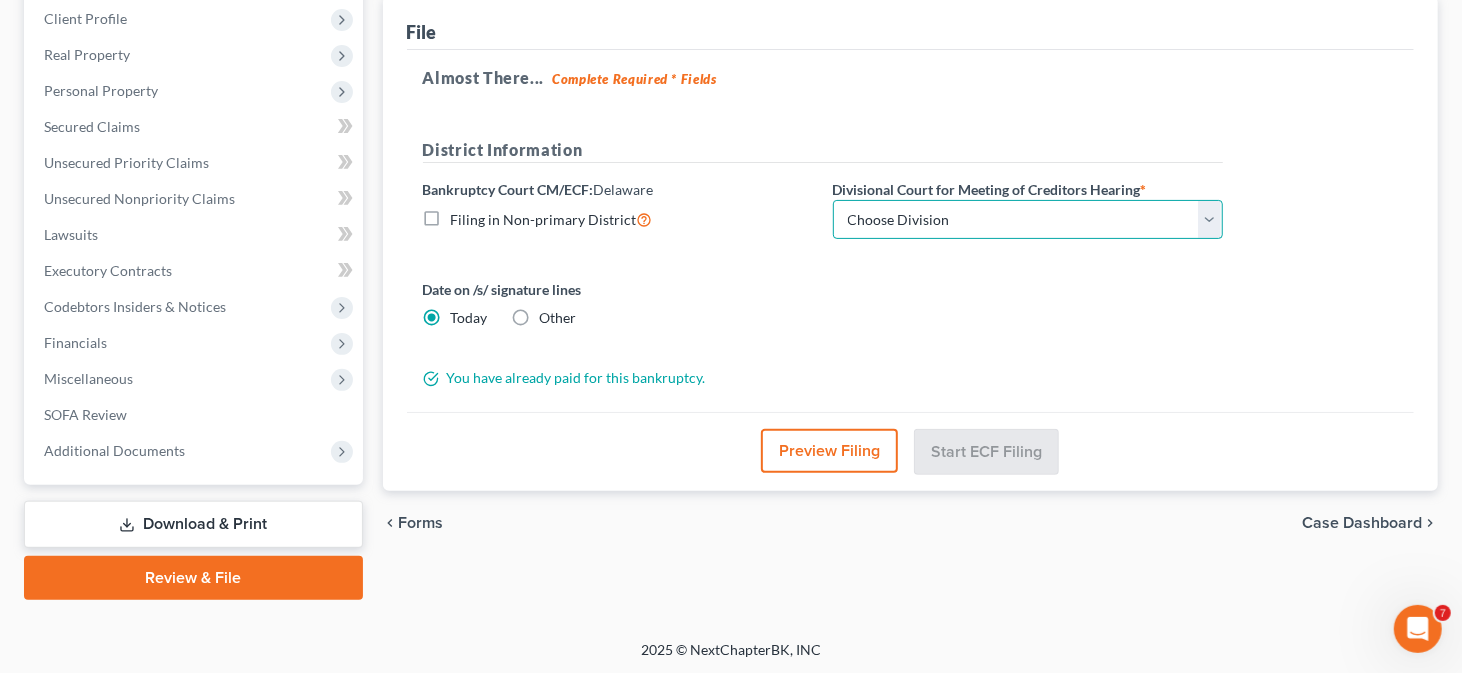 drag, startPoint x: 975, startPoint y: 217, endPoint x: 970, endPoint y: 232, distance: 15.811388 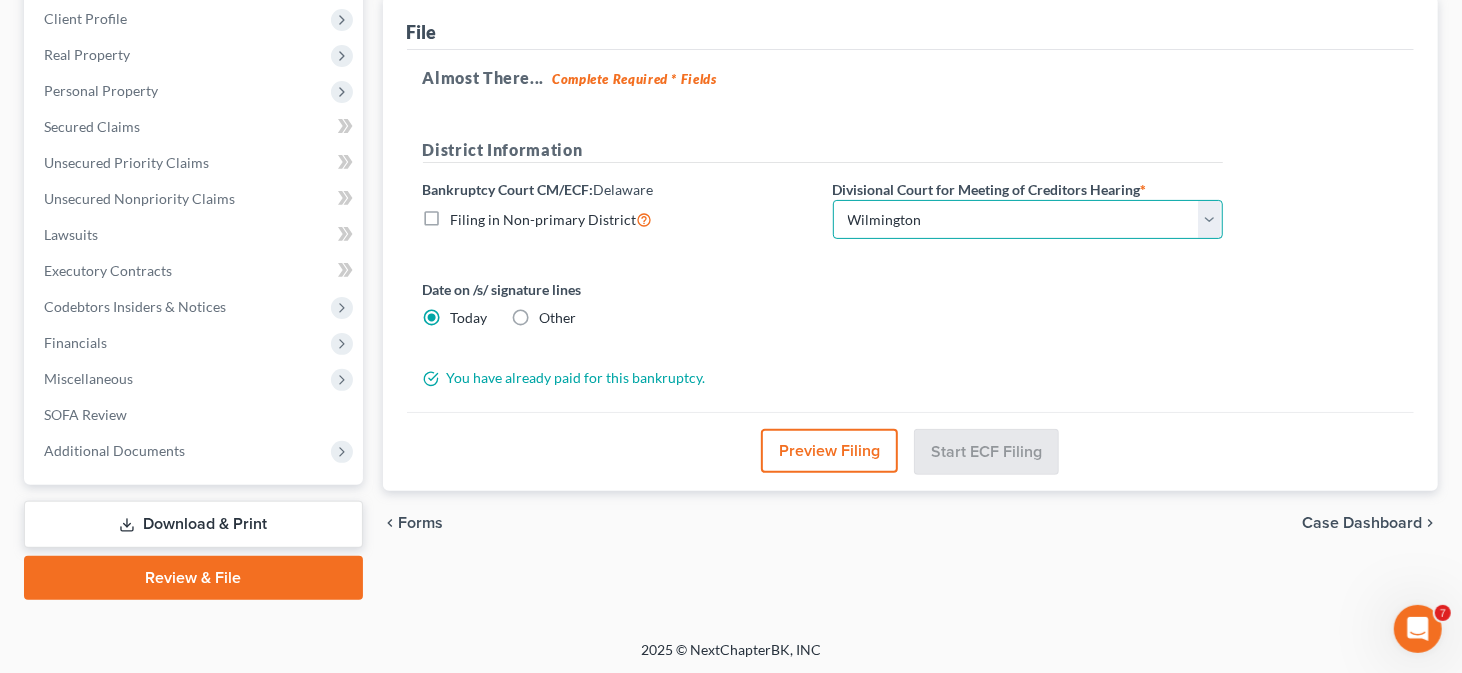 click on "Choose Division Wilmington" at bounding box center [1028, 220] 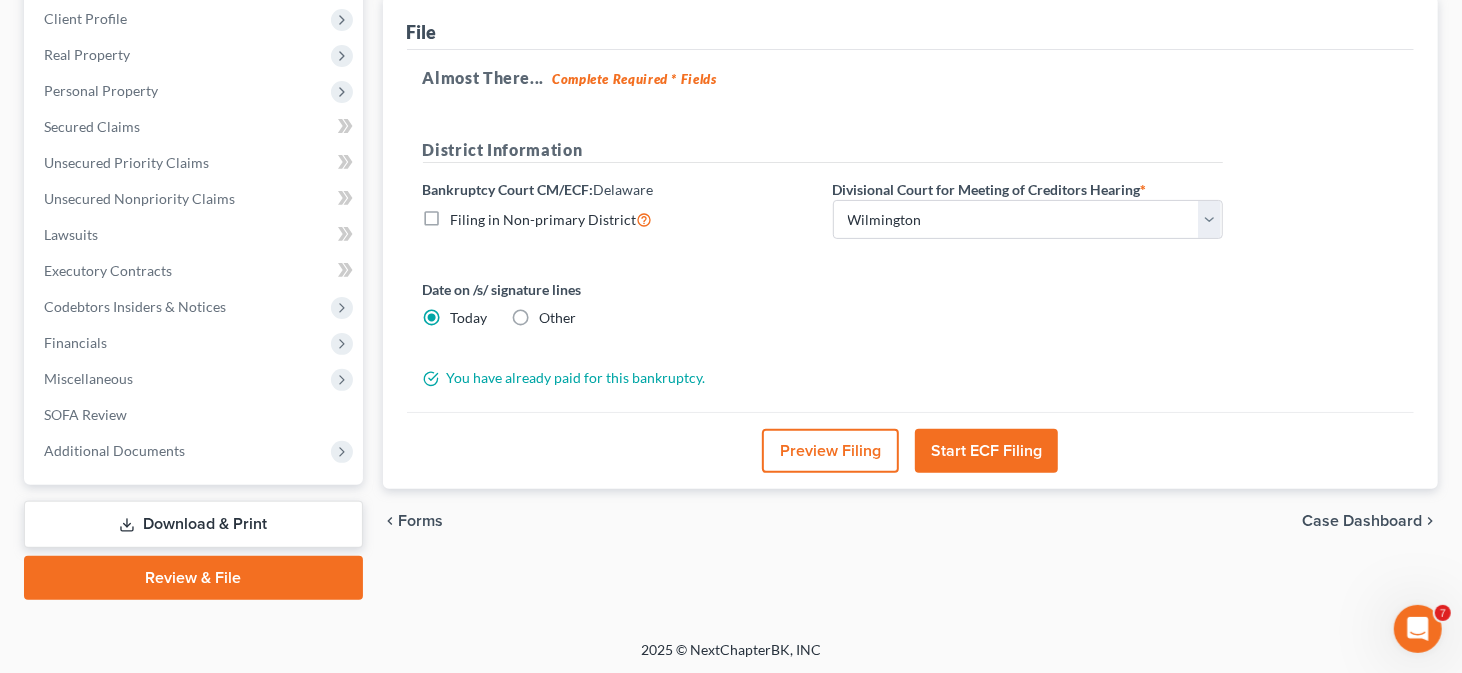 click 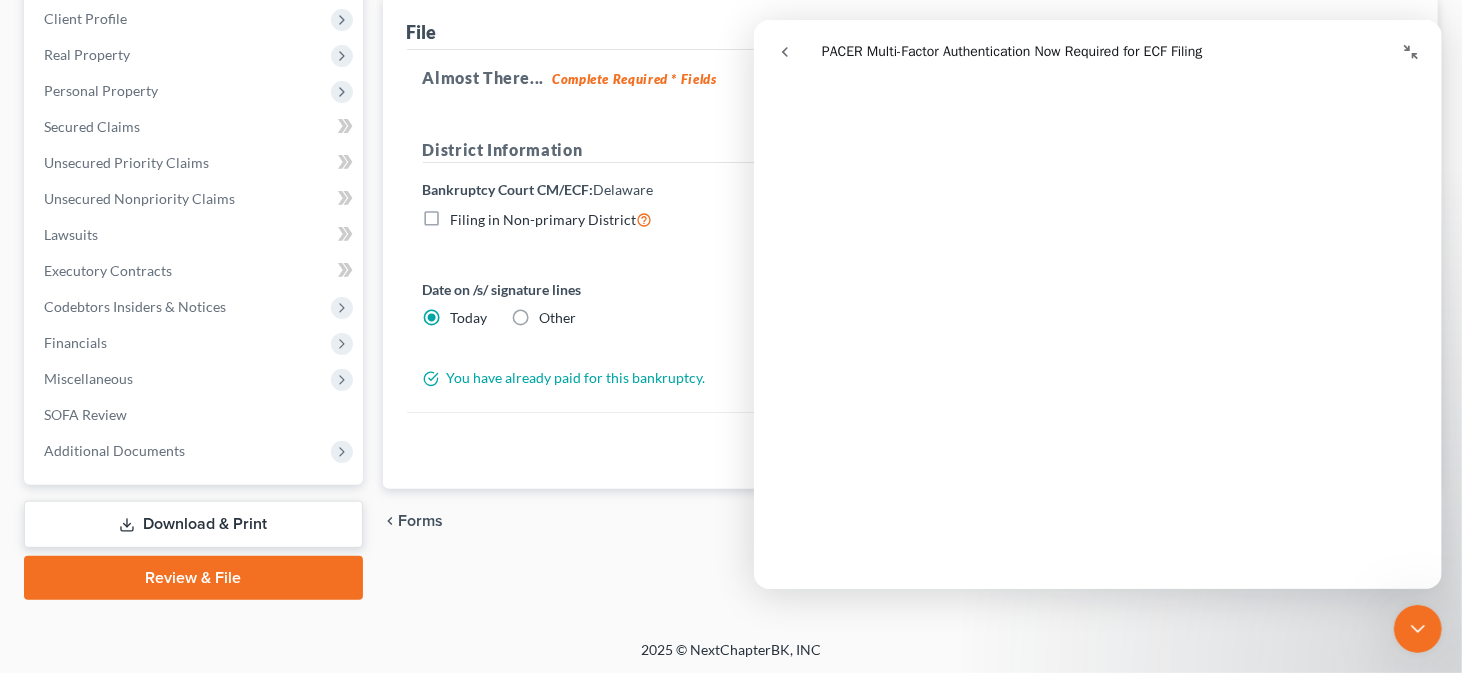 click 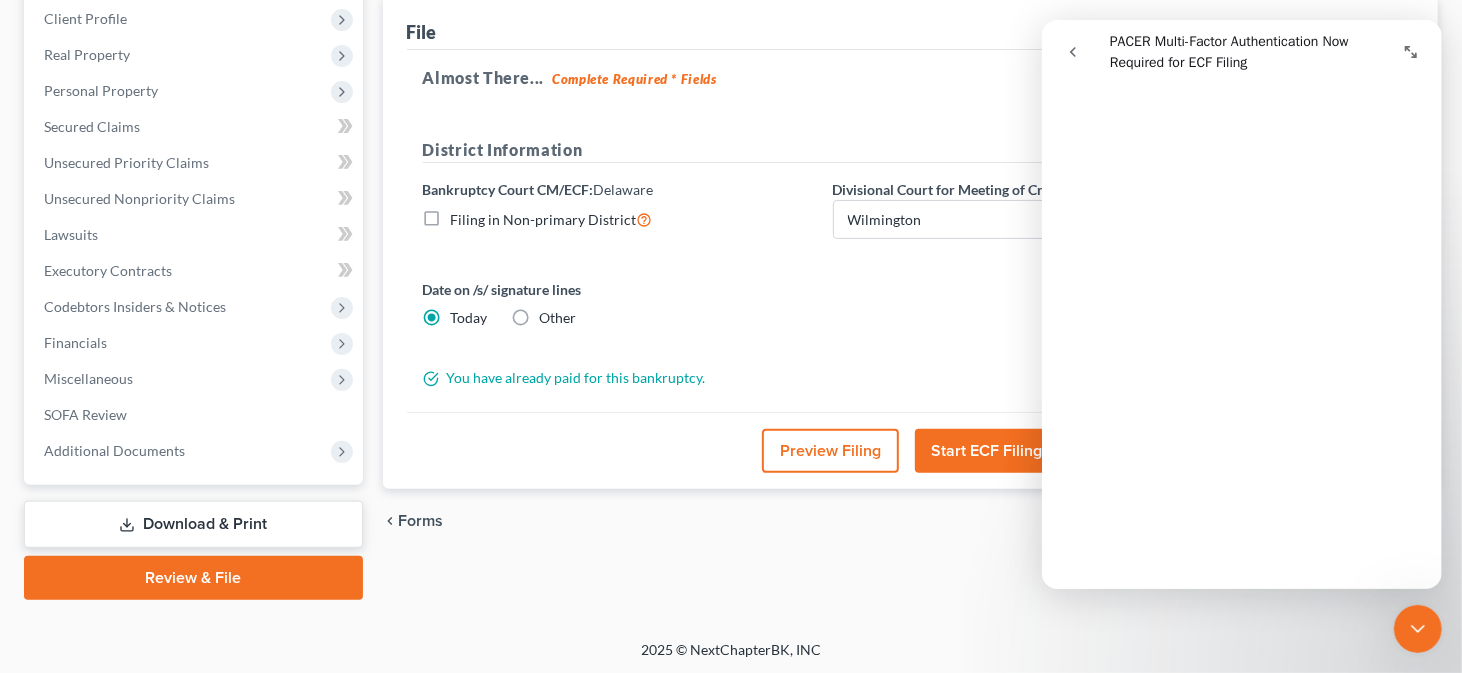 scroll, scrollTop: 320, scrollLeft: 0, axis: vertical 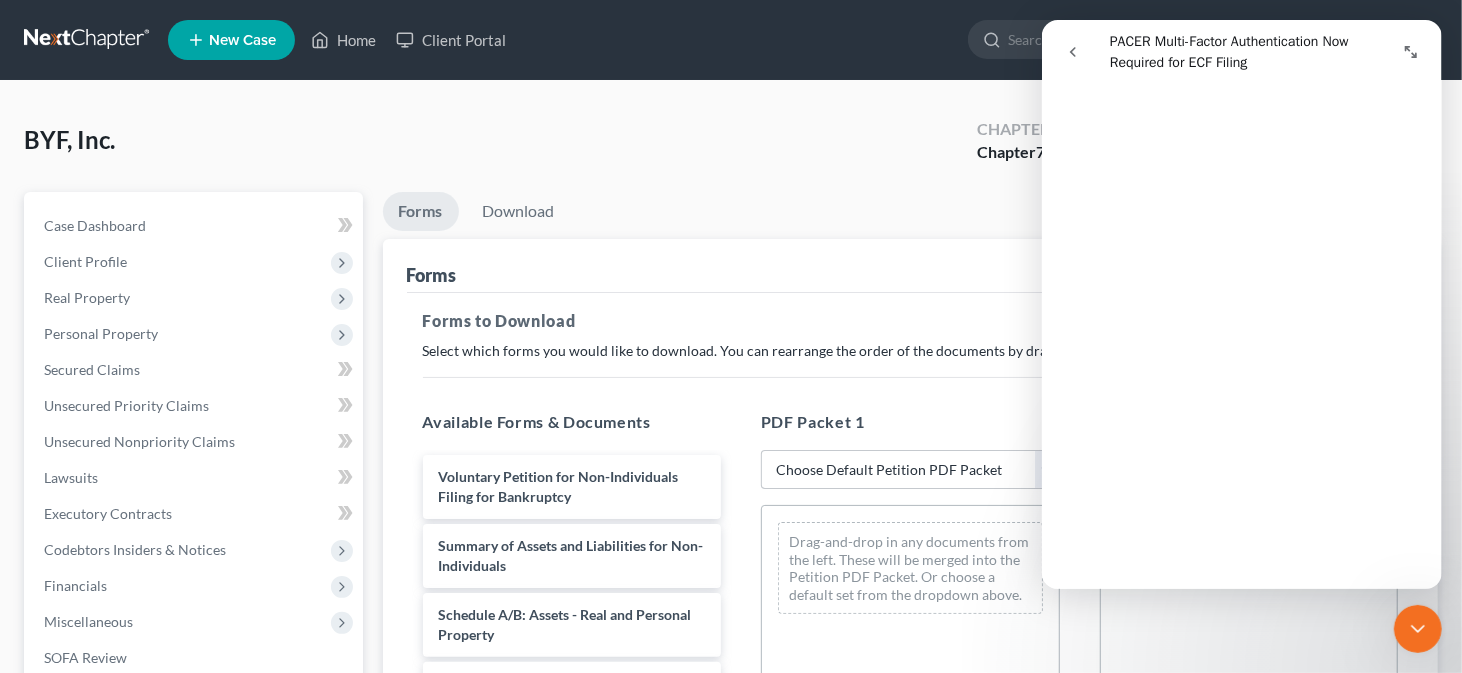 click 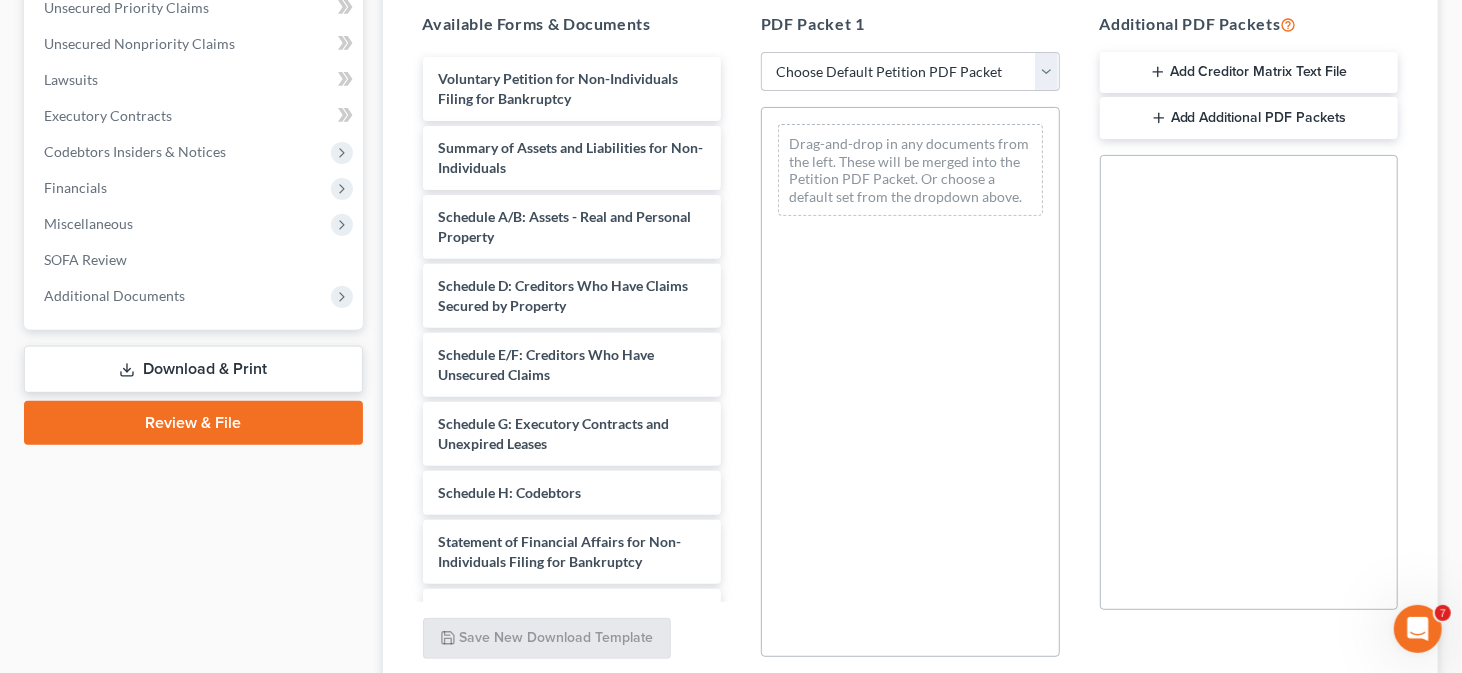 scroll, scrollTop: 400, scrollLeft: 0, axis: vertical 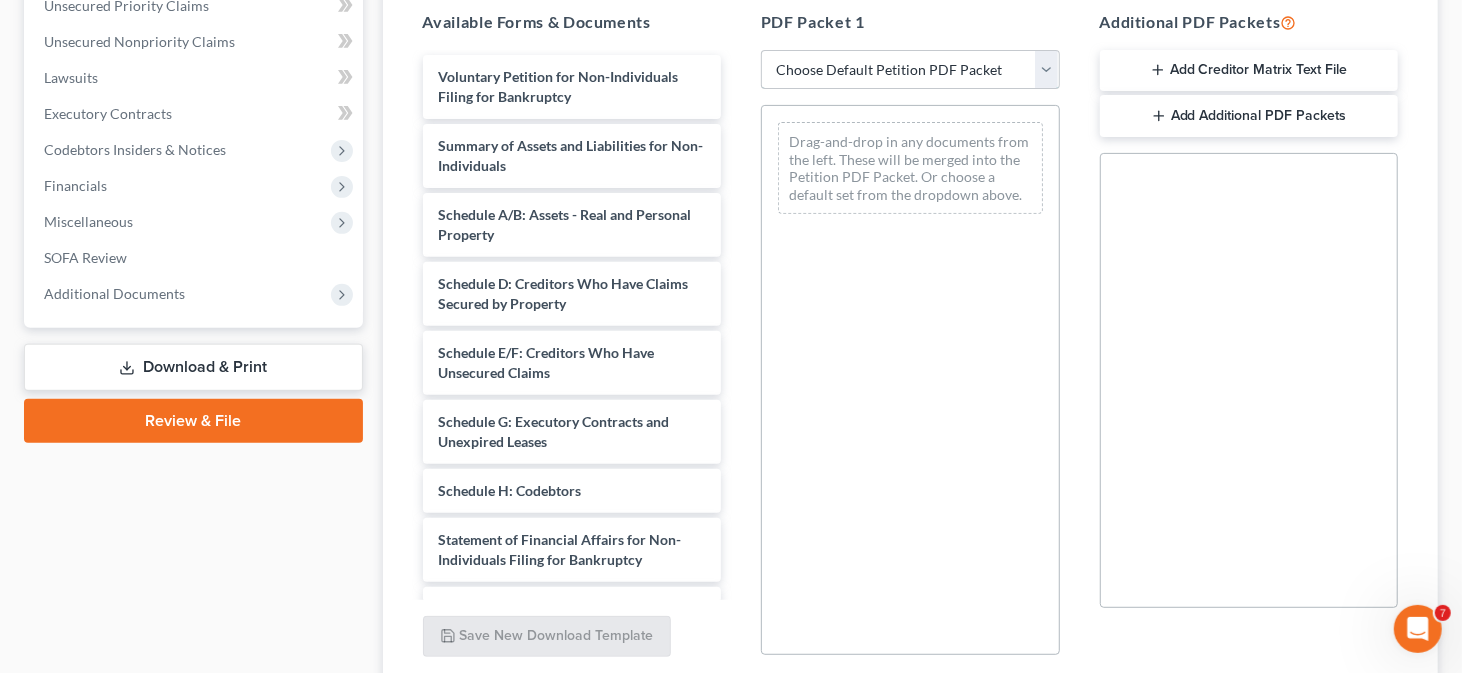 click on "Choose Default Petition PDF Packet Complete Bankruptcy Petition (all forms and schedules) Emergency Filing Forms (Petition and Creditor List Only) Amended Forms Signature Pages Only" at bounding box center (910, 70) 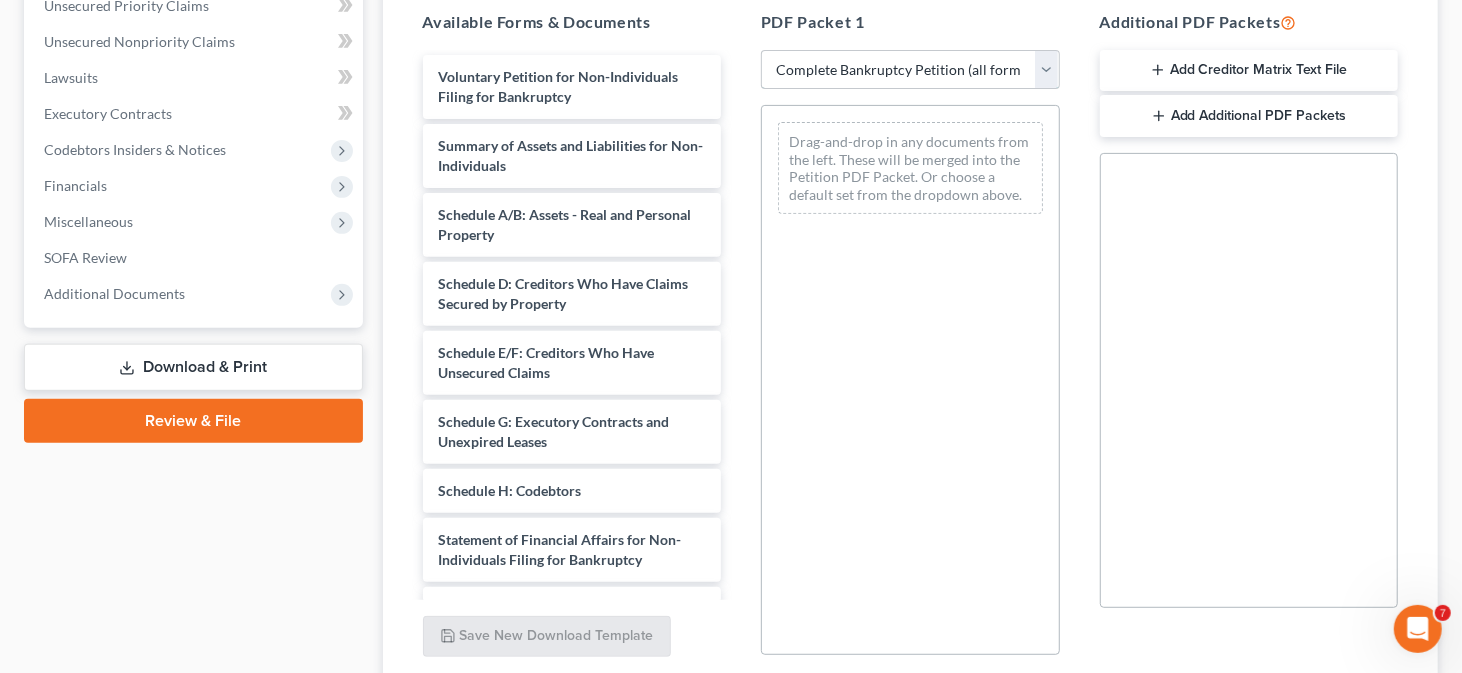 click on "Choose Default Petition PDF Packet Complete Bankruptcy Petition (all forms and schedules) Emergency Filing Forms (Petition and Creditor List Only) Amended Forms Signature Pages Only" at bounding box center (910, 70) 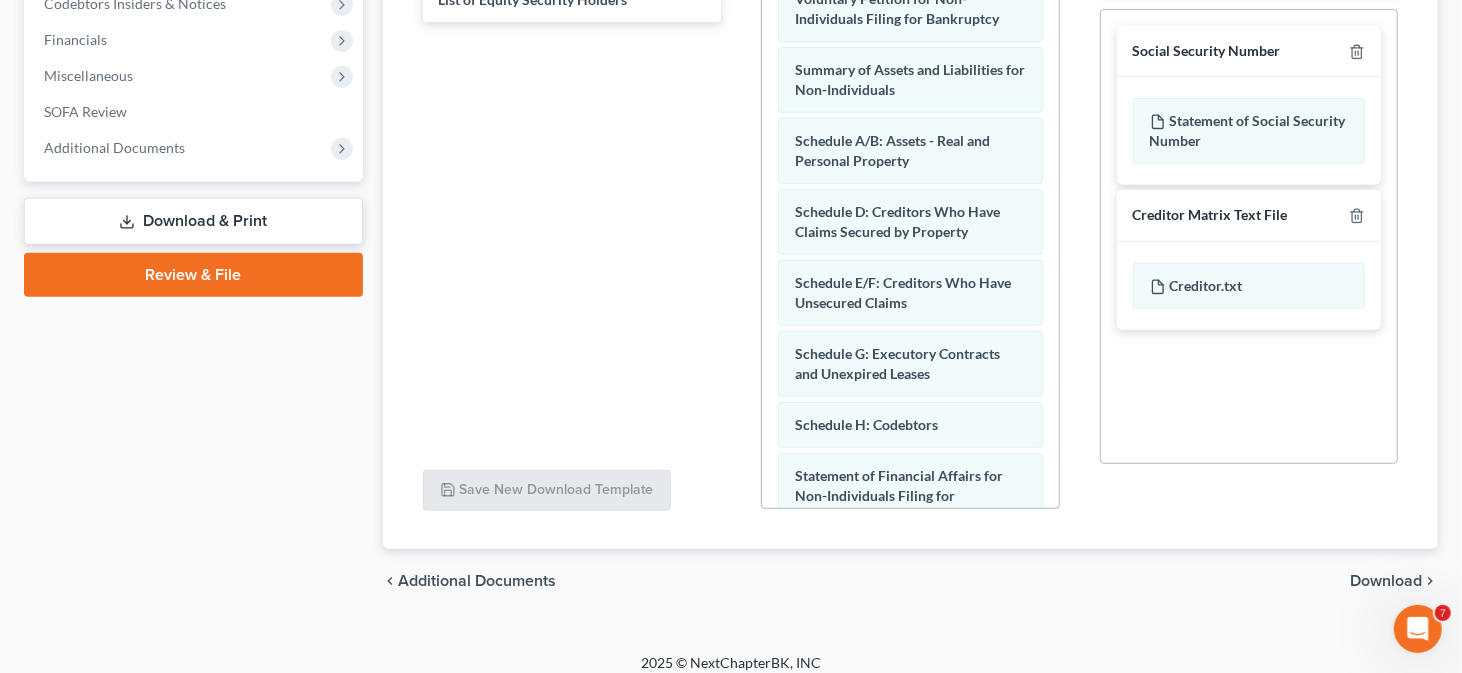 scroll, scrollTop: 560, scrollLeft: 0, axis: vertical 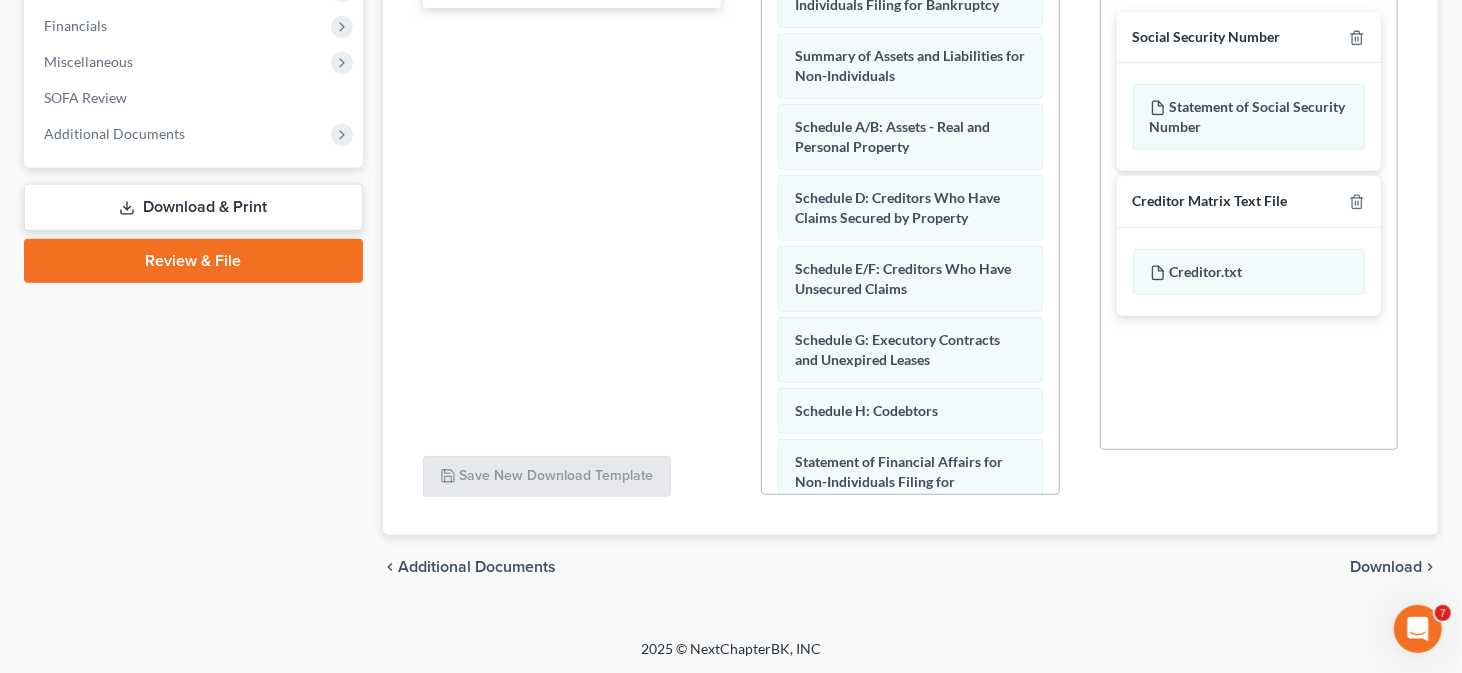 click on "Download" at bounding box center (1386, 567) 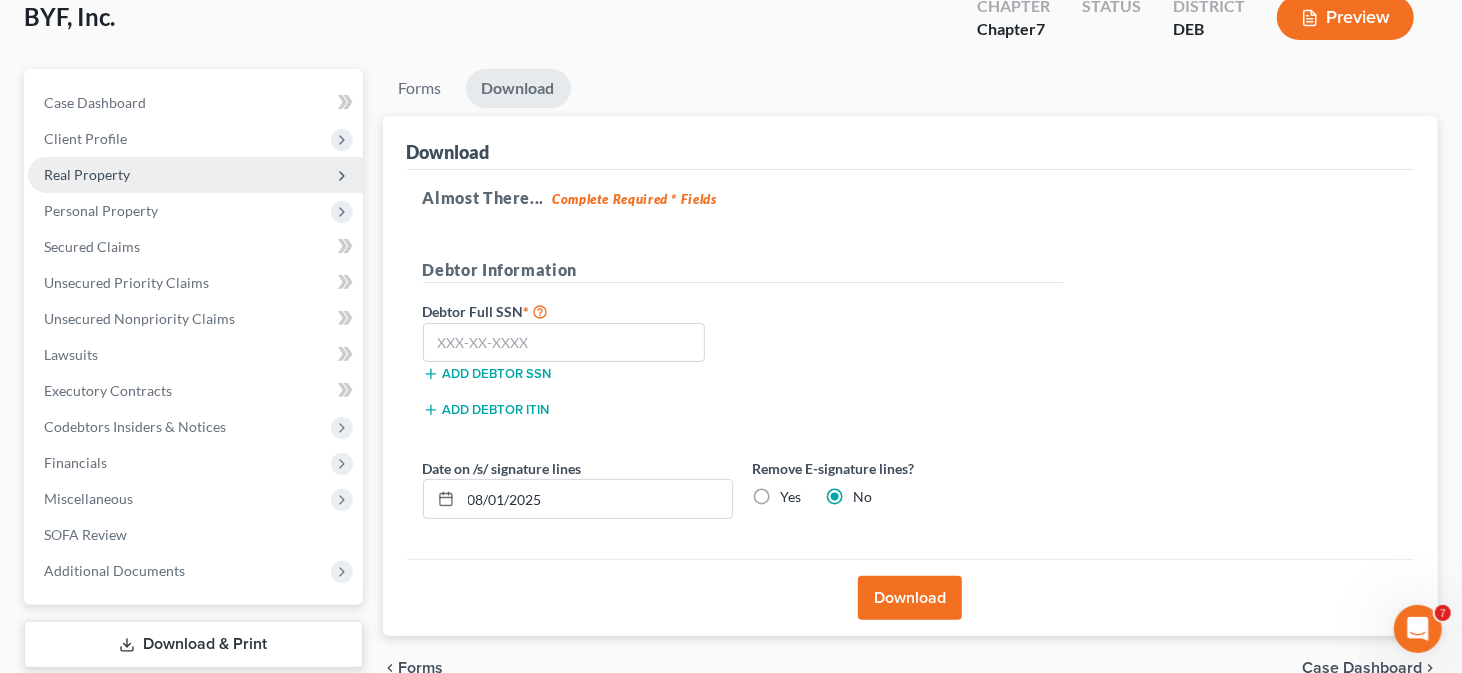 scroll, scrollTop: 0, scrollLeft: 0, axis: both 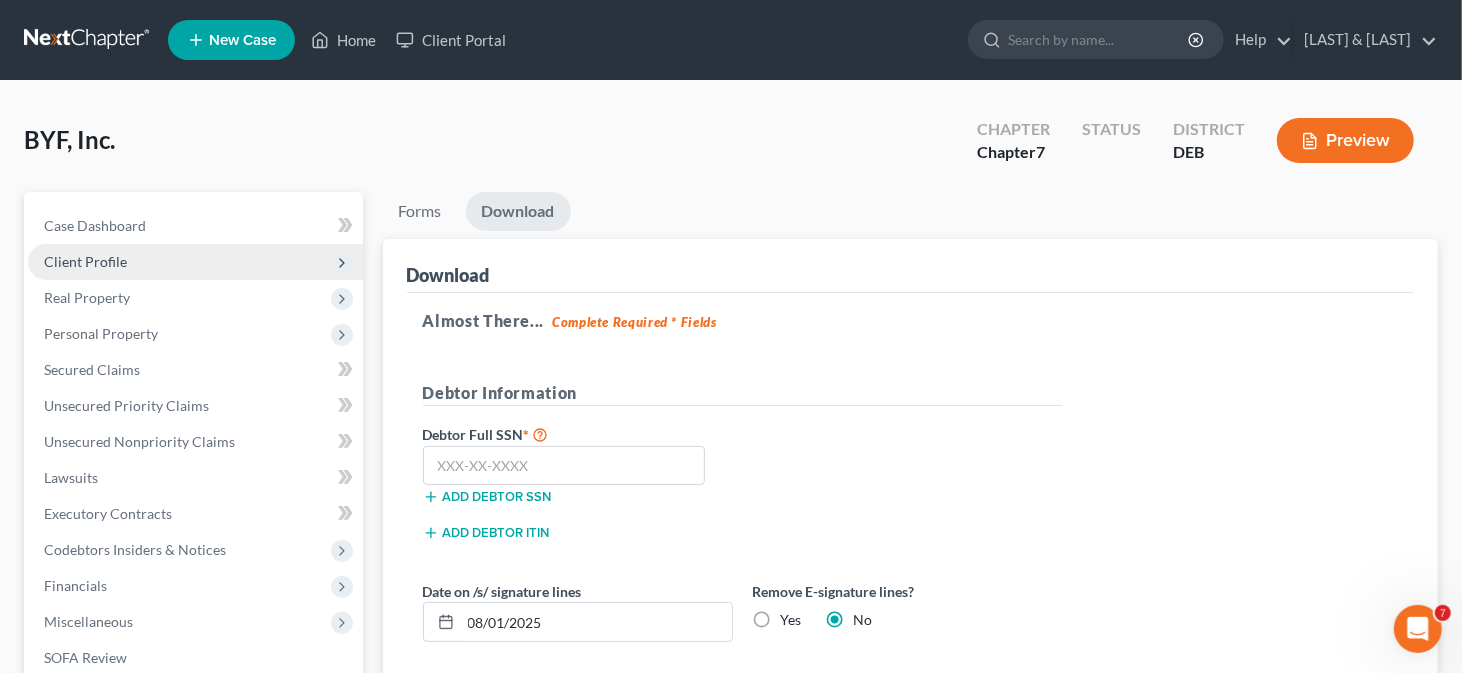 click on "Client Profile" at bounding box center [195, 262] 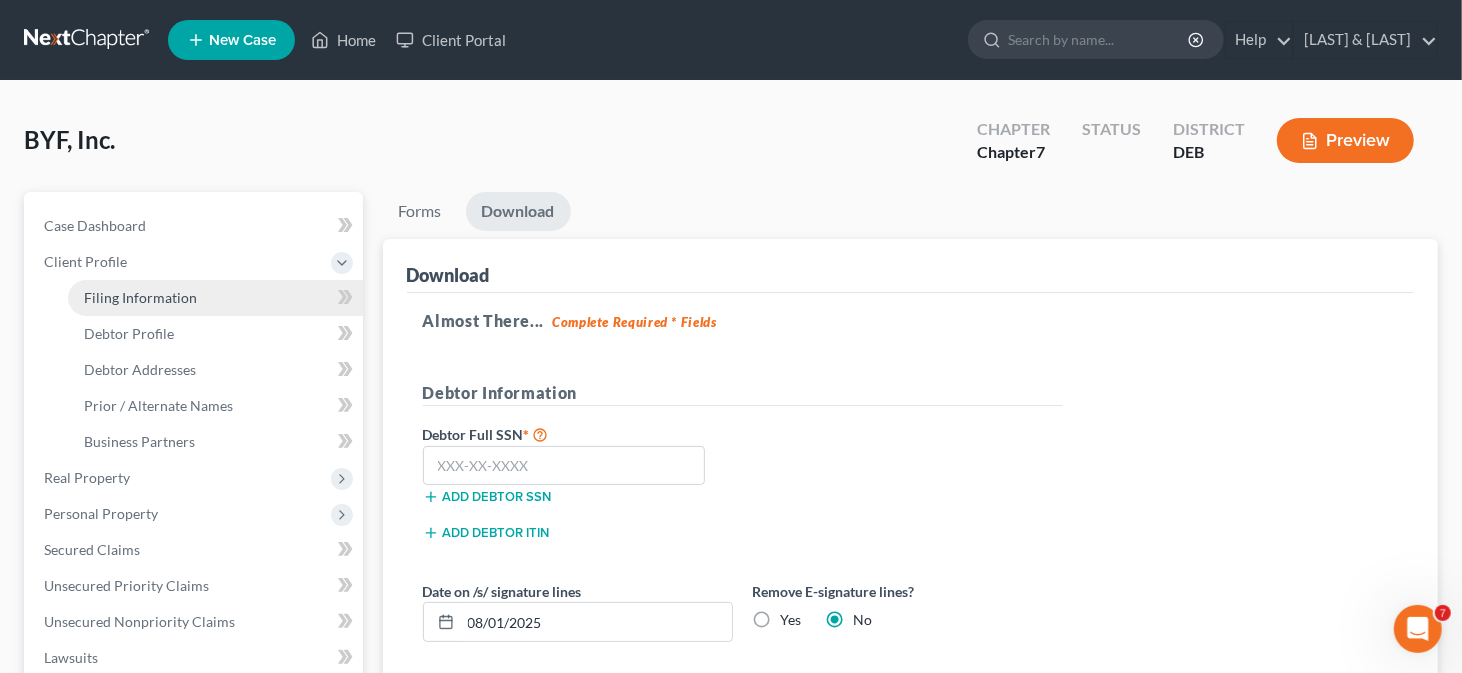 click on "Filing Information" at bounding box center (215, 298) 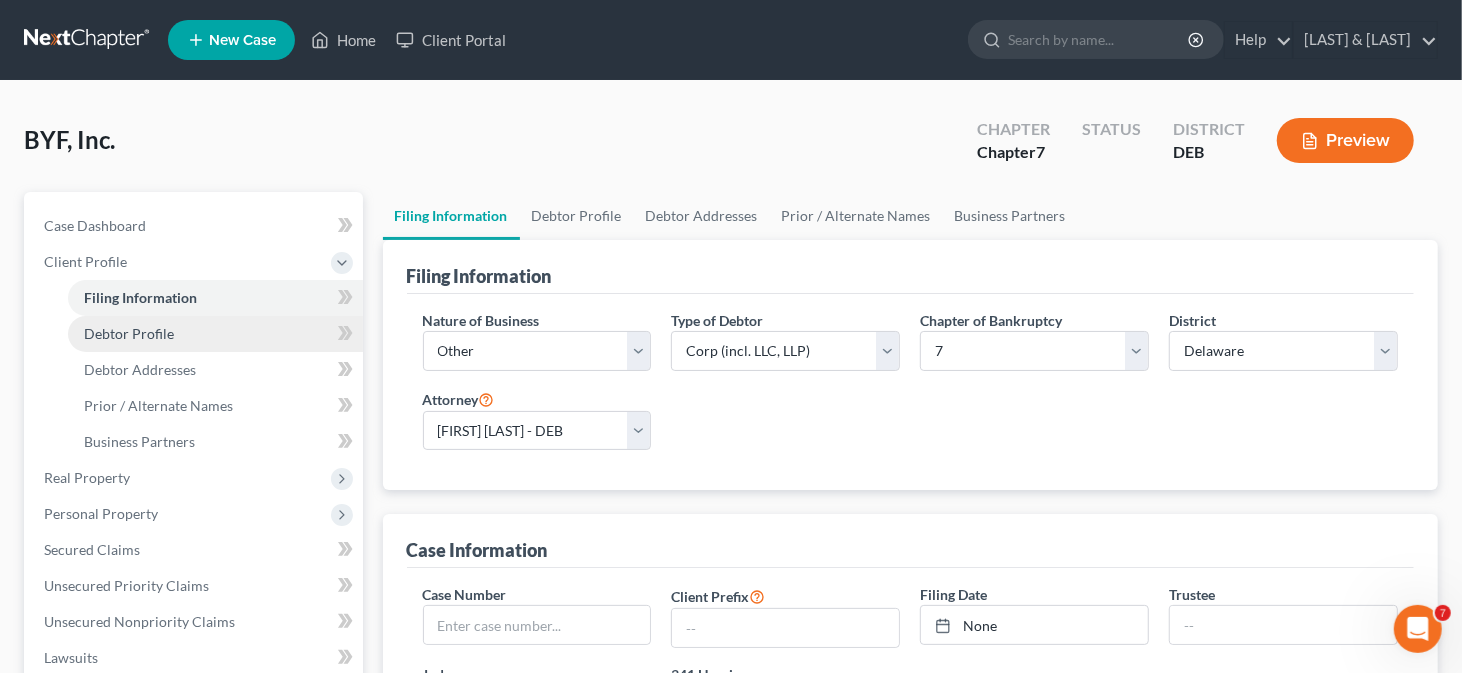 click on "Debtor Profile" at bounding box center [129, 333] 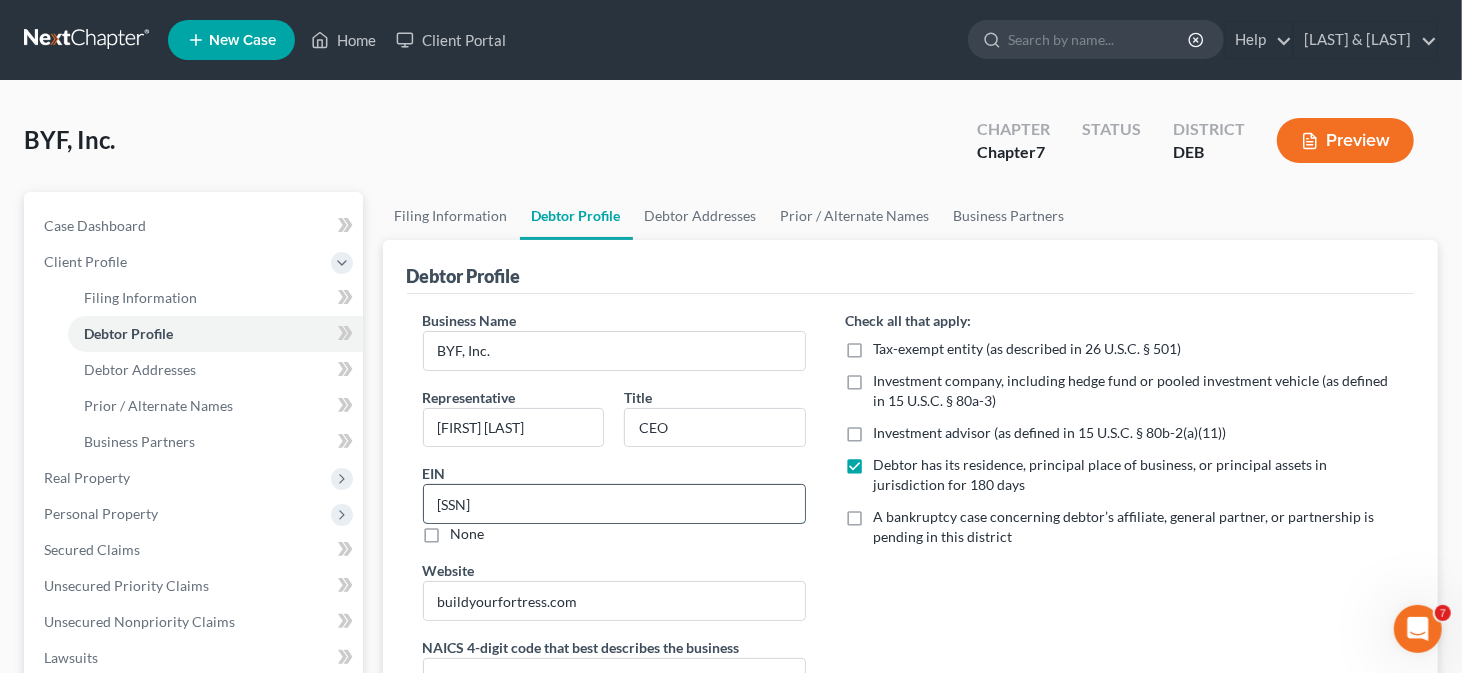 drag, startPoint x: 558, startPoint y: 514, endPoint x: 429, endPoint y: 501, distance: 129.65338 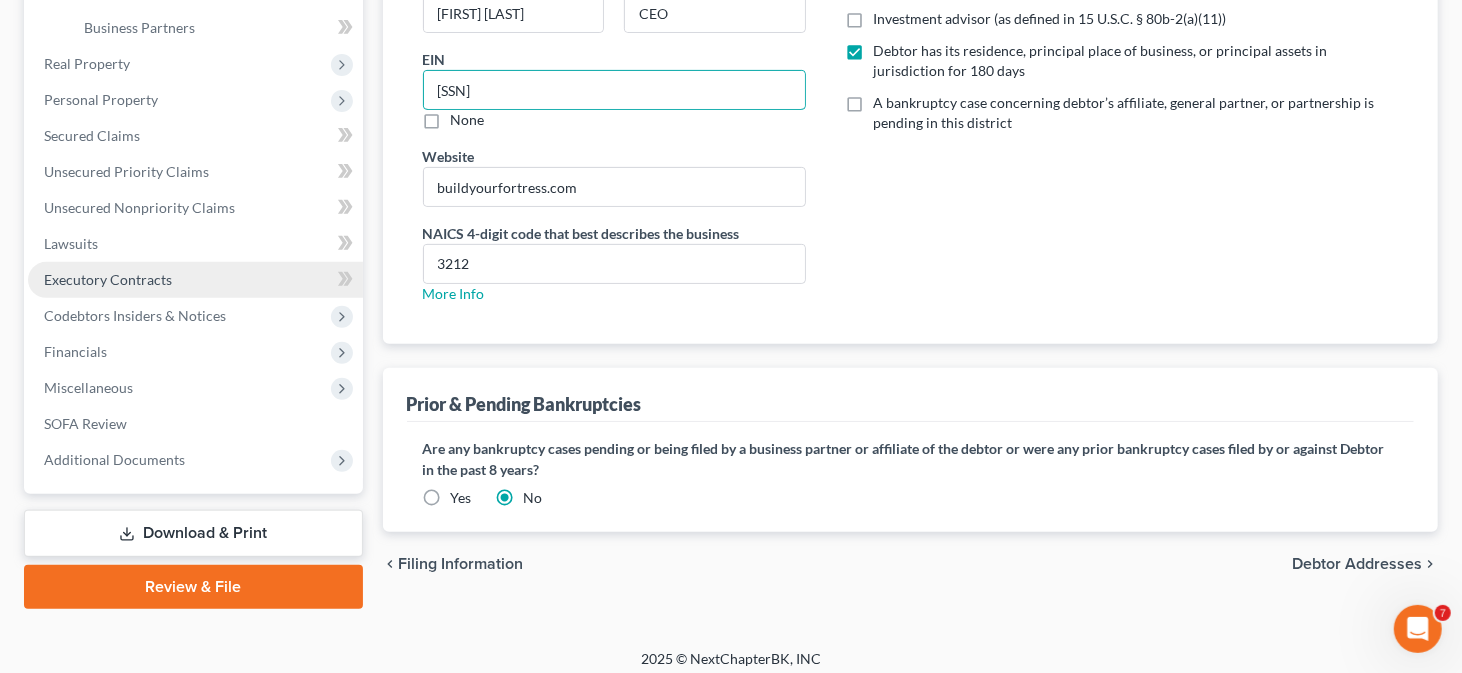 scroll, scrollTop: 423, scrollLeft: 0, axis: vertical 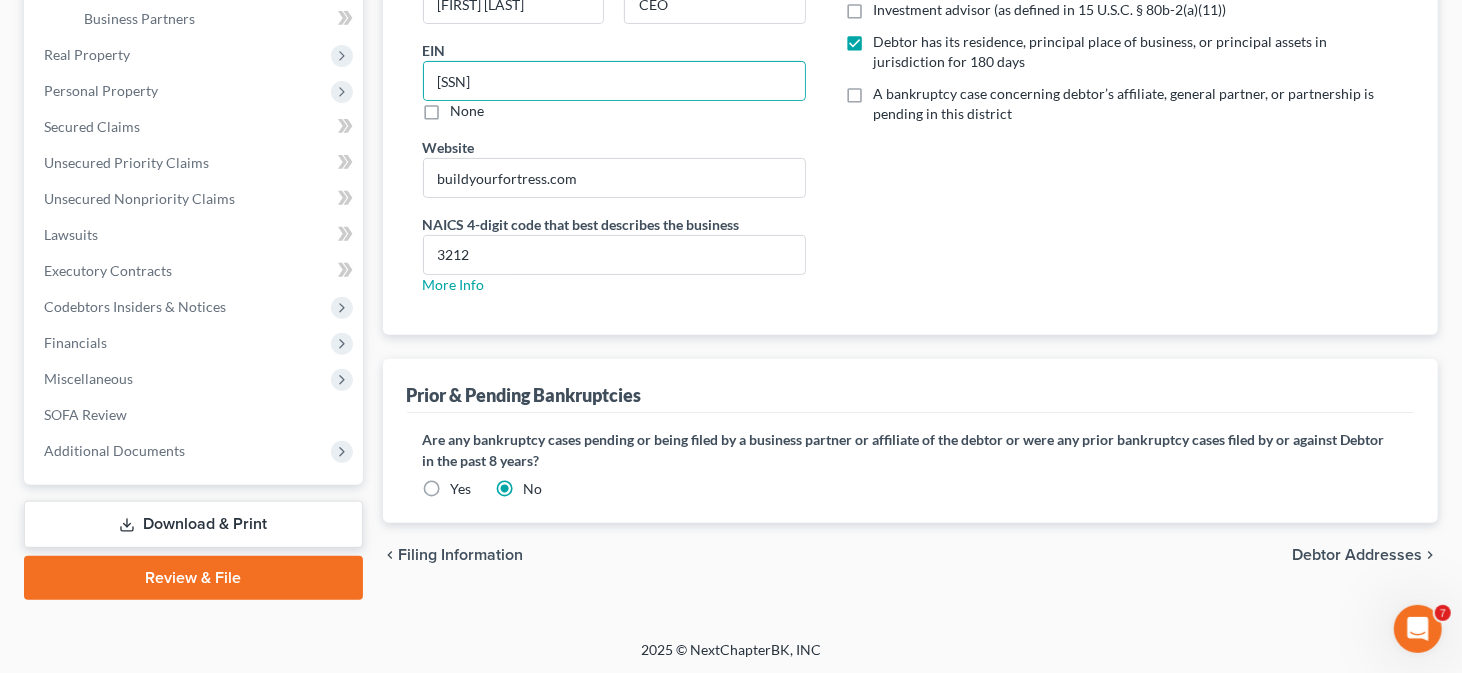 click on "Download & Print" at bounding box center (193, 524) 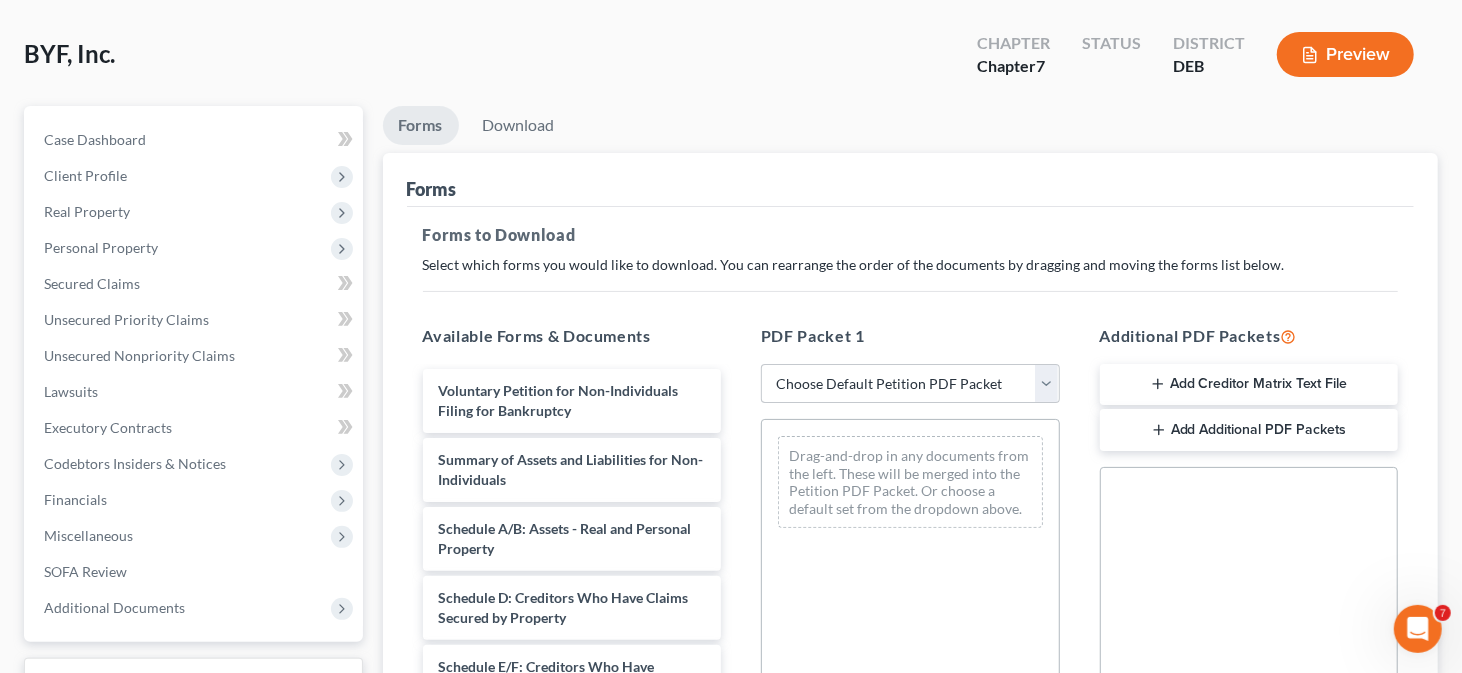 scroll, scrollTop: 200, scrollLeft: 0, axis: vertical 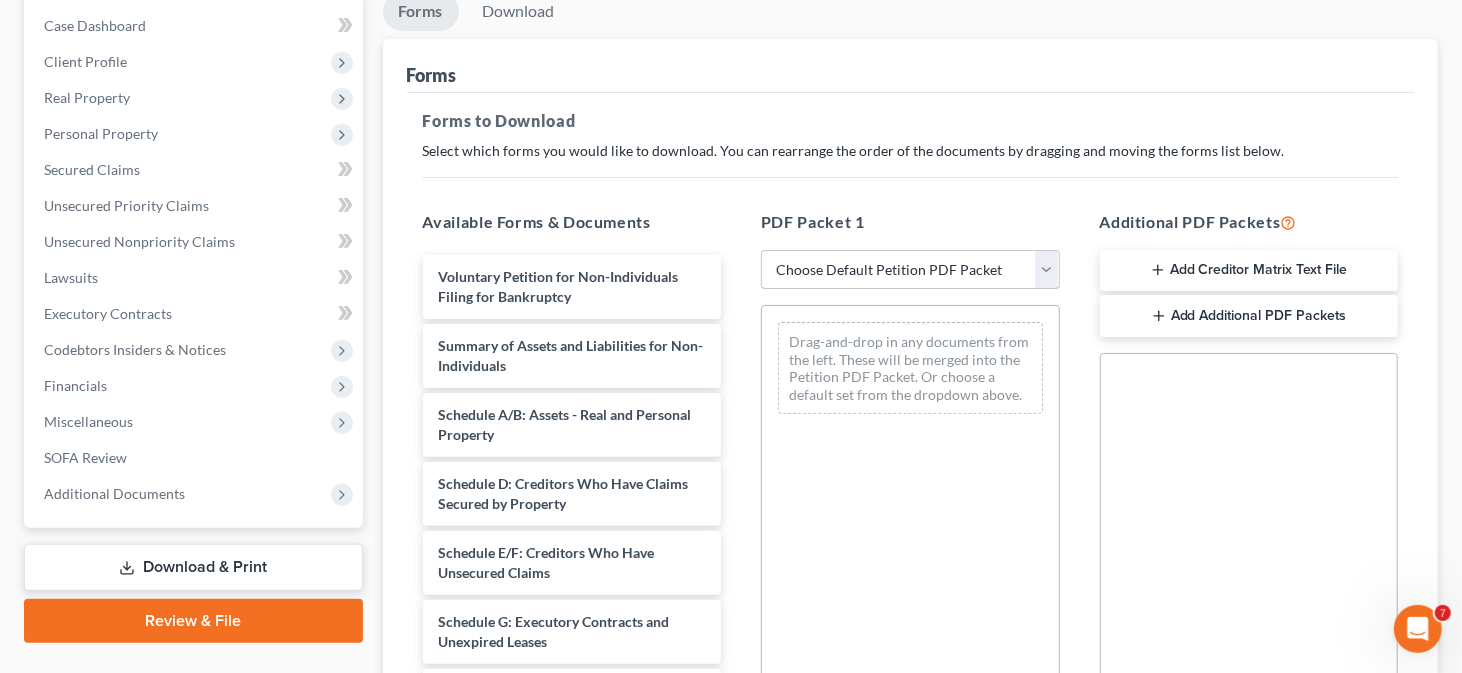 click on "Choose Default Petition PDF Packet Complete Bankruptcy Petition (all forms and schedules) Emergency Filing Forms (Petition and Creditor List Only) Amended Forms Signature Pages Only" at bounding box center [910, 270] 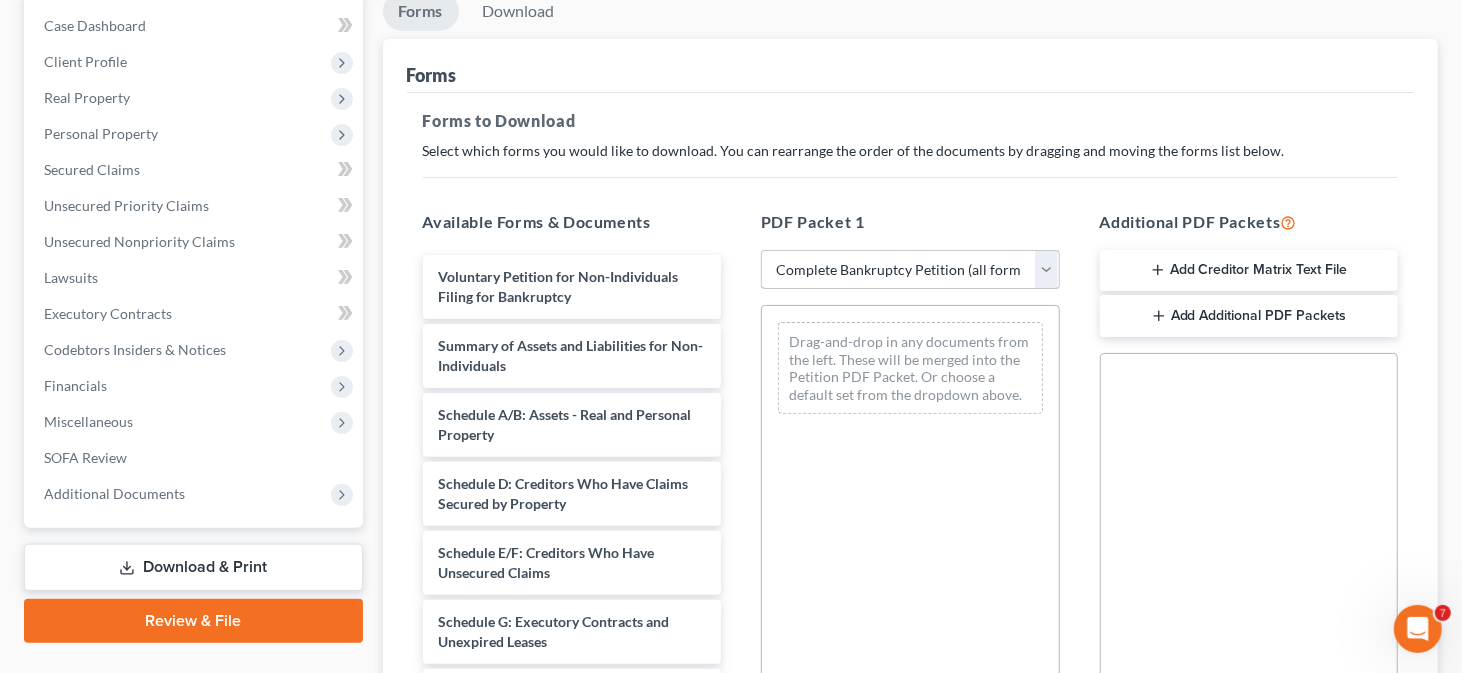 click on "Choose Default Petition PDF Packet Complete Bankruptcy Petition (all forms and schedules) Emergency Filing Forms (Petition and Creditor List Only) Amended Forms Signature Pages Only" at bounding box center [910, 270] 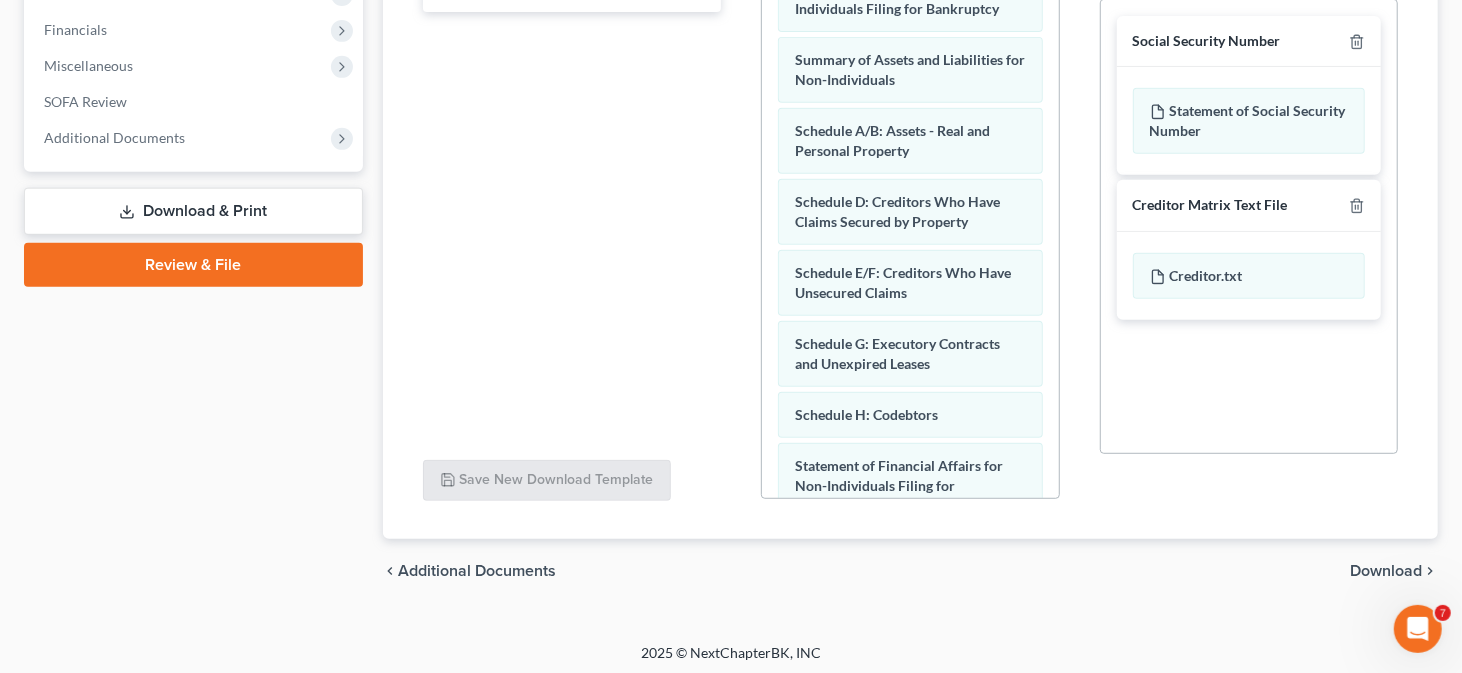scroll, scrollTop: 560, scrollLeft: 0, axis: vertical 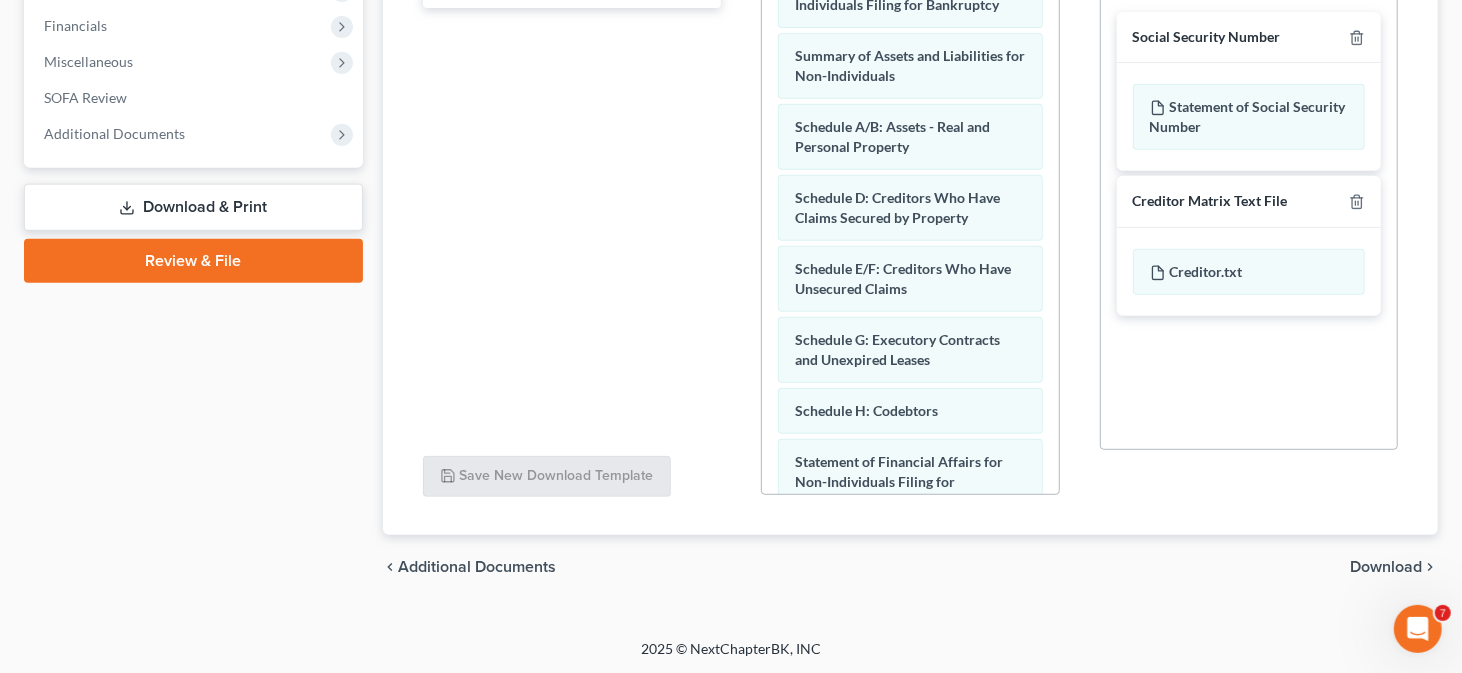 click on "Download" at bounding box center [1386, 567] 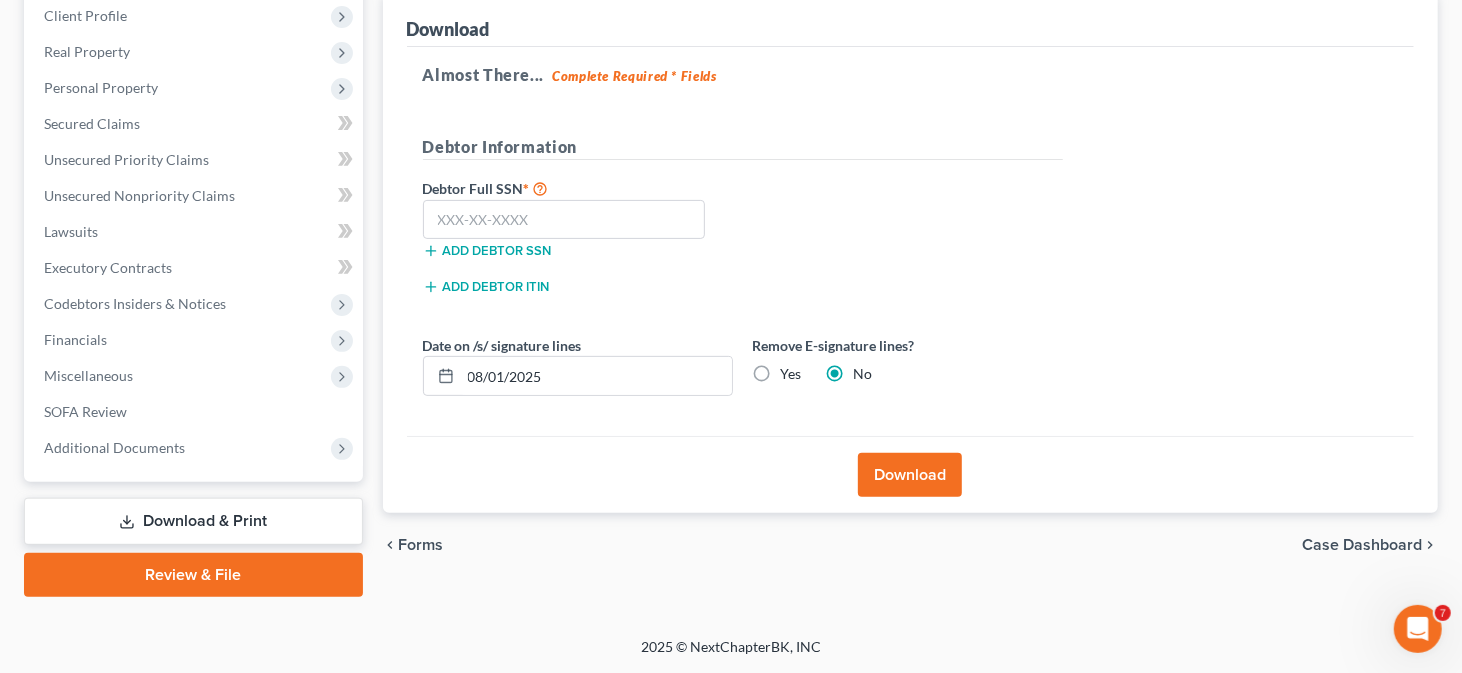 scroll, scrollTop: 243, scrollLeft: 0, axis: vertical 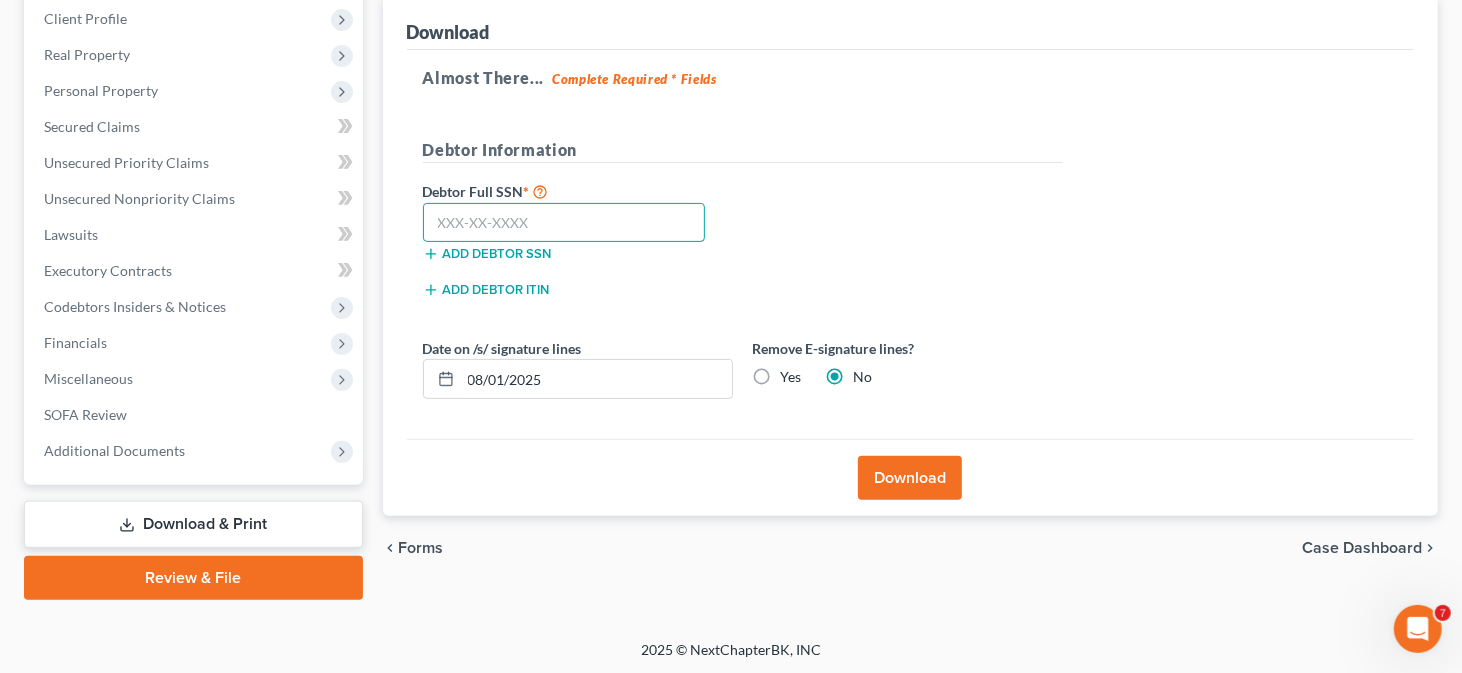 click at bounding box center [564, 223] 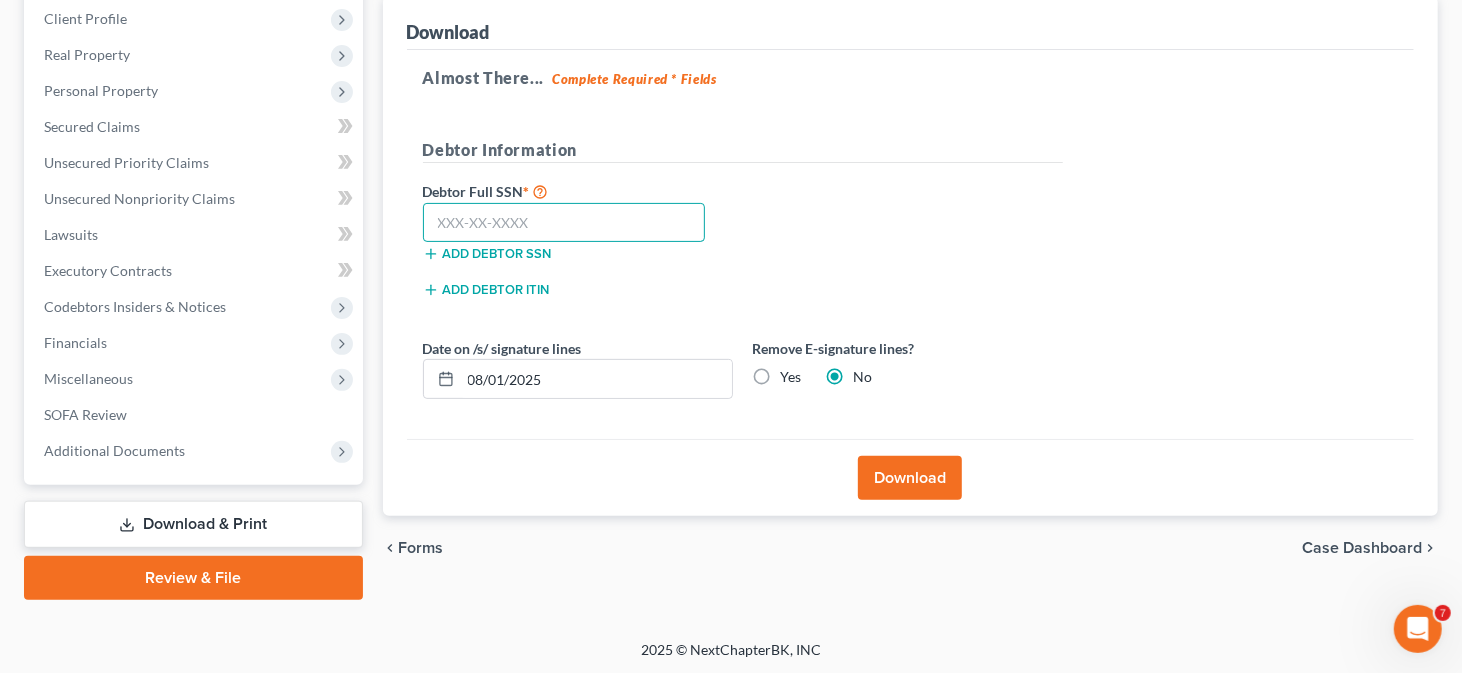 paste on "[SSN]" 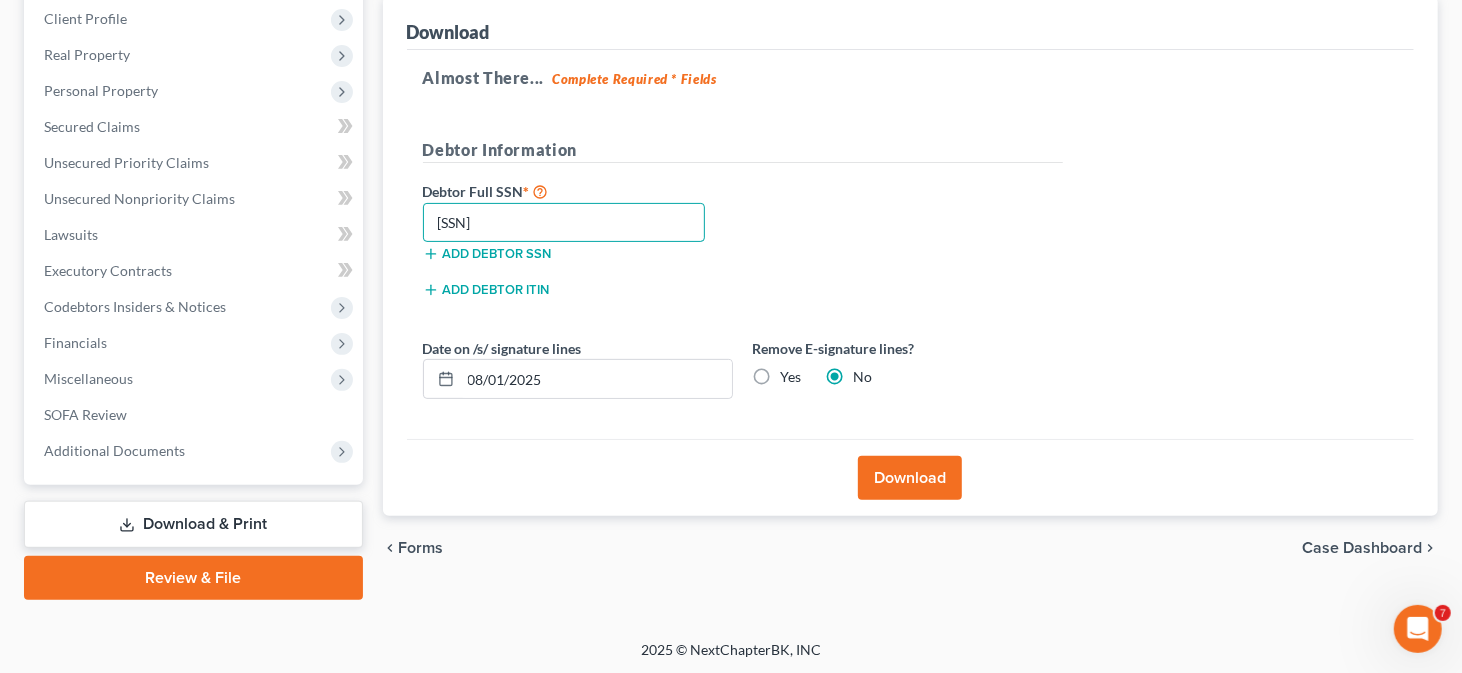 type on "[SSN]" 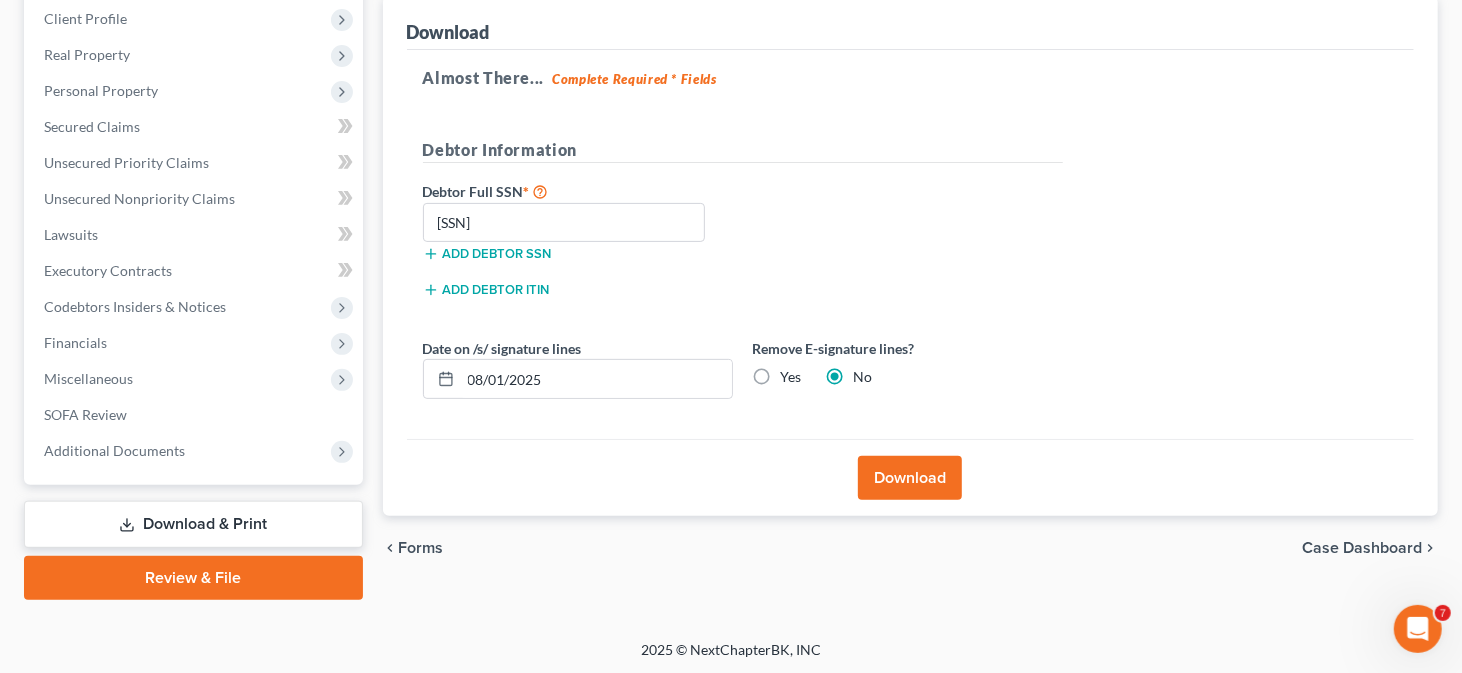 click on "Download" at bounding box center [910, 478] 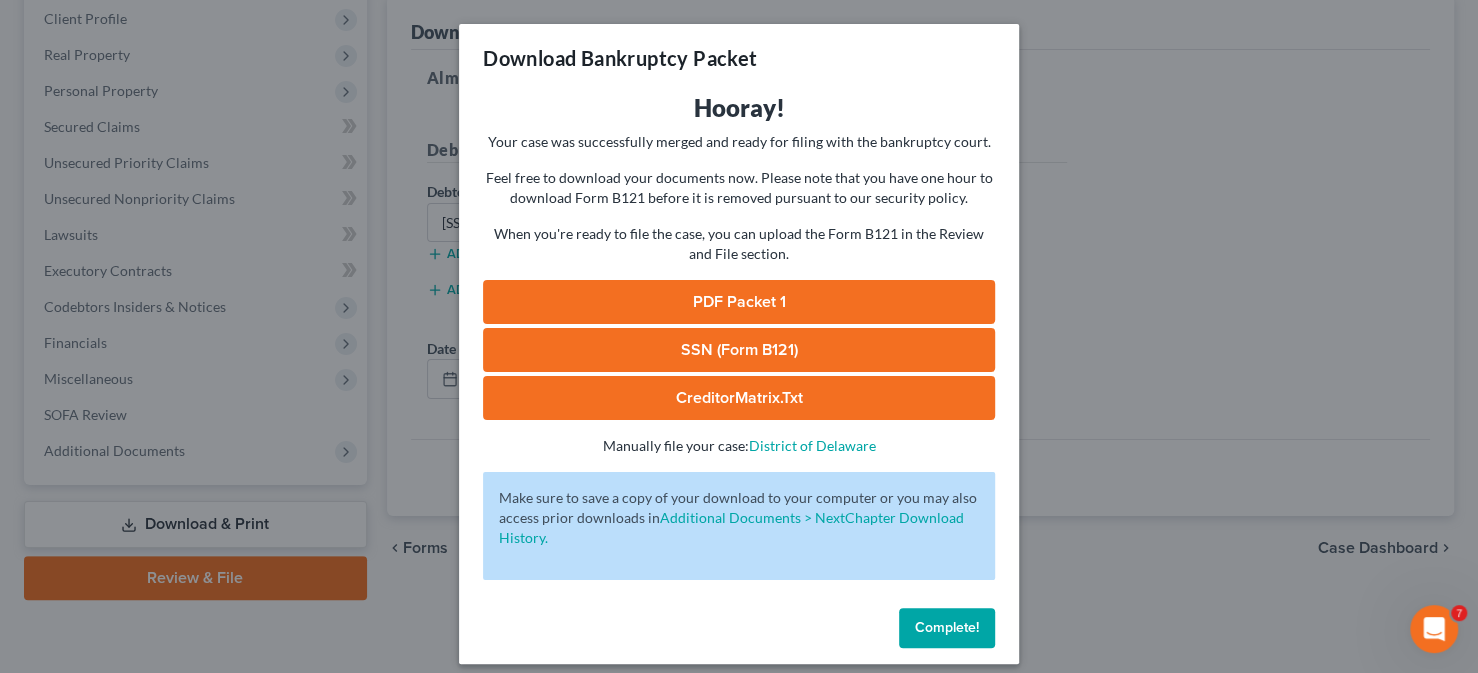 click on "PDF Packet 1" at bounding box center [739, 302] 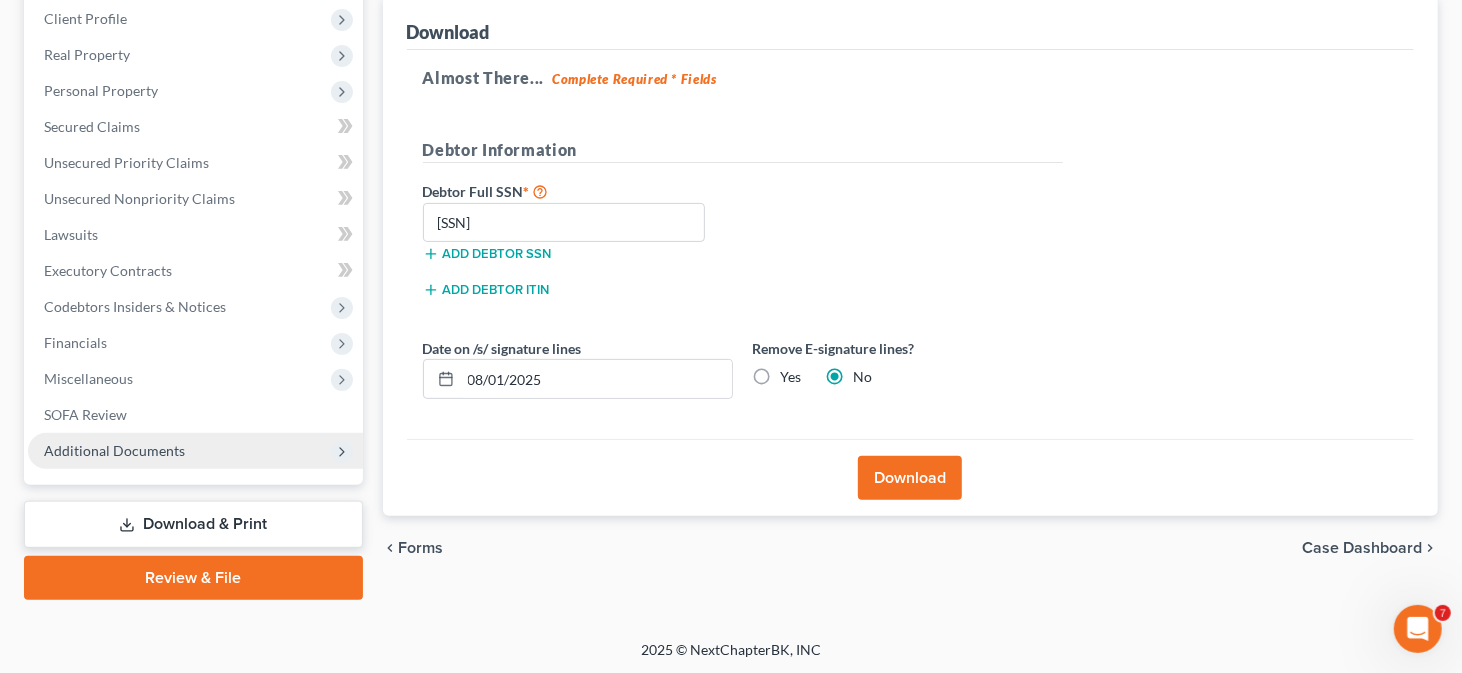click on "Additional Documents" at bounding box center (195, 451) 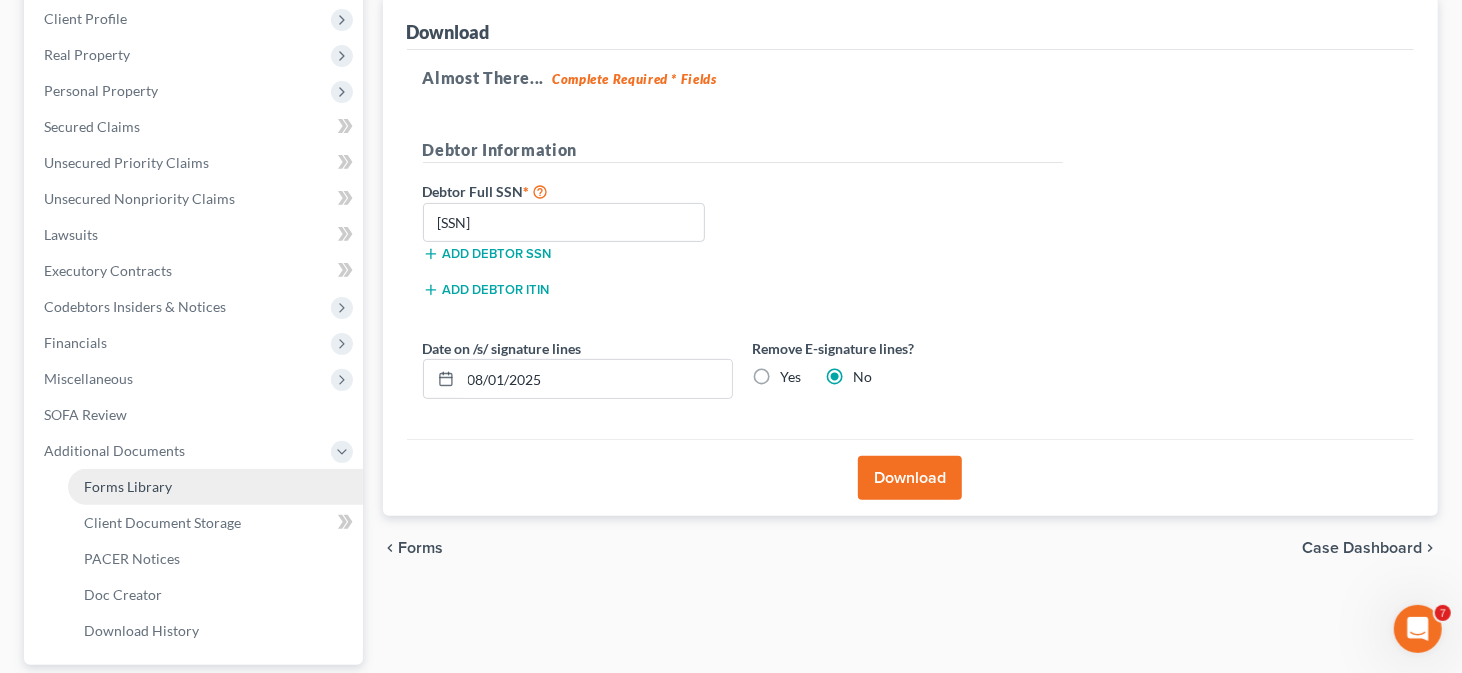click on "Forms Library" at bounding box center [215, 487] 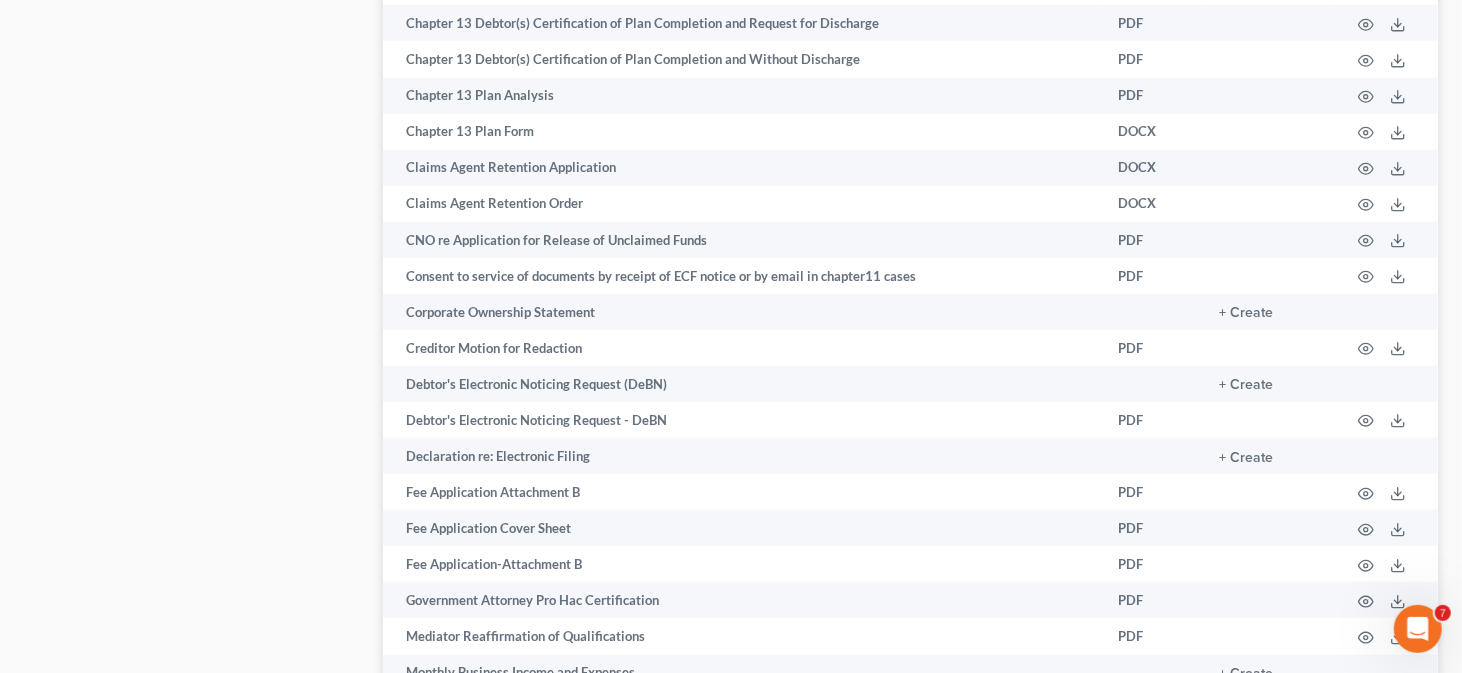 scroll, scrollTop: 1200, scrollLeft: 0, axis: vertical 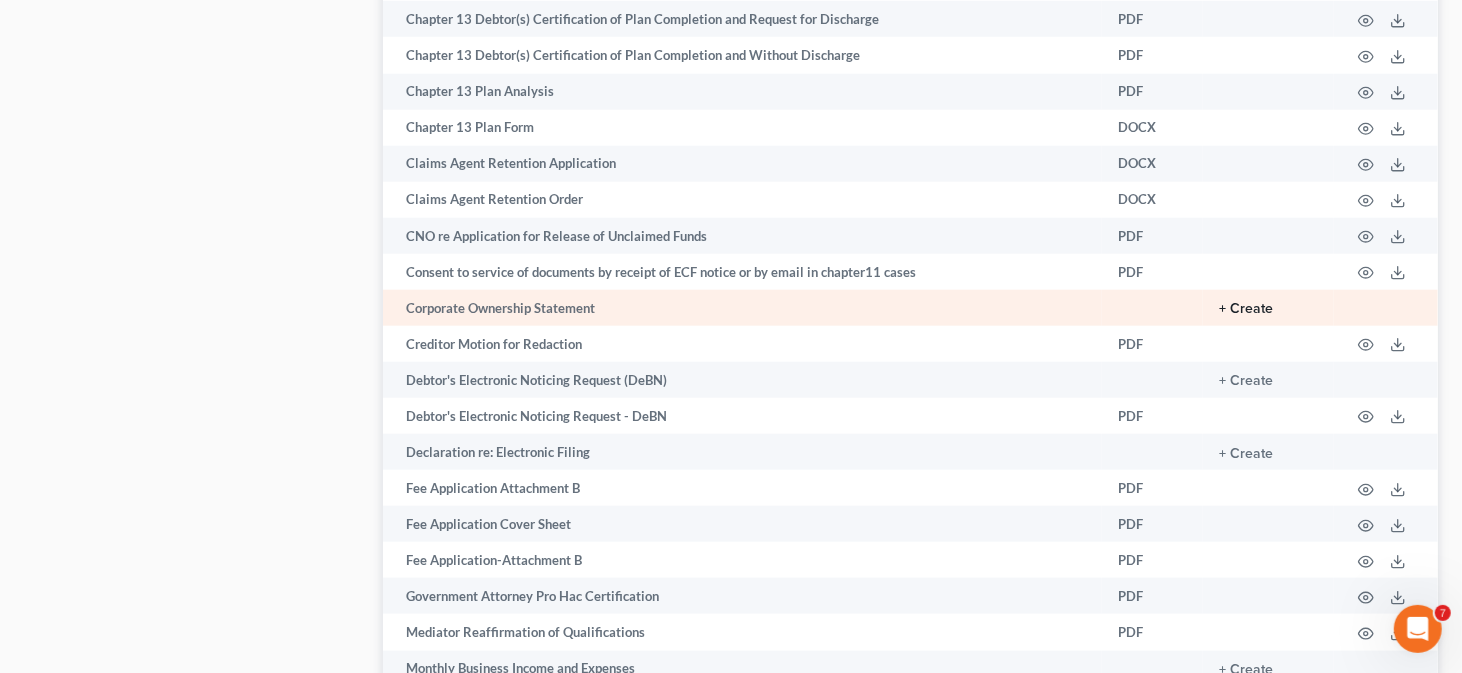 click on "+ Create" at bounding box center (1246, 309) 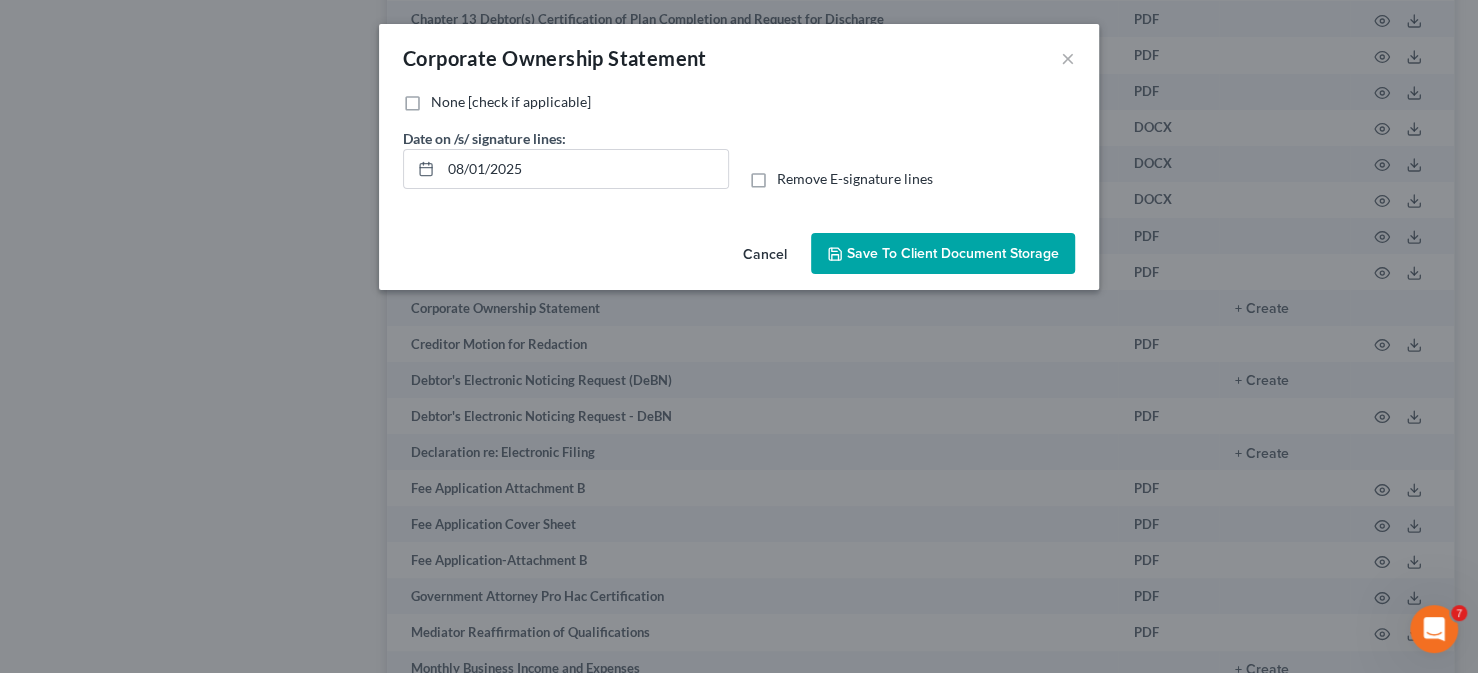 click on "Save to Client Document Storage" at bounding box center [953, 253] 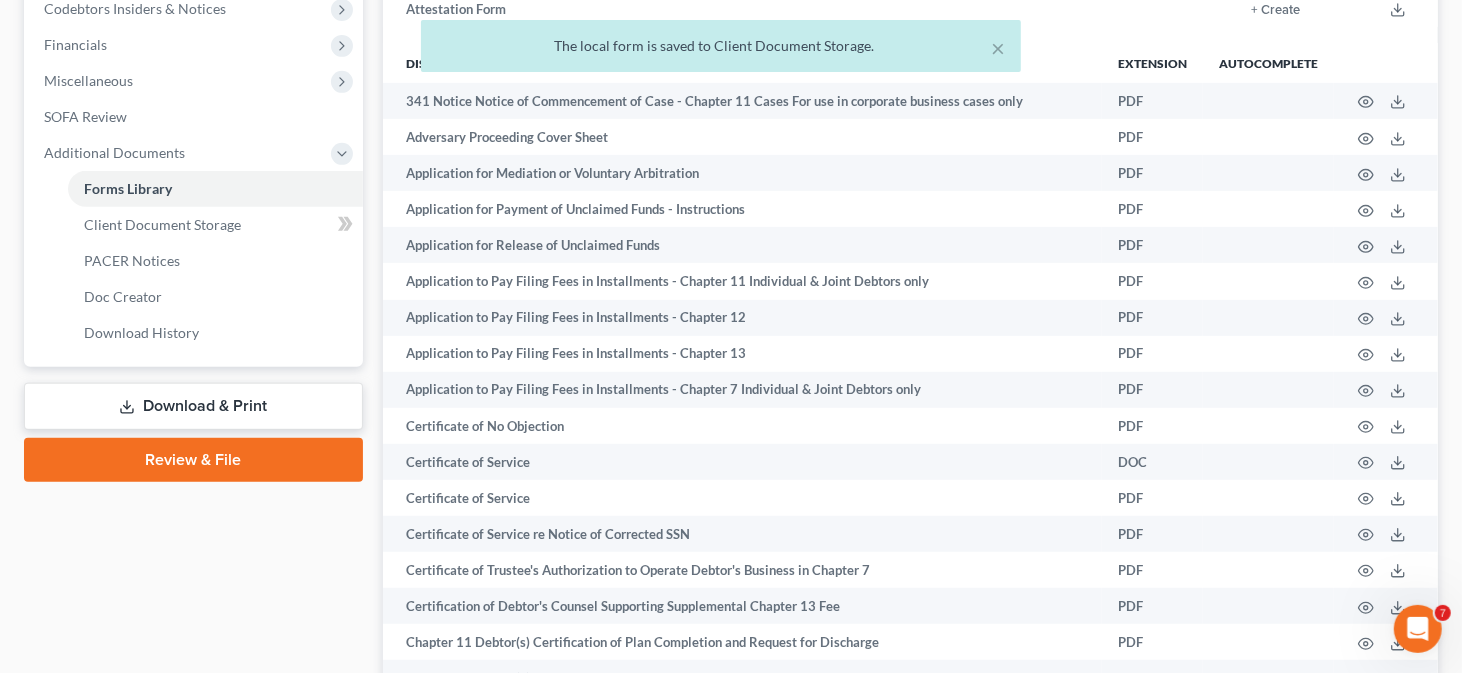 scroll, scrollTop: 500, scrollLeft: 0, axis: vertical 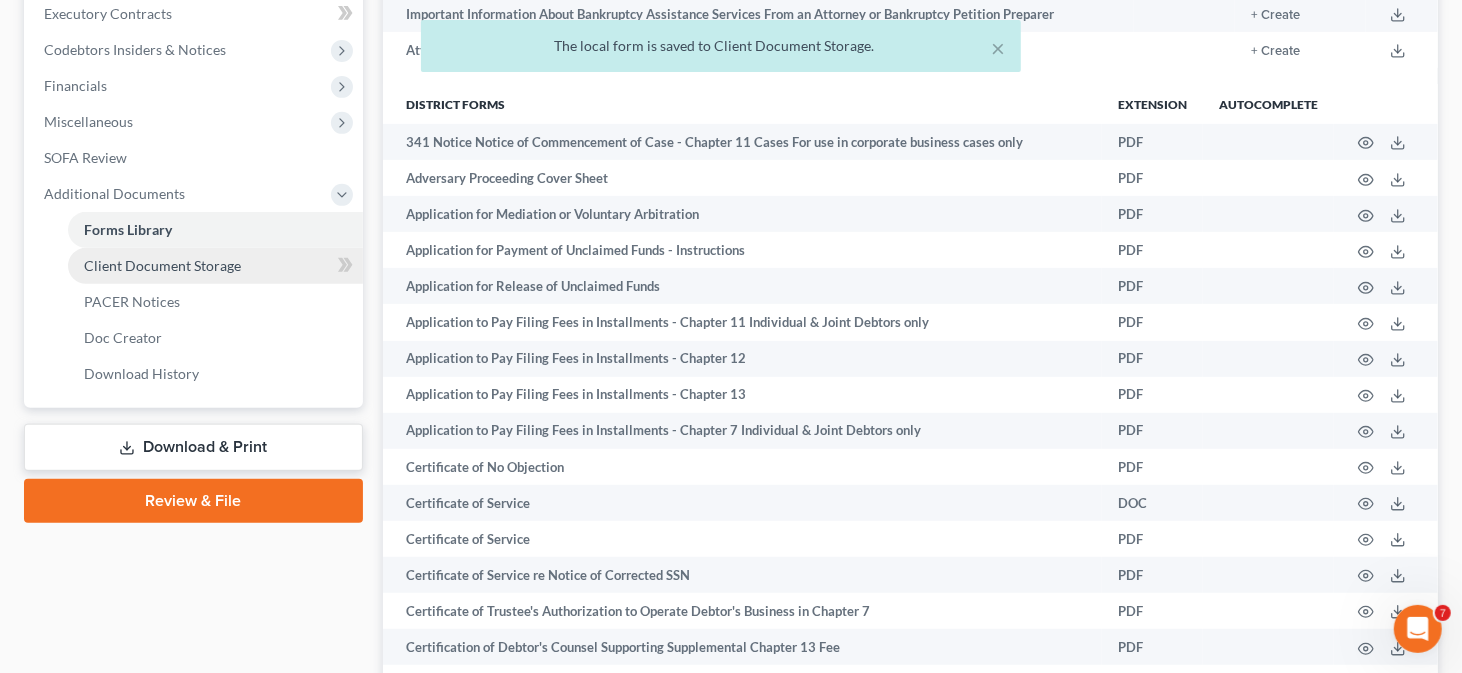 click on "Client Document Storage" at bounding box center [215, 266] 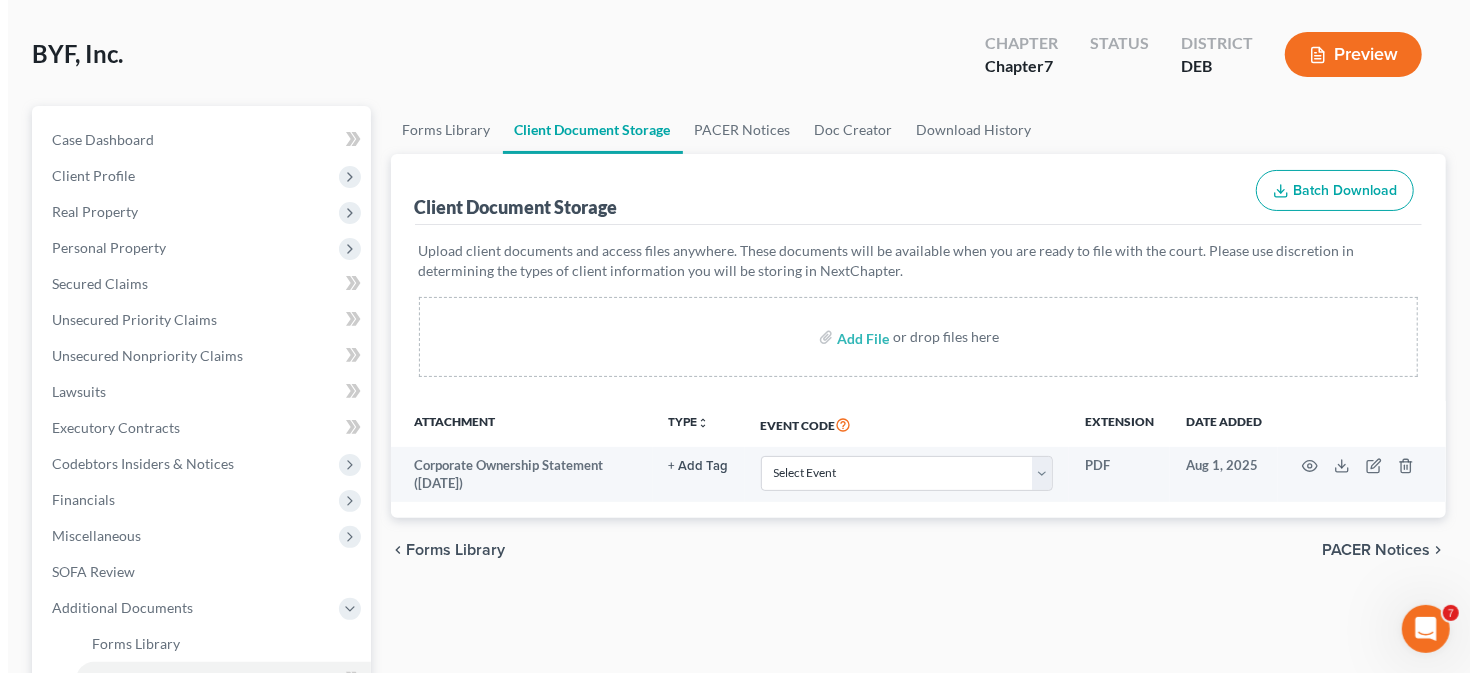 scroll, scrollTop: 200, scrollLeft: 0, axis: vertical 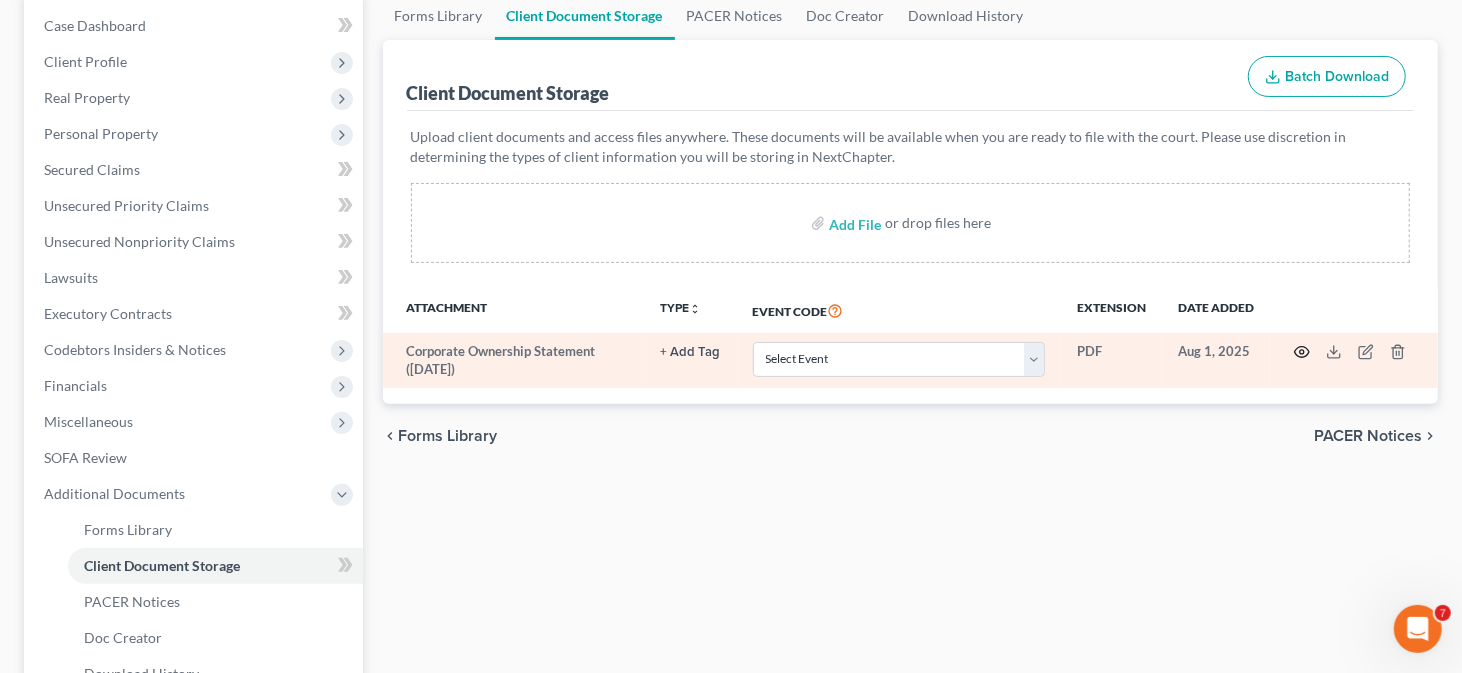 click 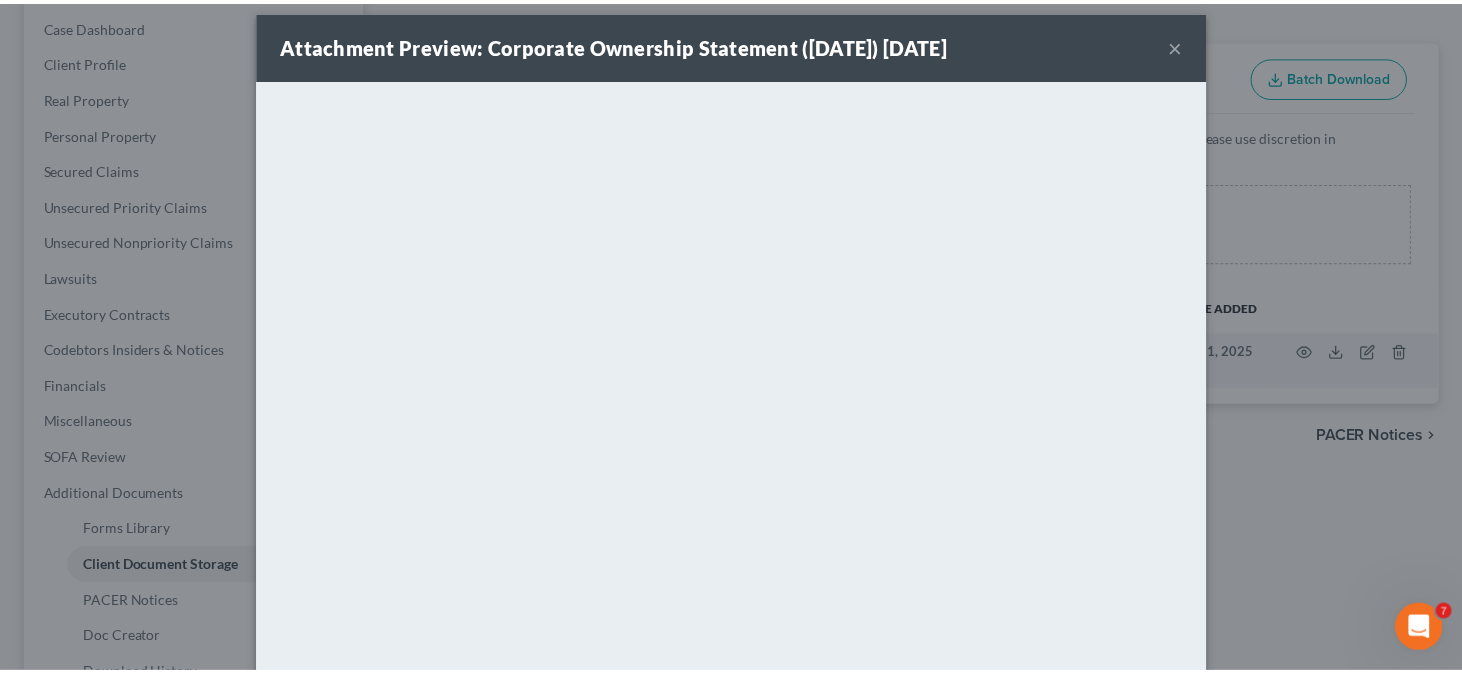 scroll, scrollTop: 0, scrollLeft: 0, axis: both 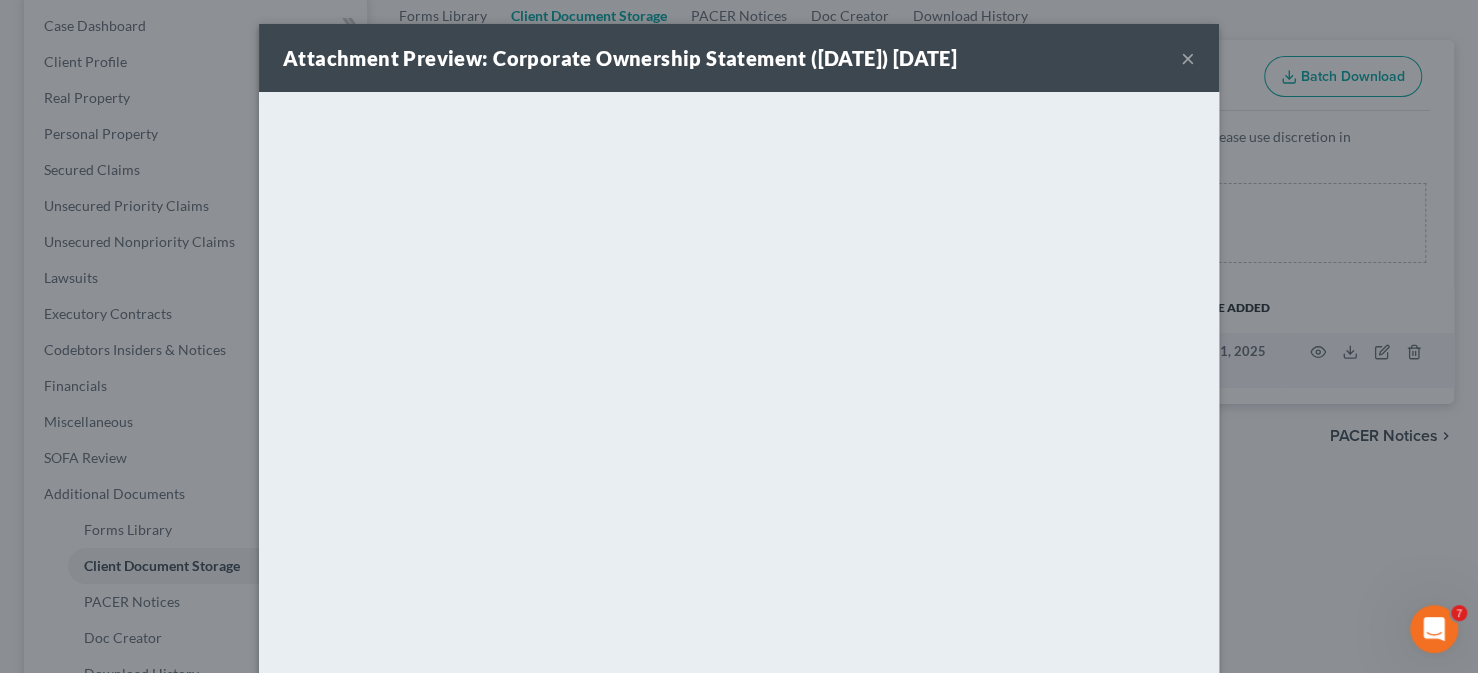 click on "×" at bounding box center [1188, 58] 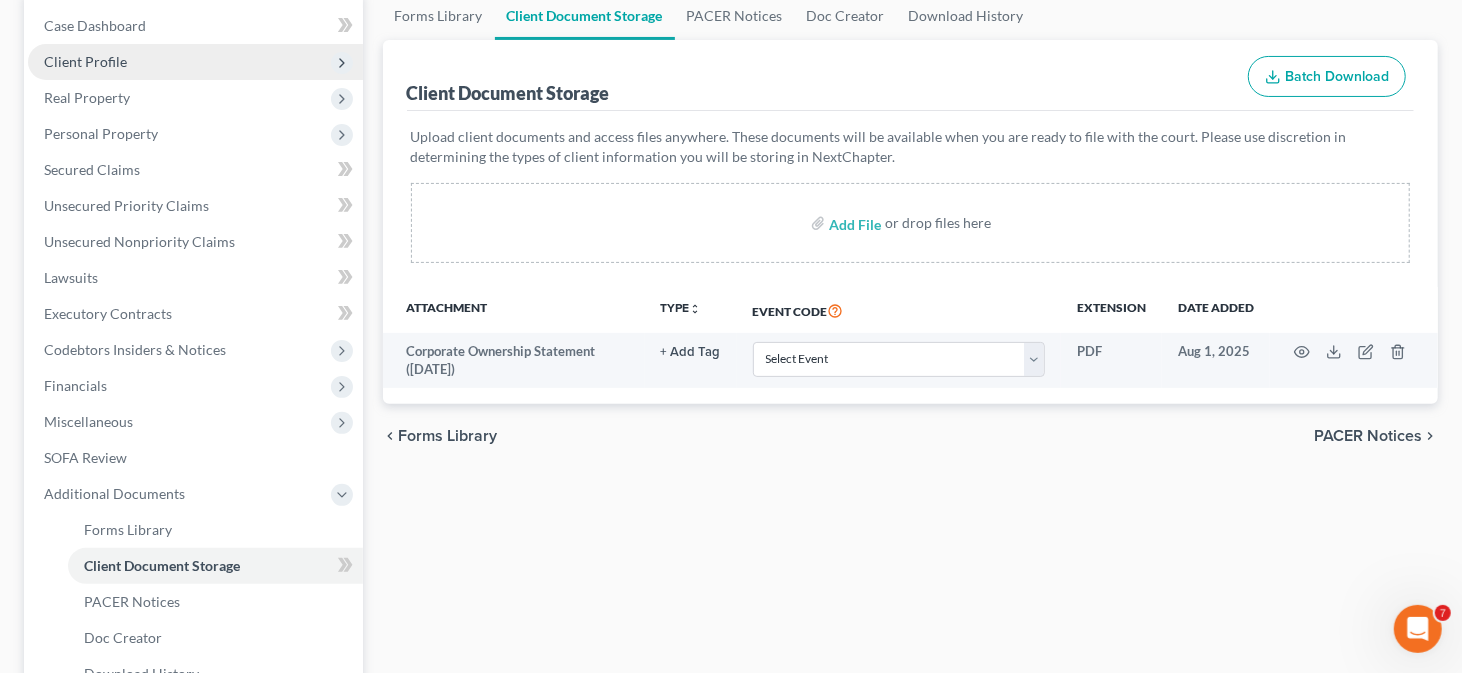 click on "Client Profile" at bounding box center (195, 62) 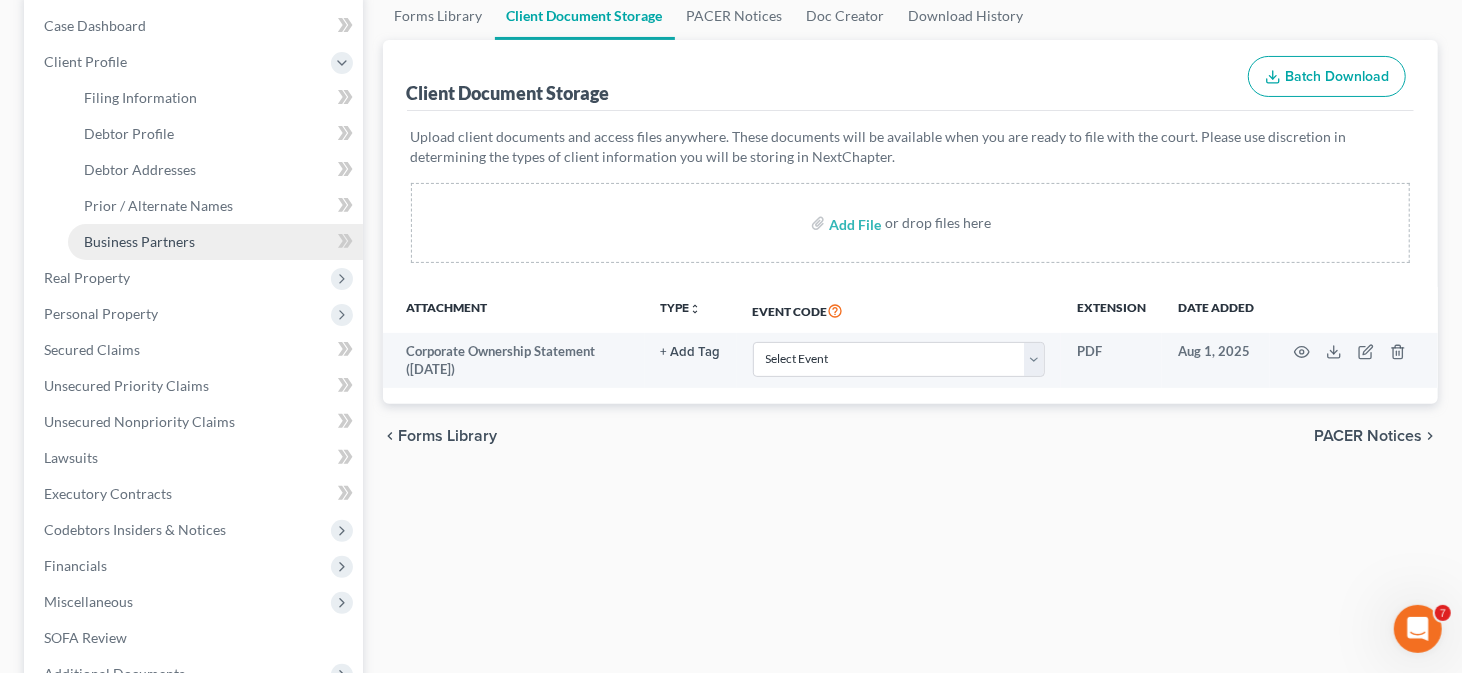 click on "Business Partners" at bounding box center (215, 242) 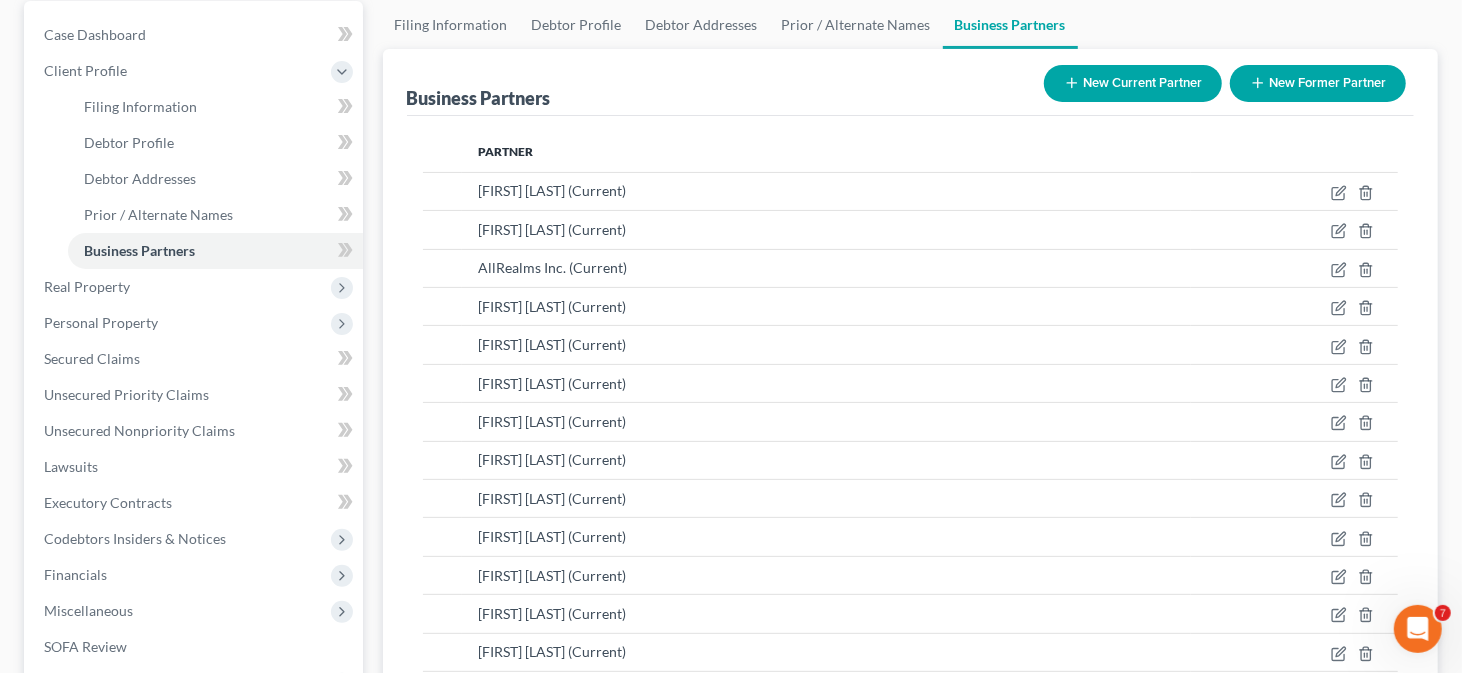 scroll, scrollTop: 200, scrollLeft: 0, axis: vertical 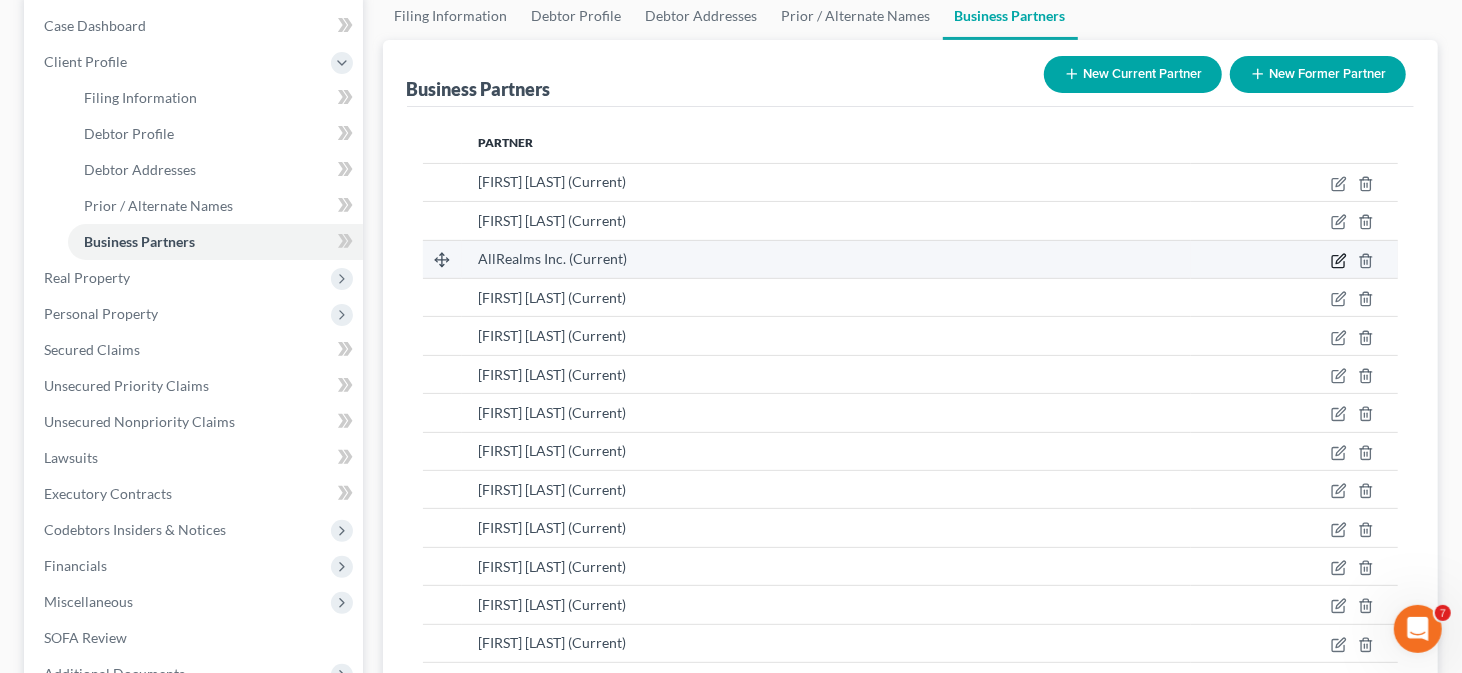 click 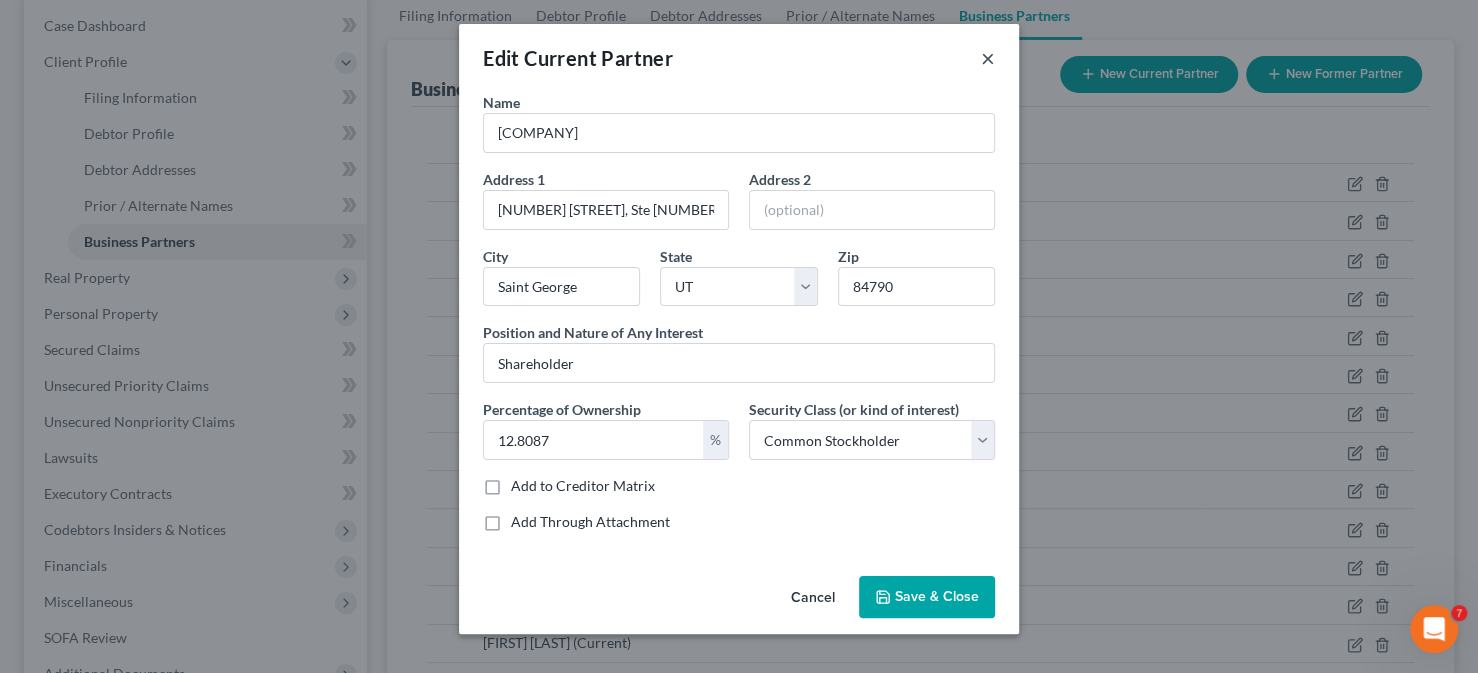 click on "×" at bounding box center [988, 58] 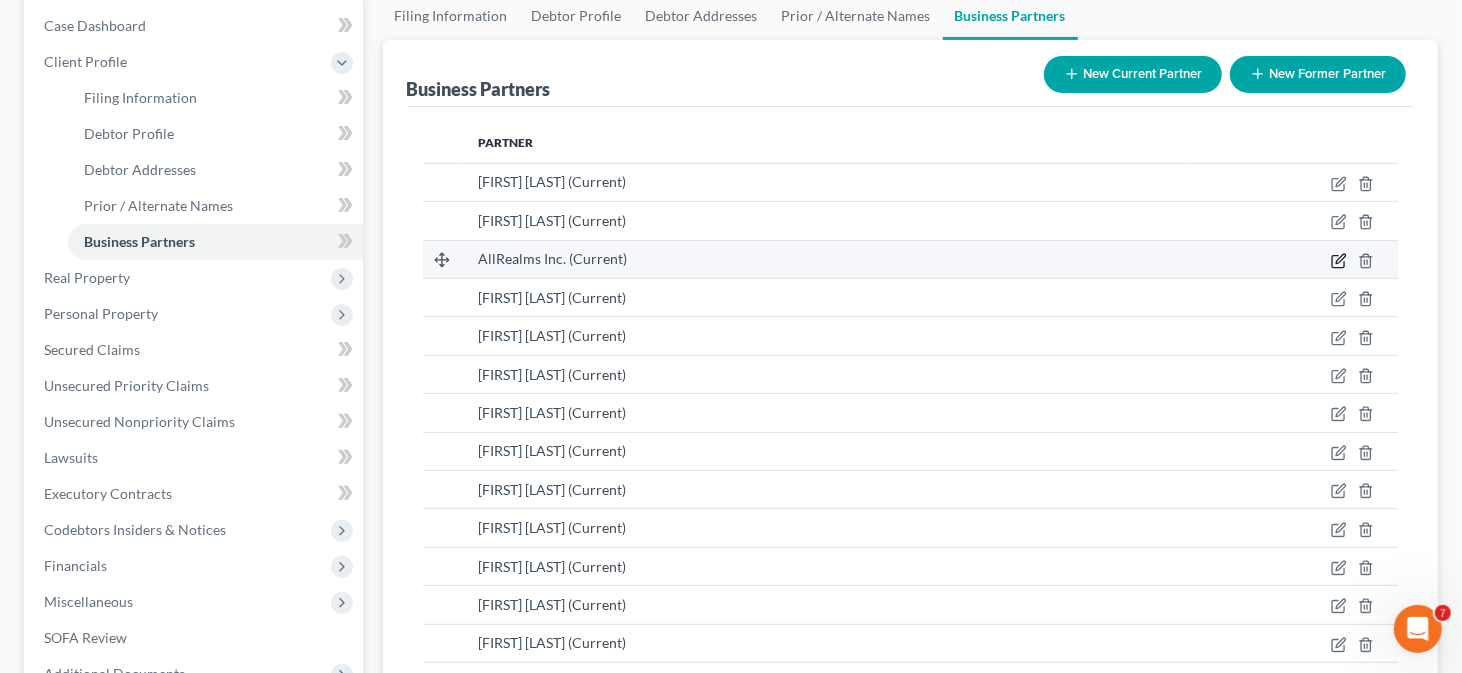 click 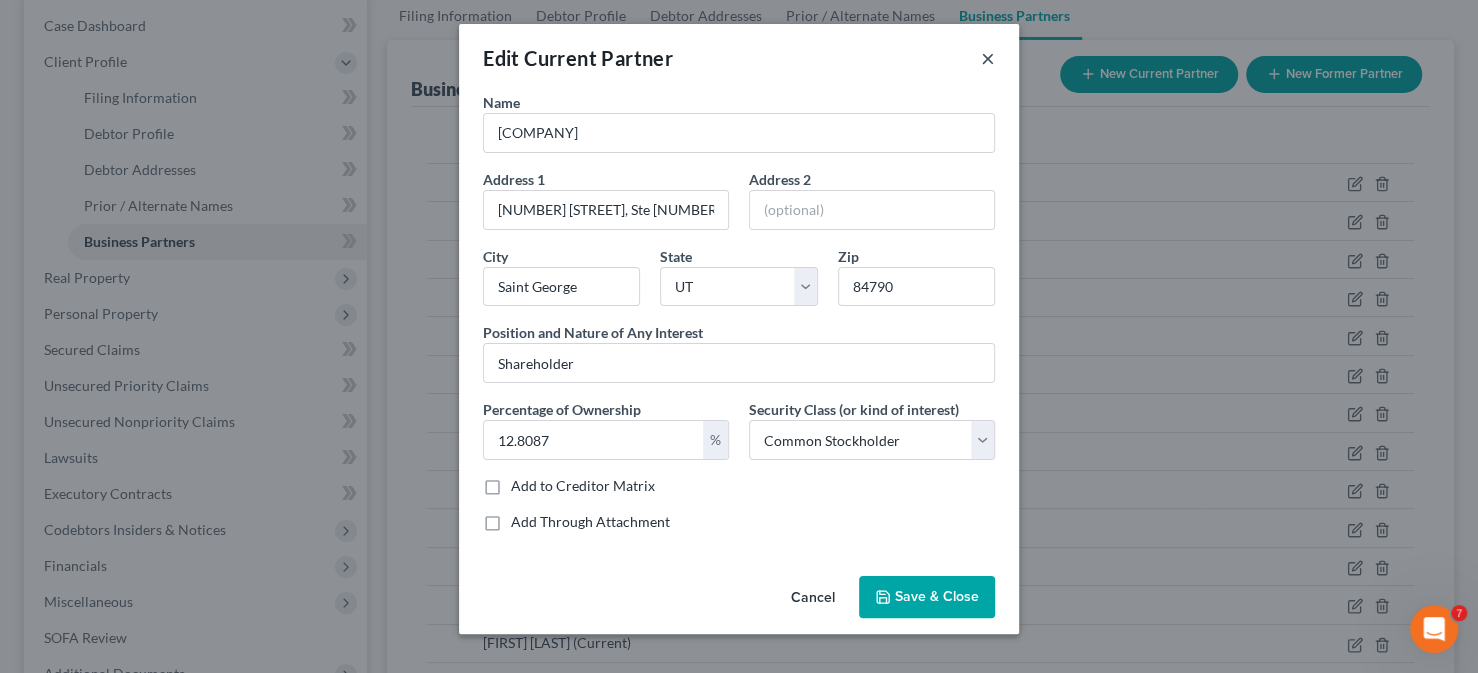 click on "×" at bounding box center [988, 58] 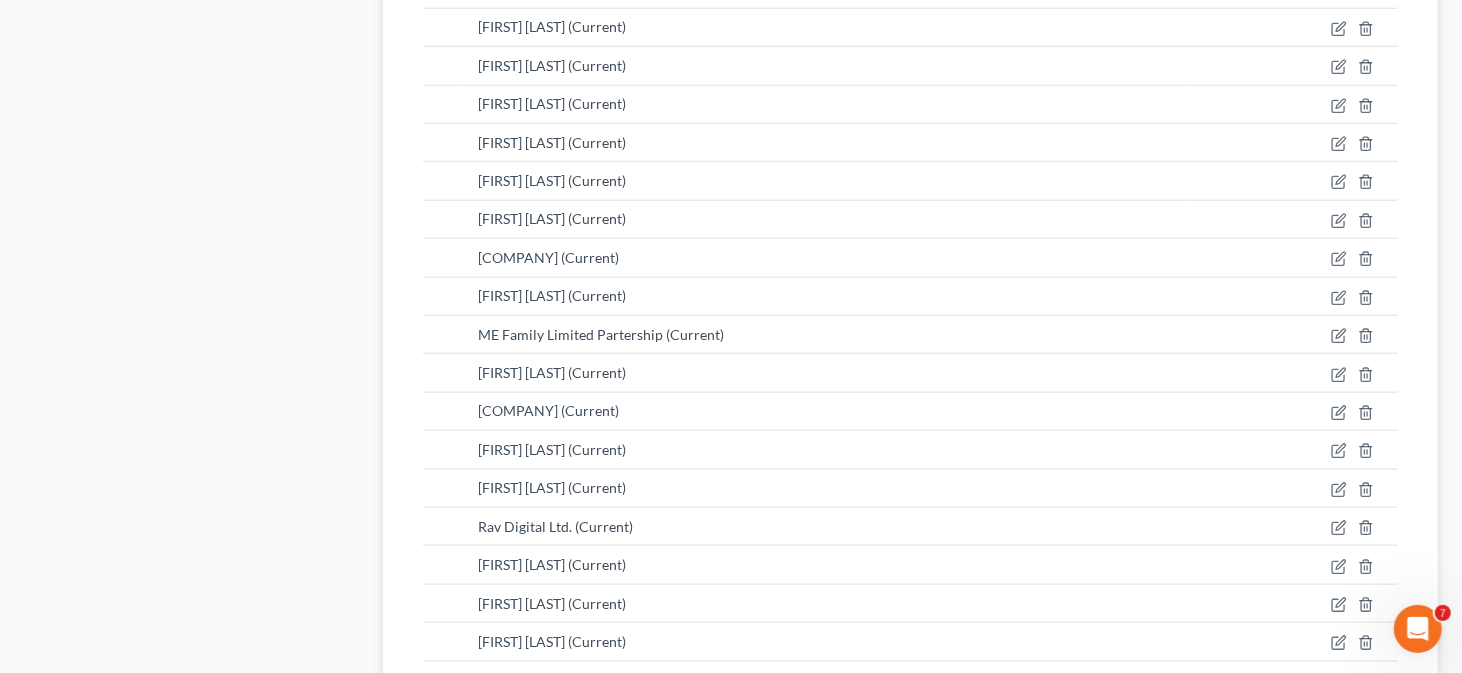 scroll, scrollTop: 1300, scrollLeft: 0, axis: vertical 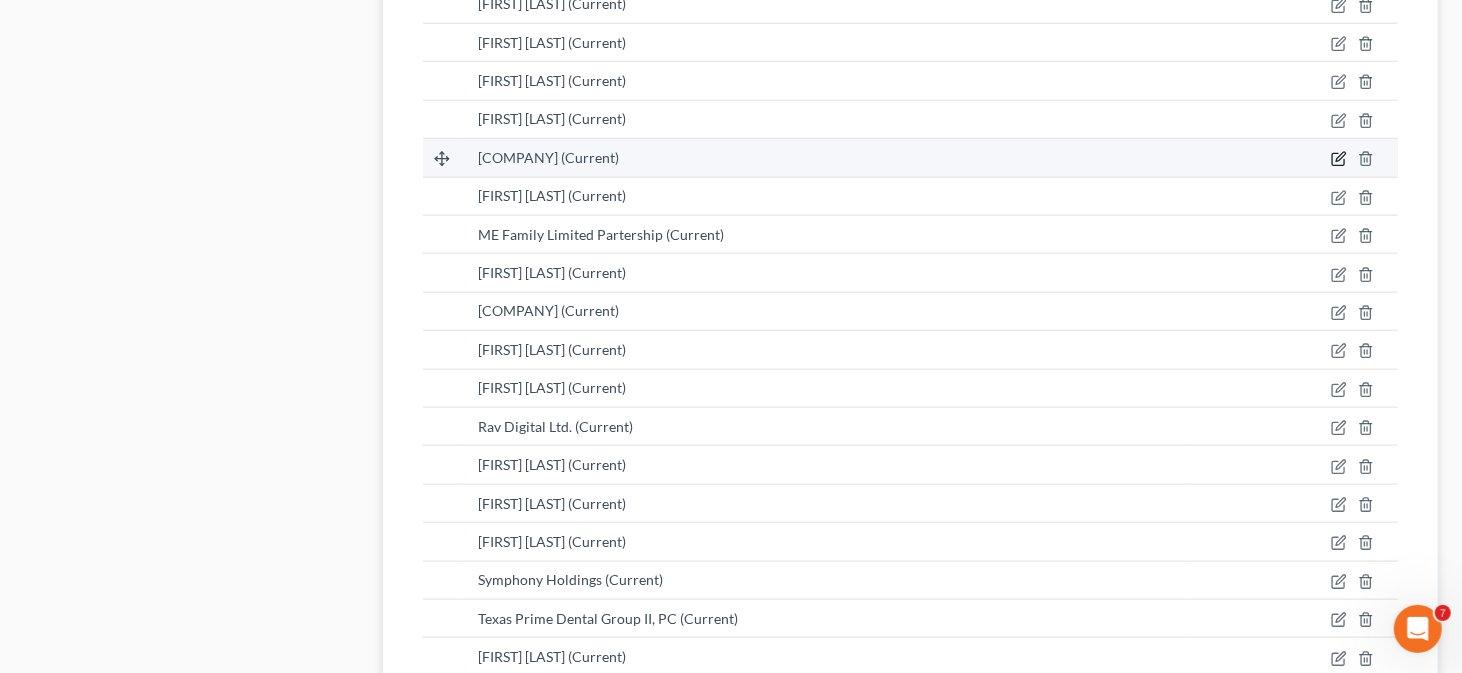 click 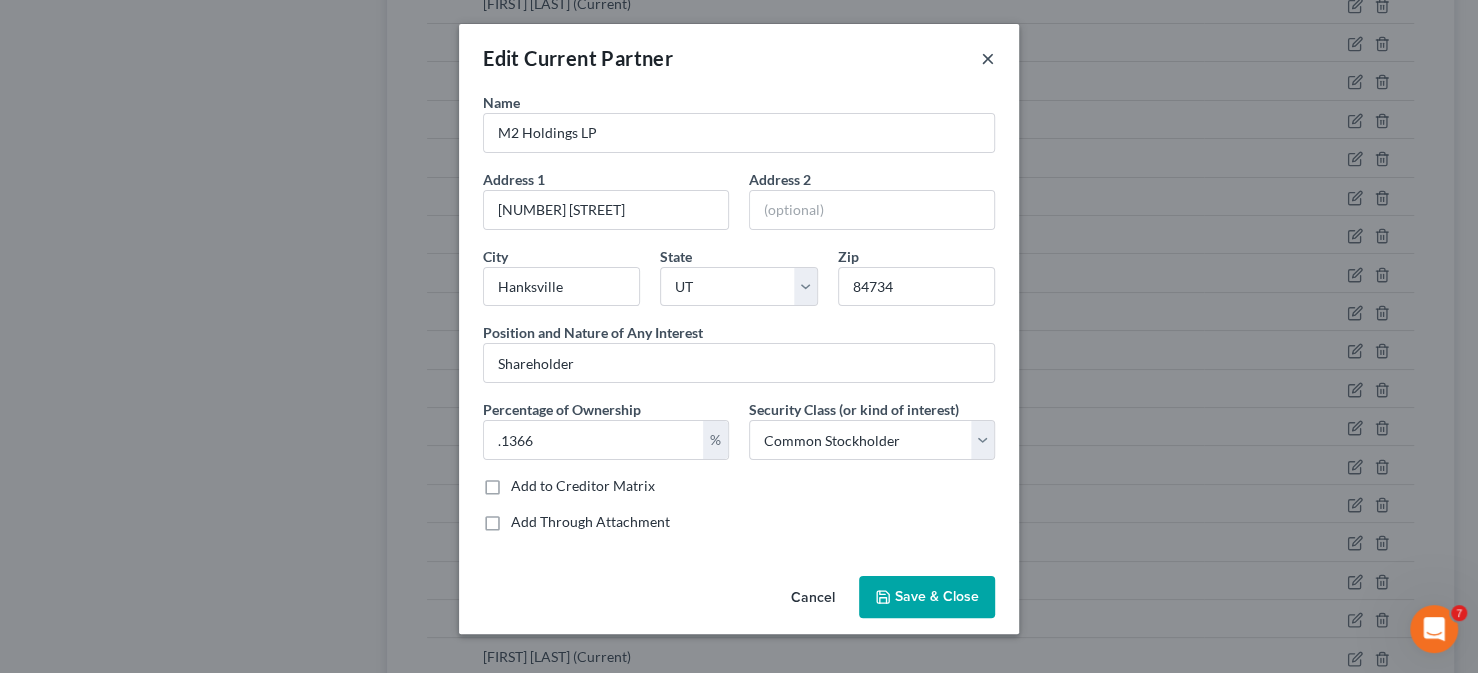 click on "×" at bounding box center (988, 58) 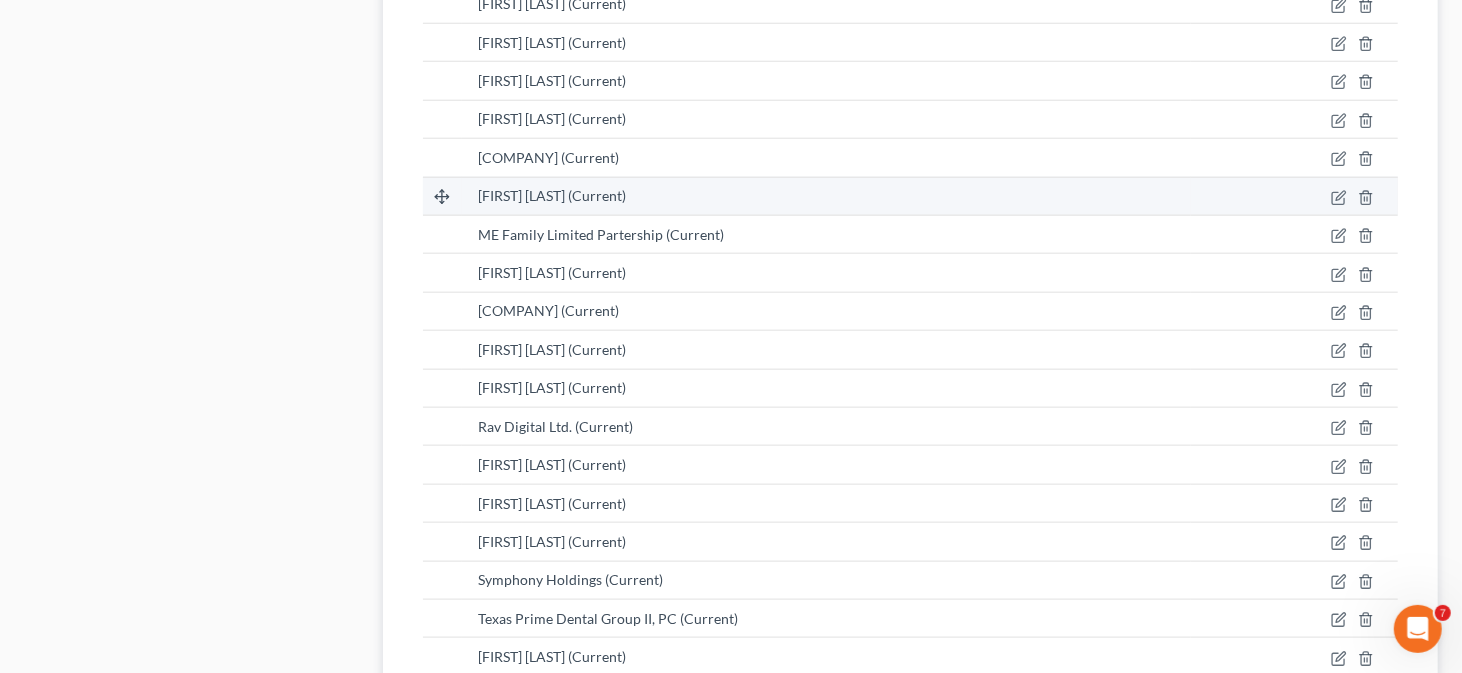 scroll, scrollTop: 1400, scrollLeft: 0, axis: vertical 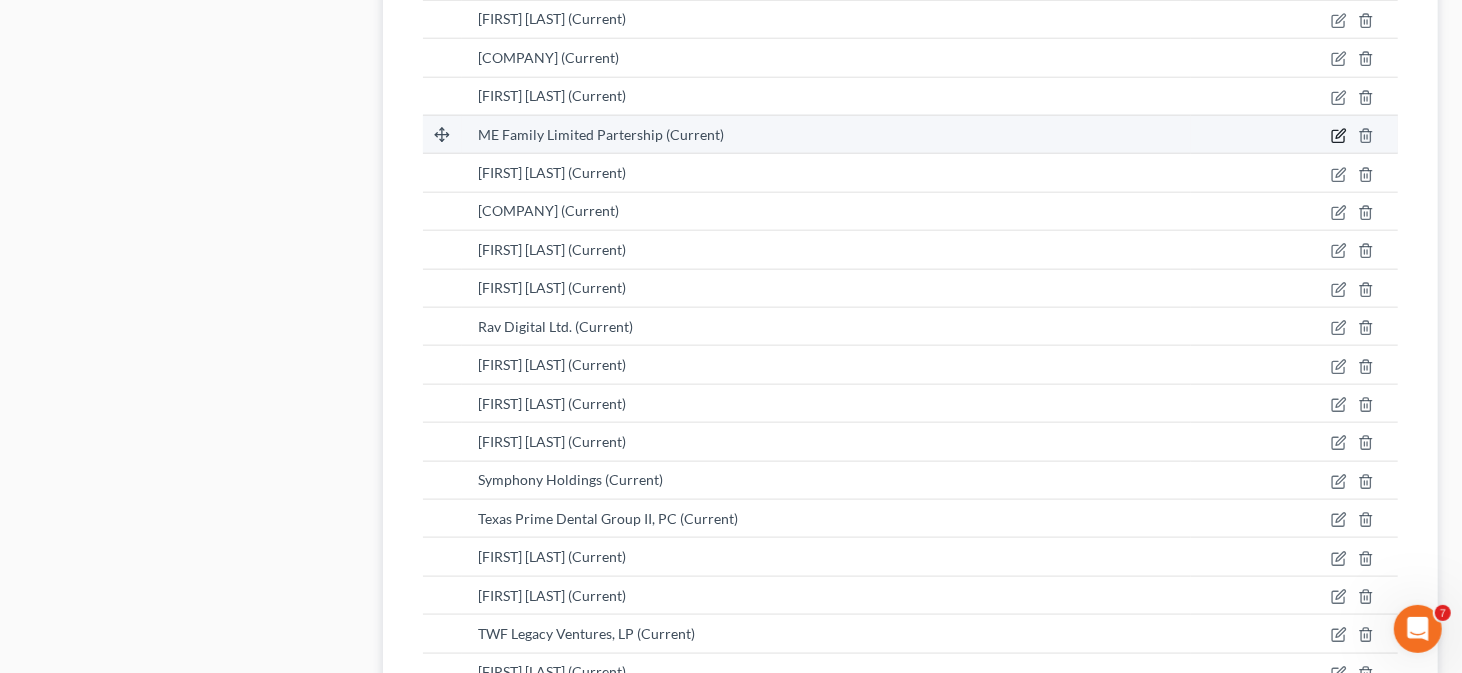 click 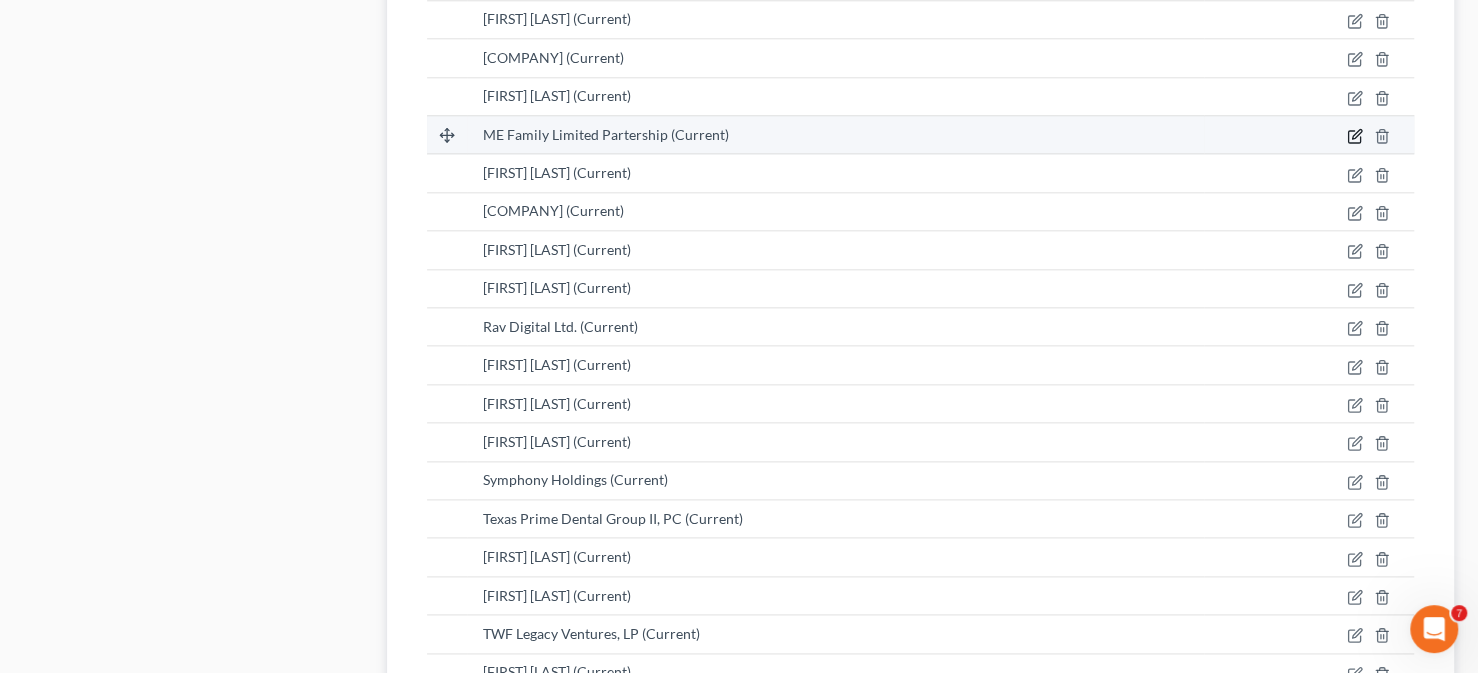 select on "46" 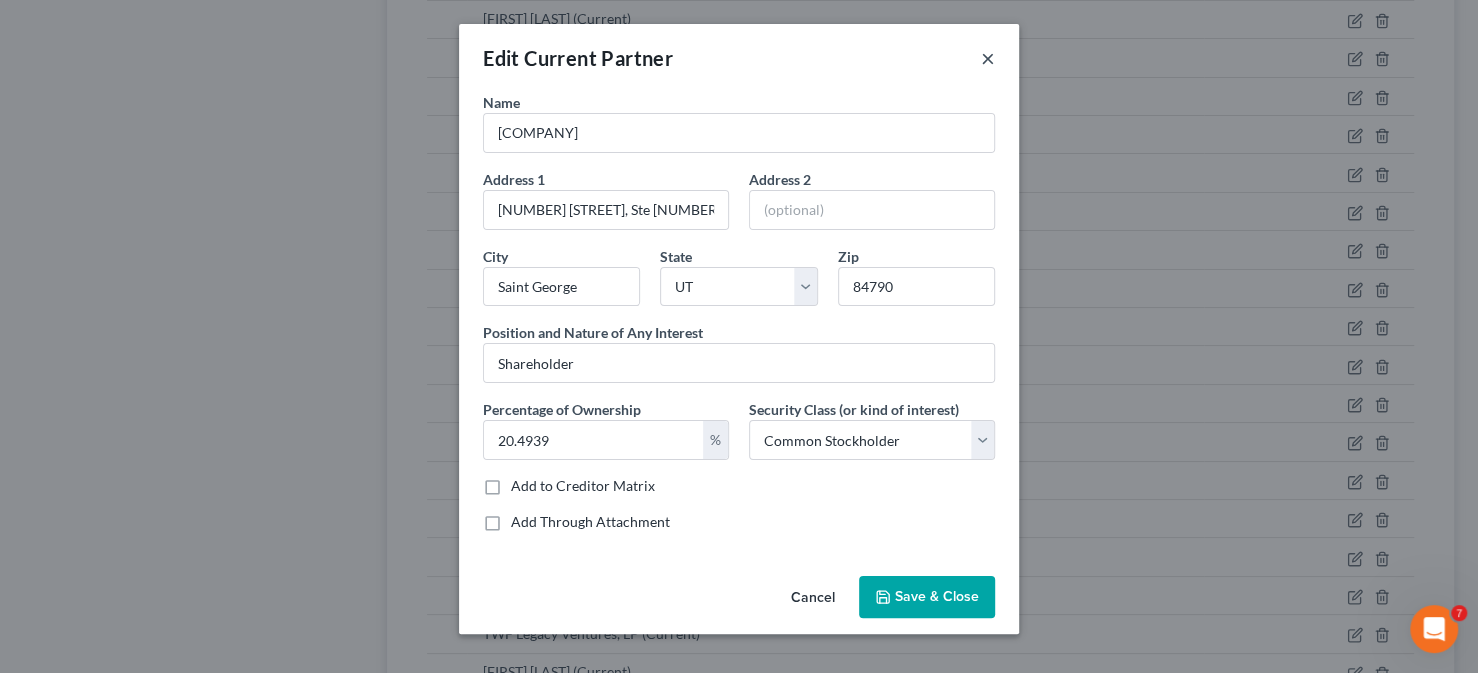 click on "×" at bounding box center [988, 58] 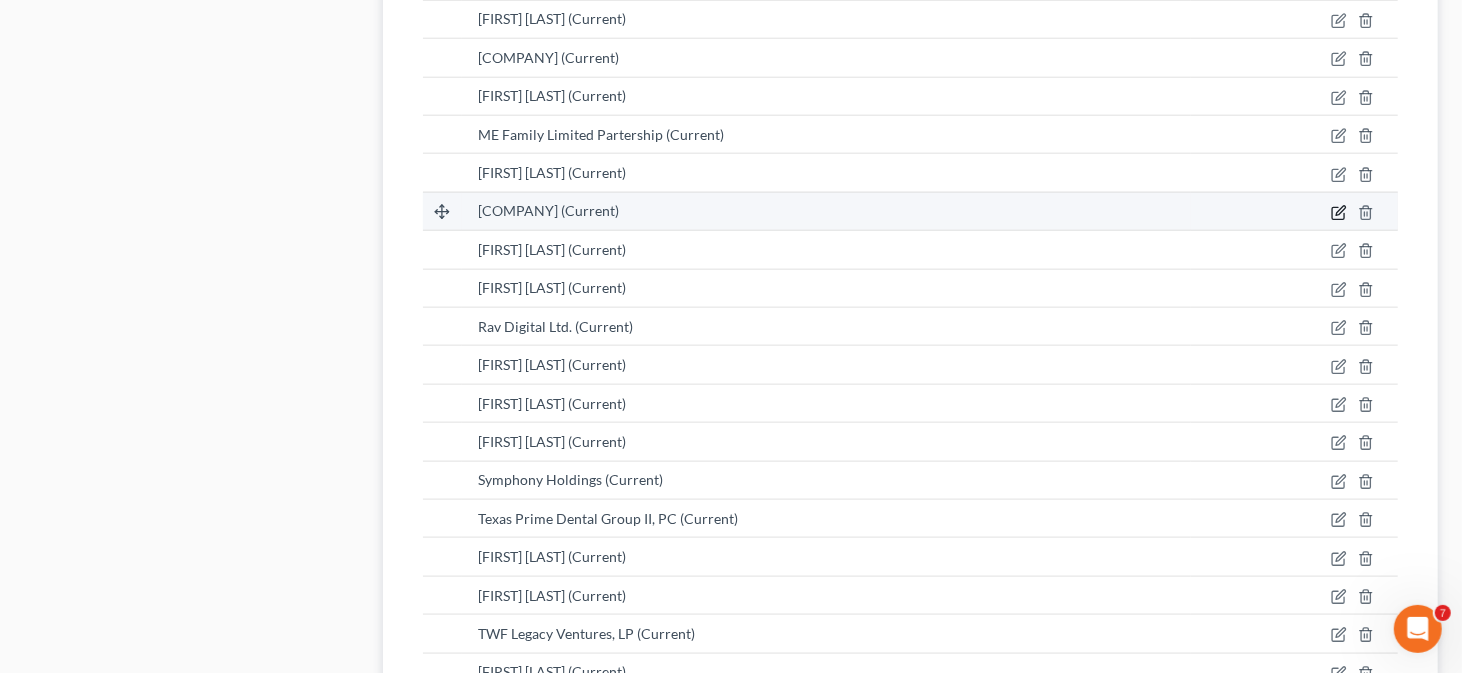 click 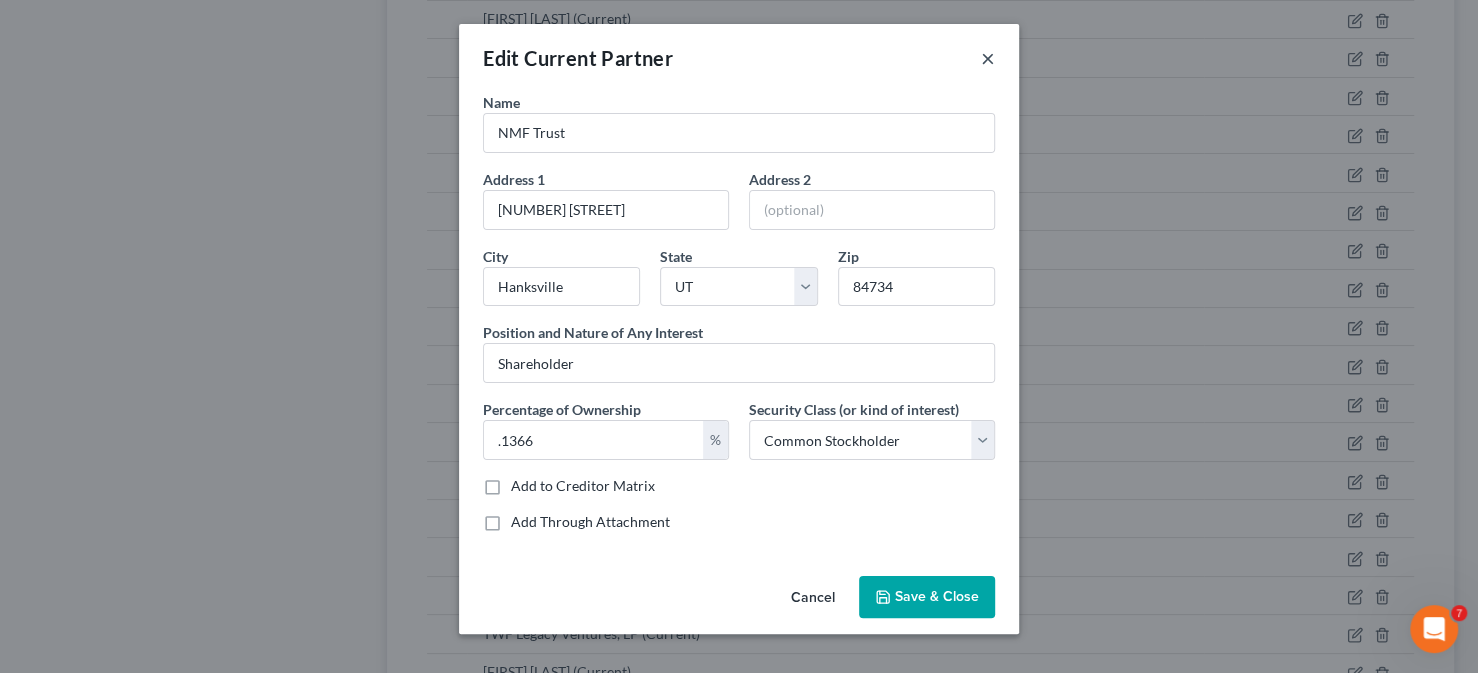 click on "×" at bounding box center [988, 58] 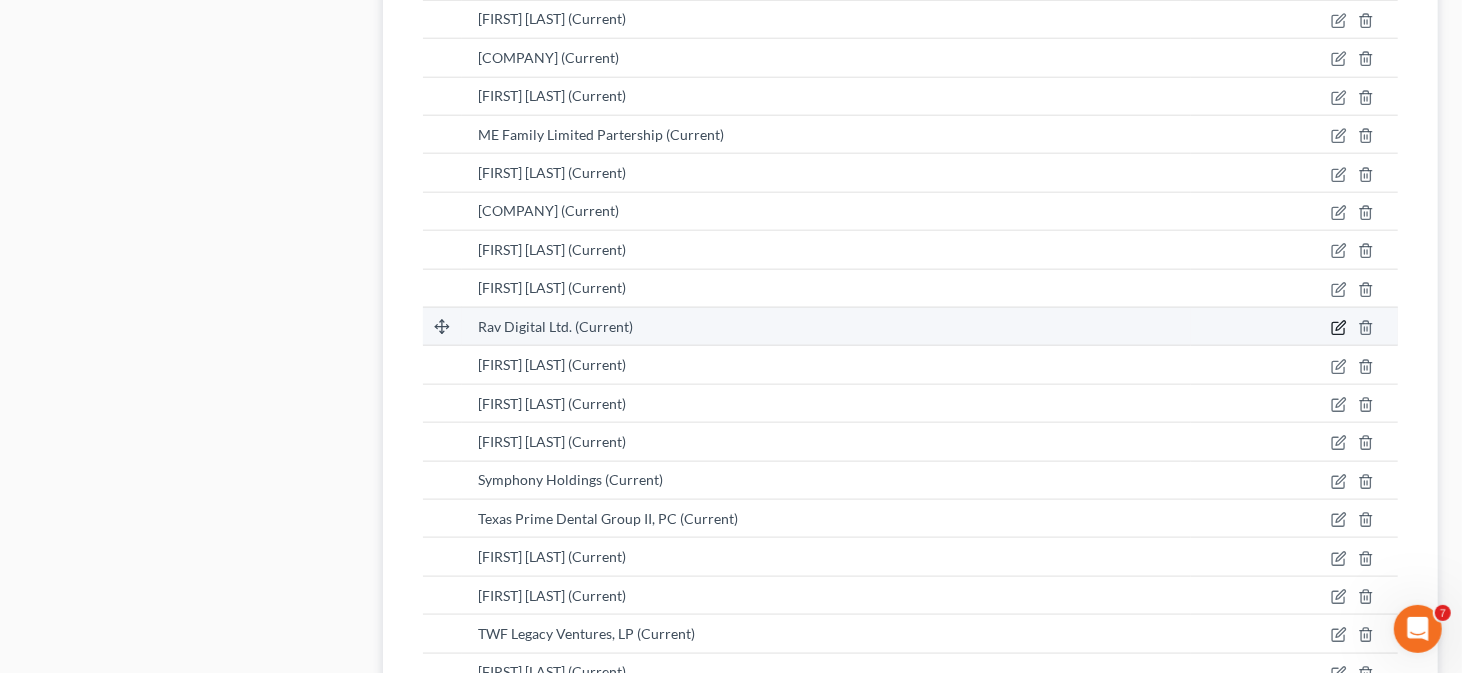click 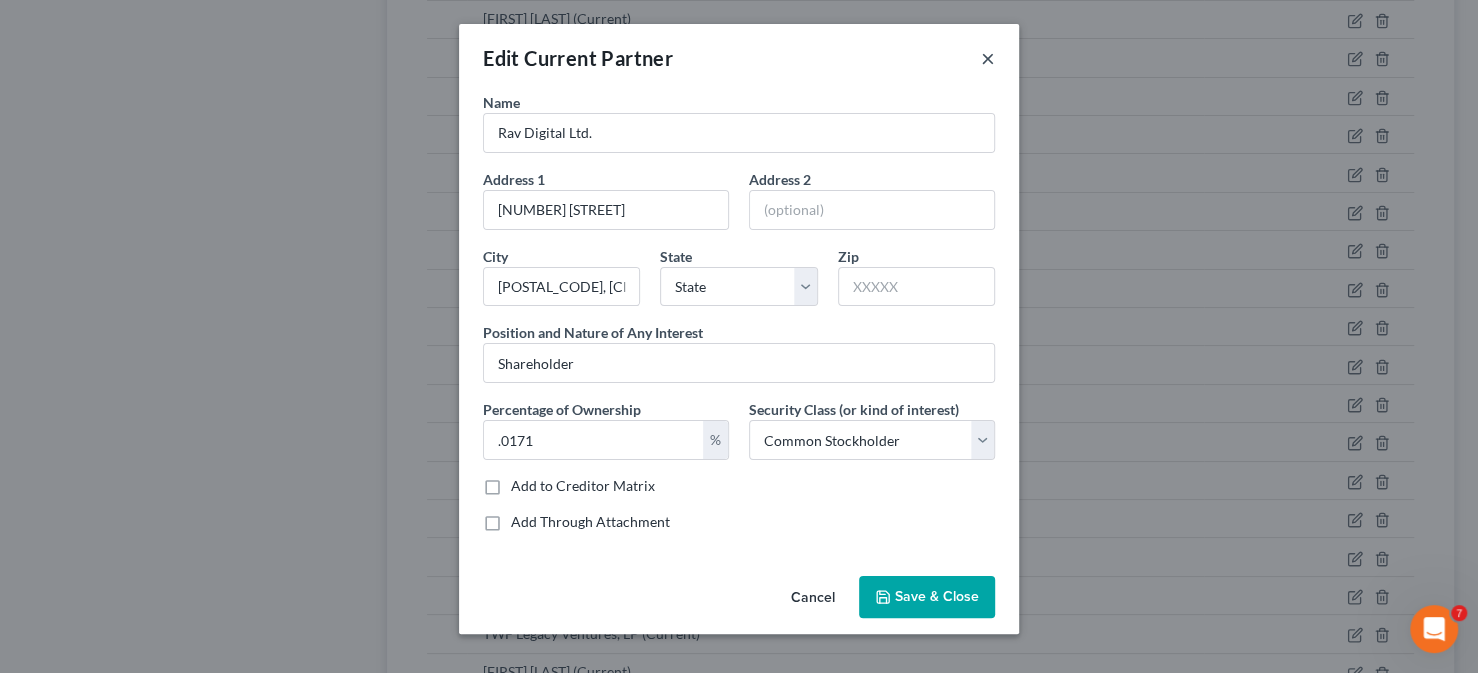 click on "×" at bounding box center (988, 58) 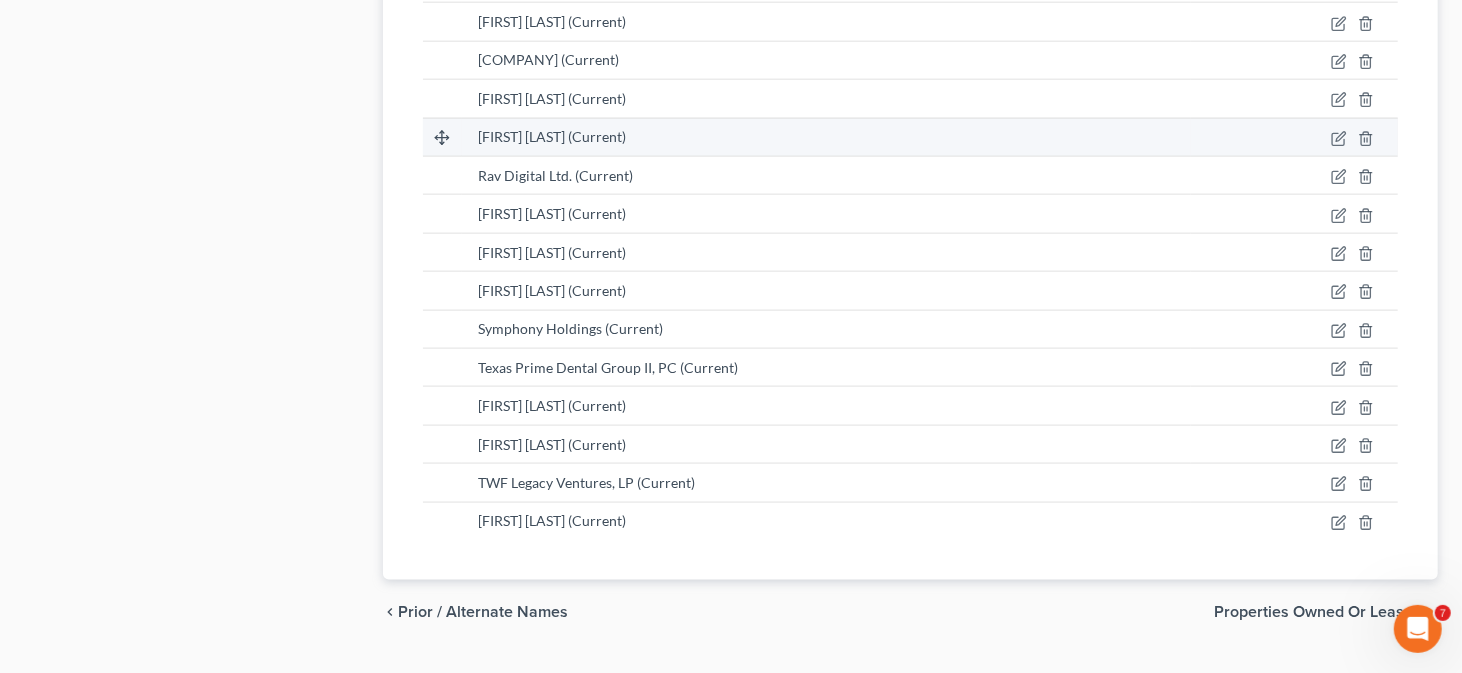 scroll, scrollTop: 1586, scrollLeft: 0, axis: vertical 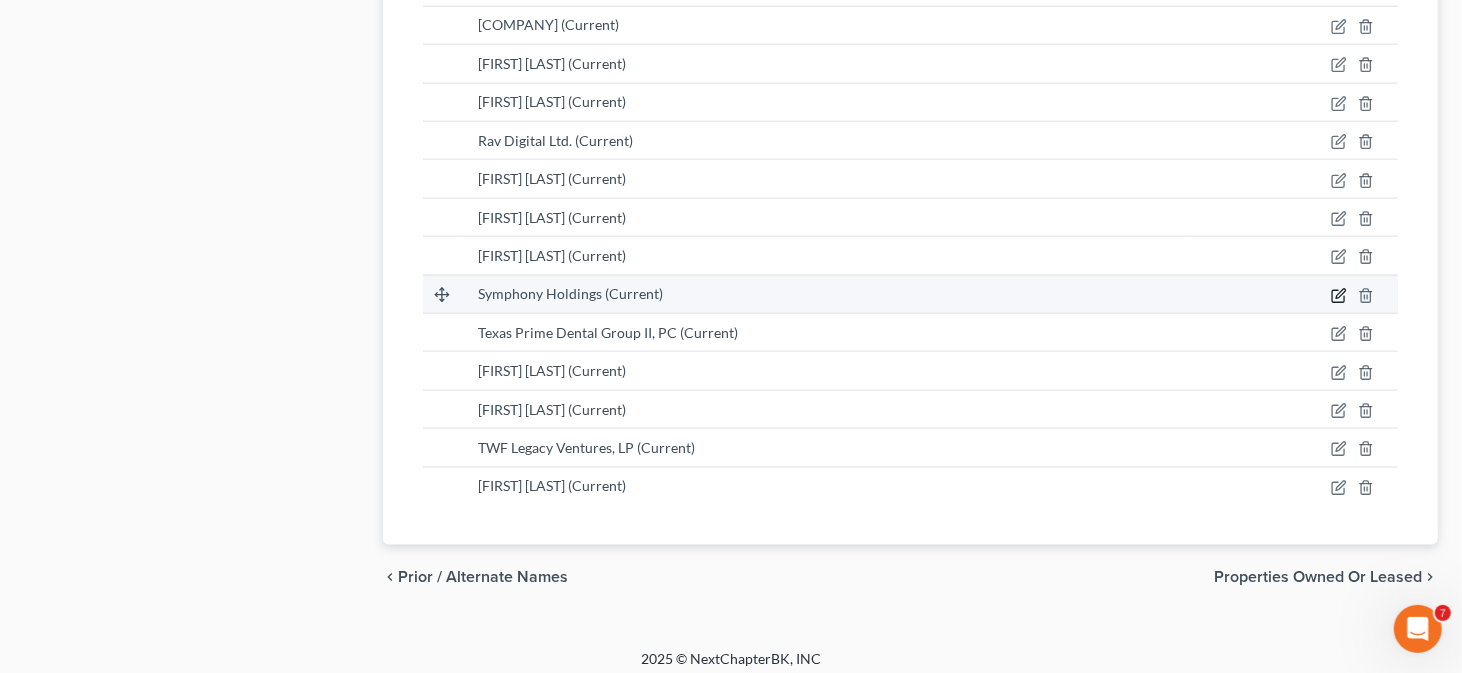 click 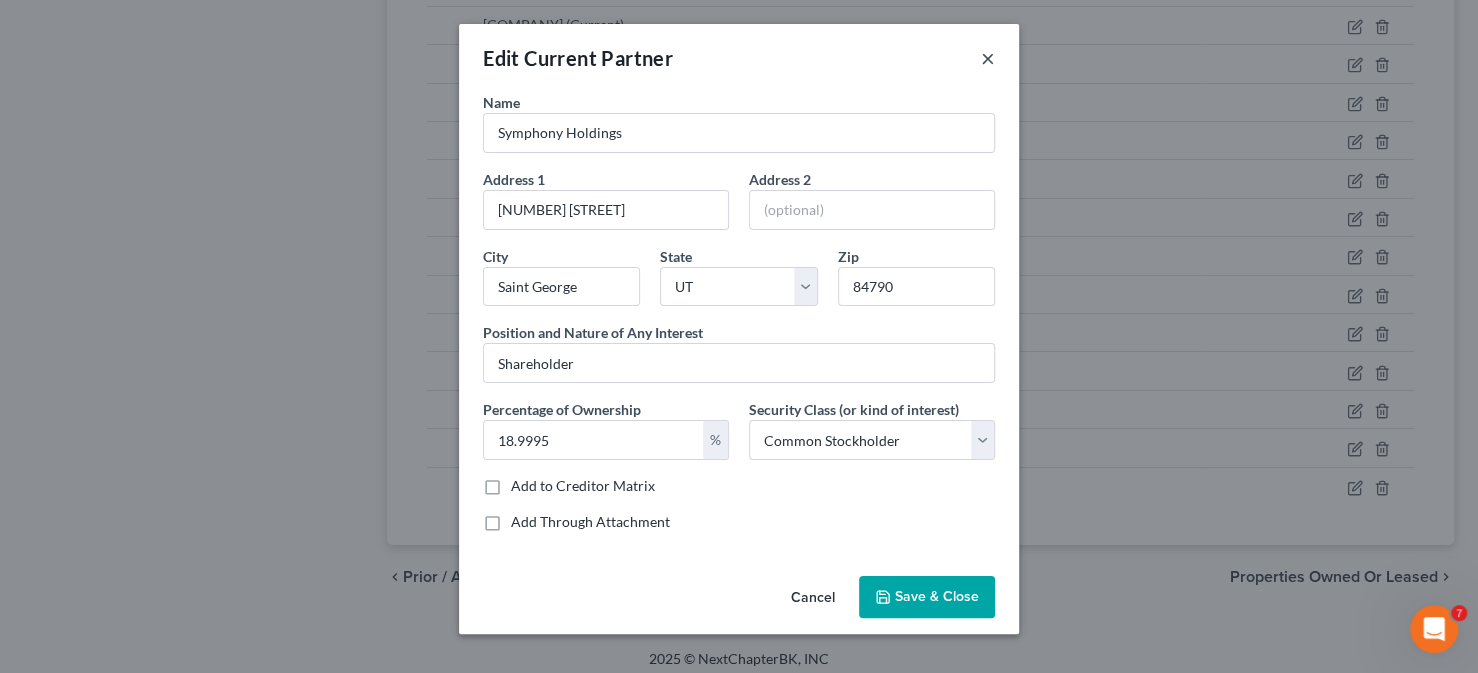 click on "×" at bounding box center [988, 58] 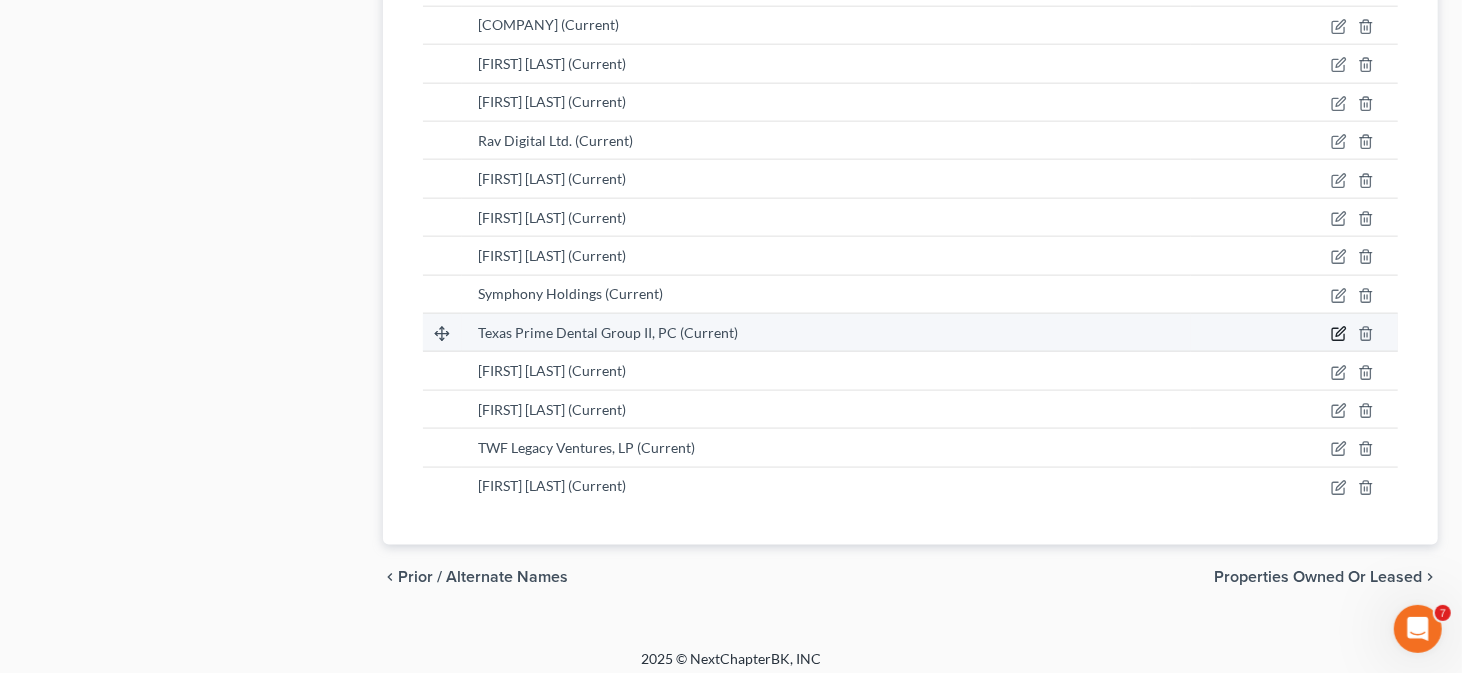 click 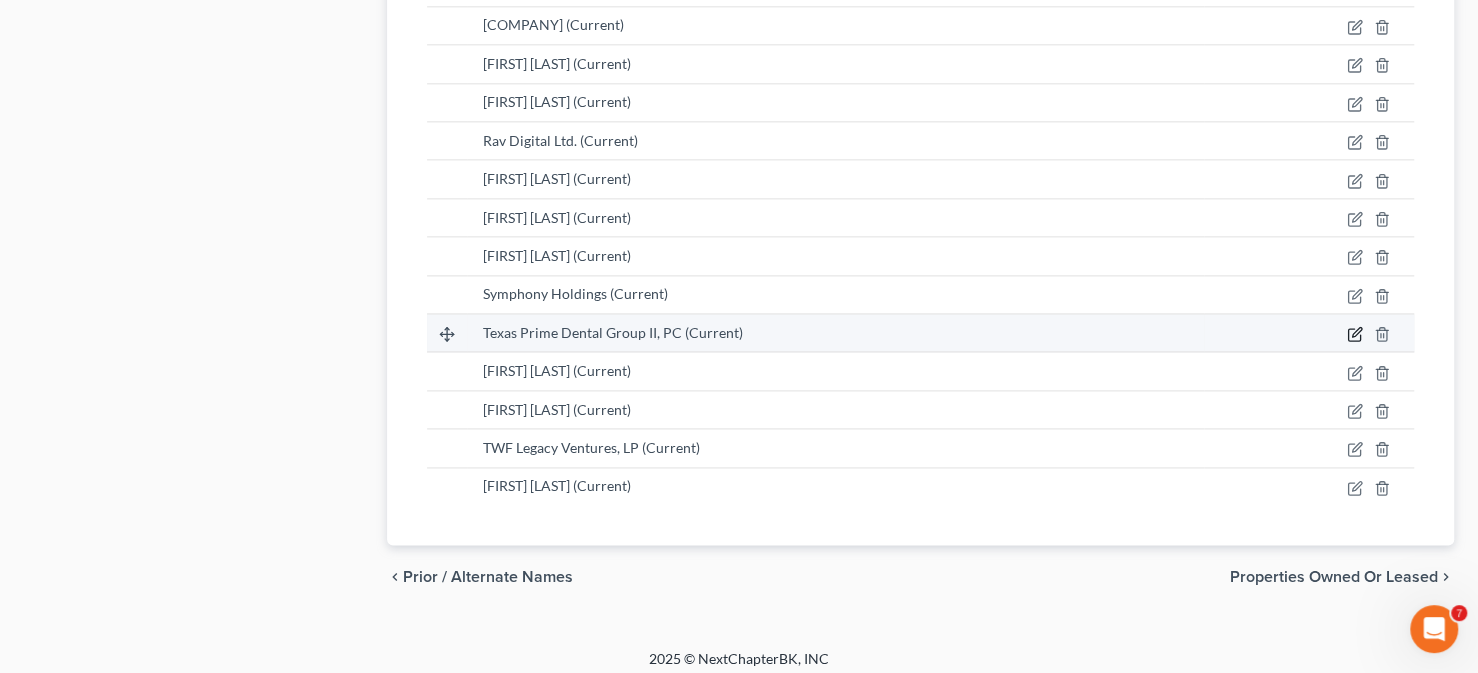 select on "45" 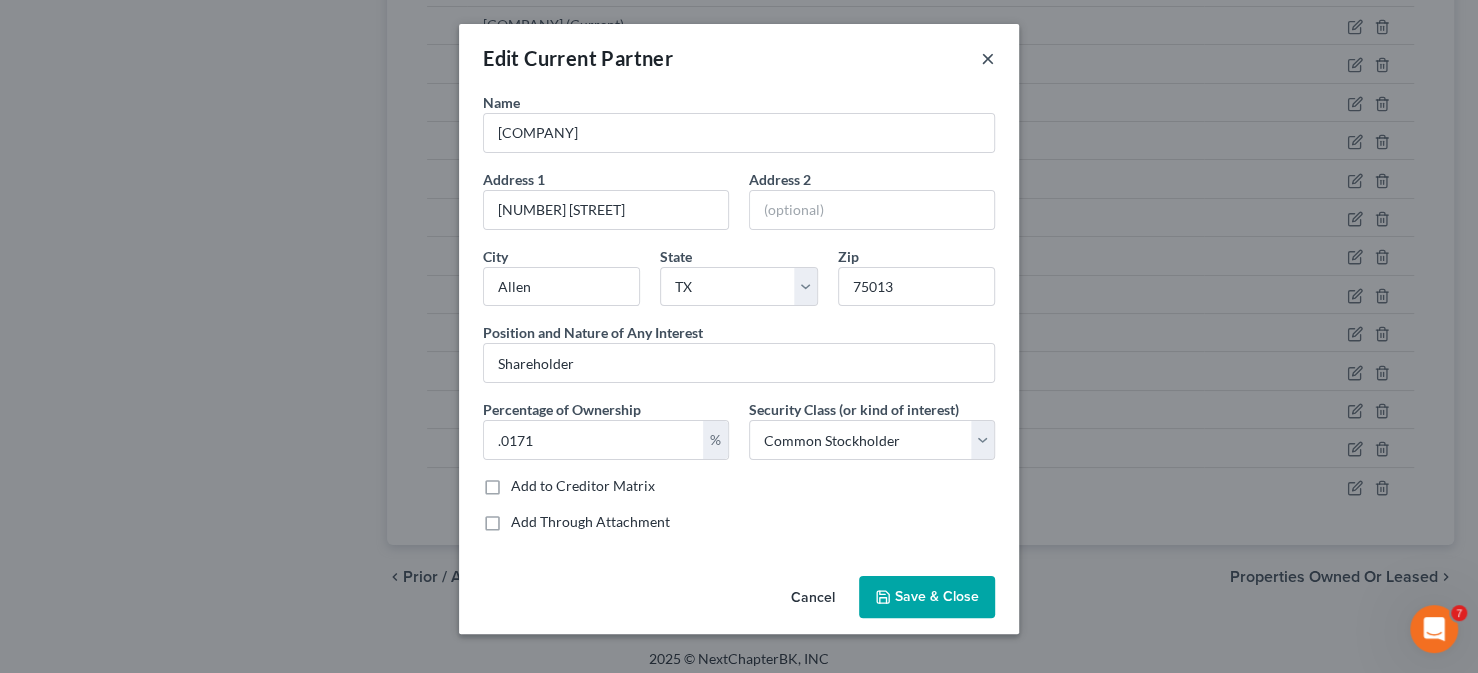 click on "×" at bounding box center (988, 58) 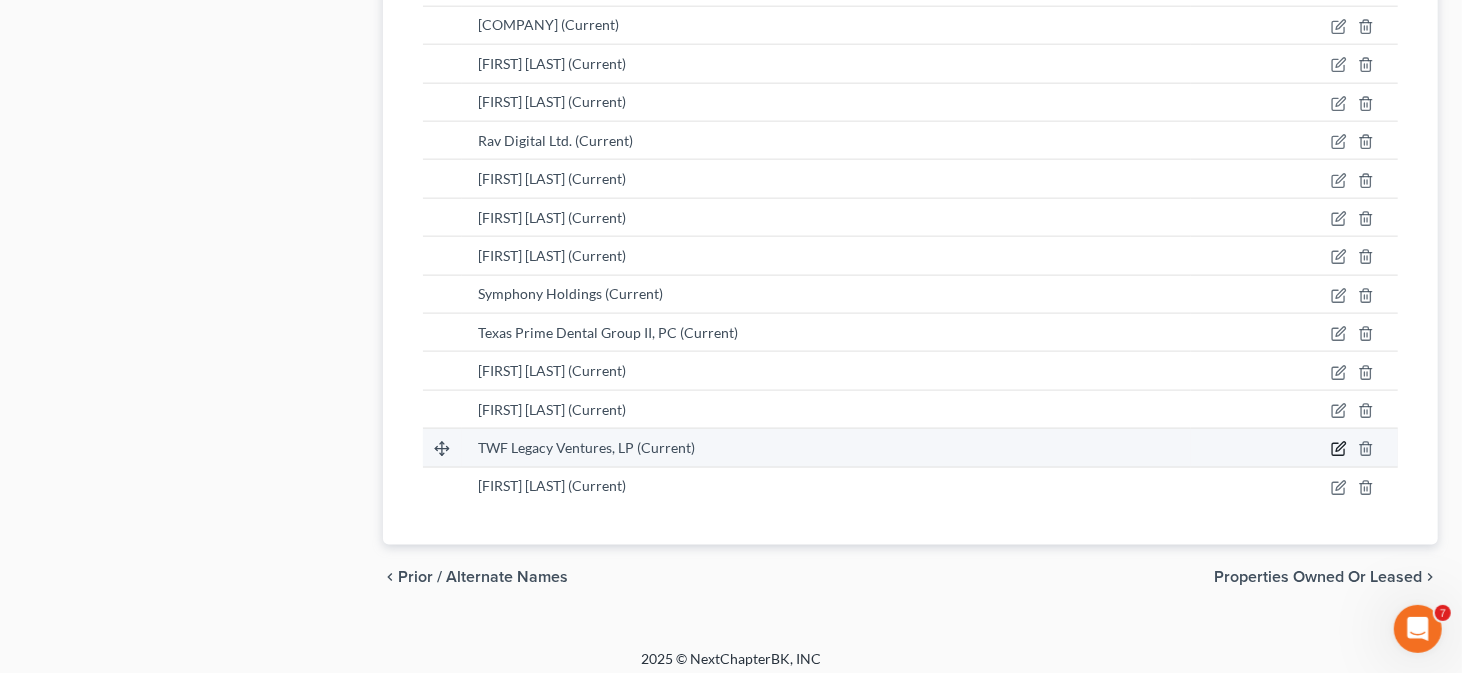 click 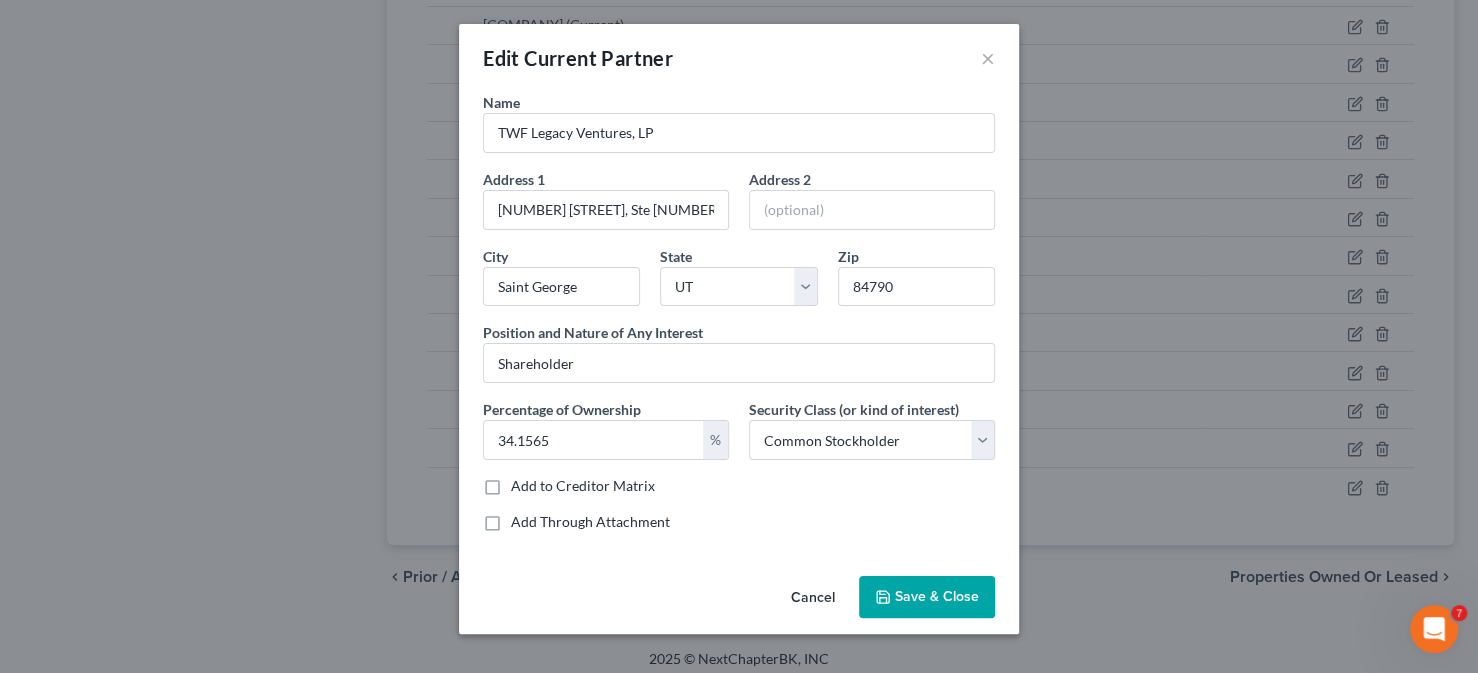 click on "Save & Close" at bounding box center [927, 597] 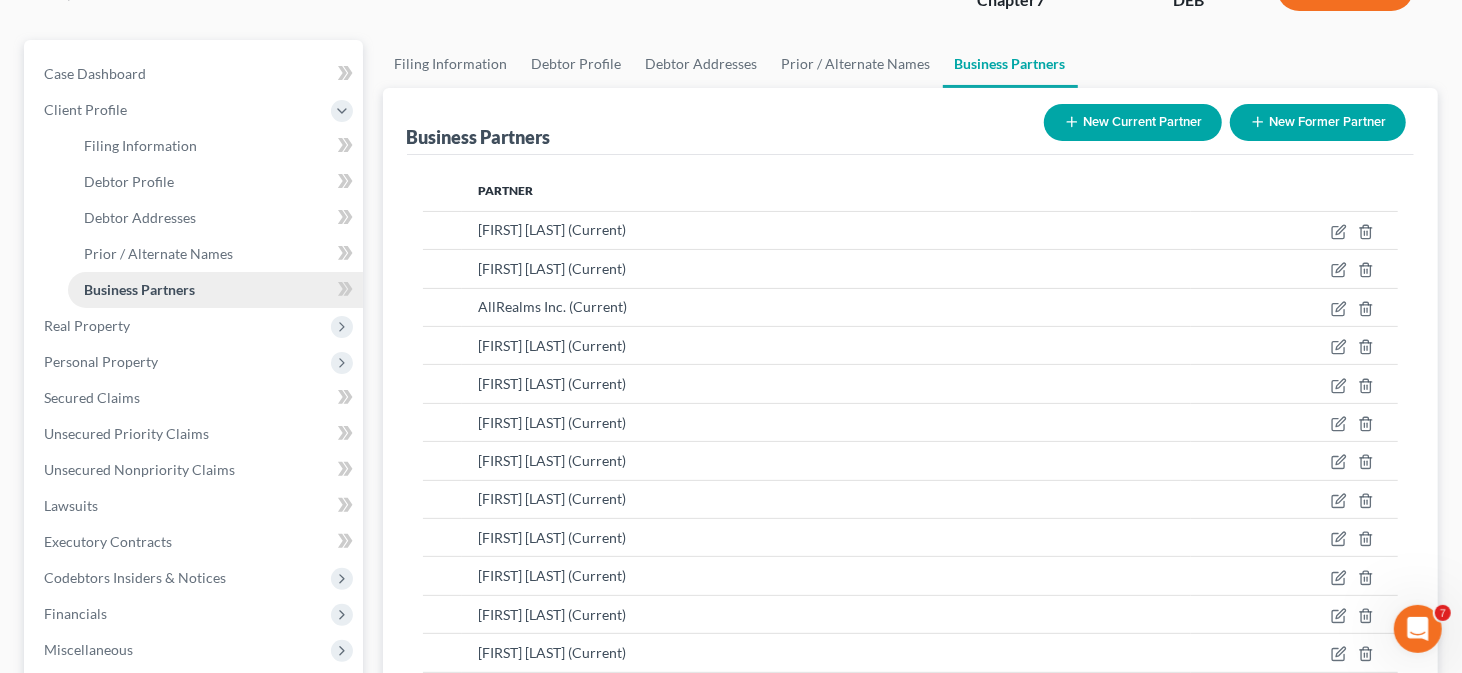 scroll, scrollTop: 400, scrollLeft: 0, axis: vertical 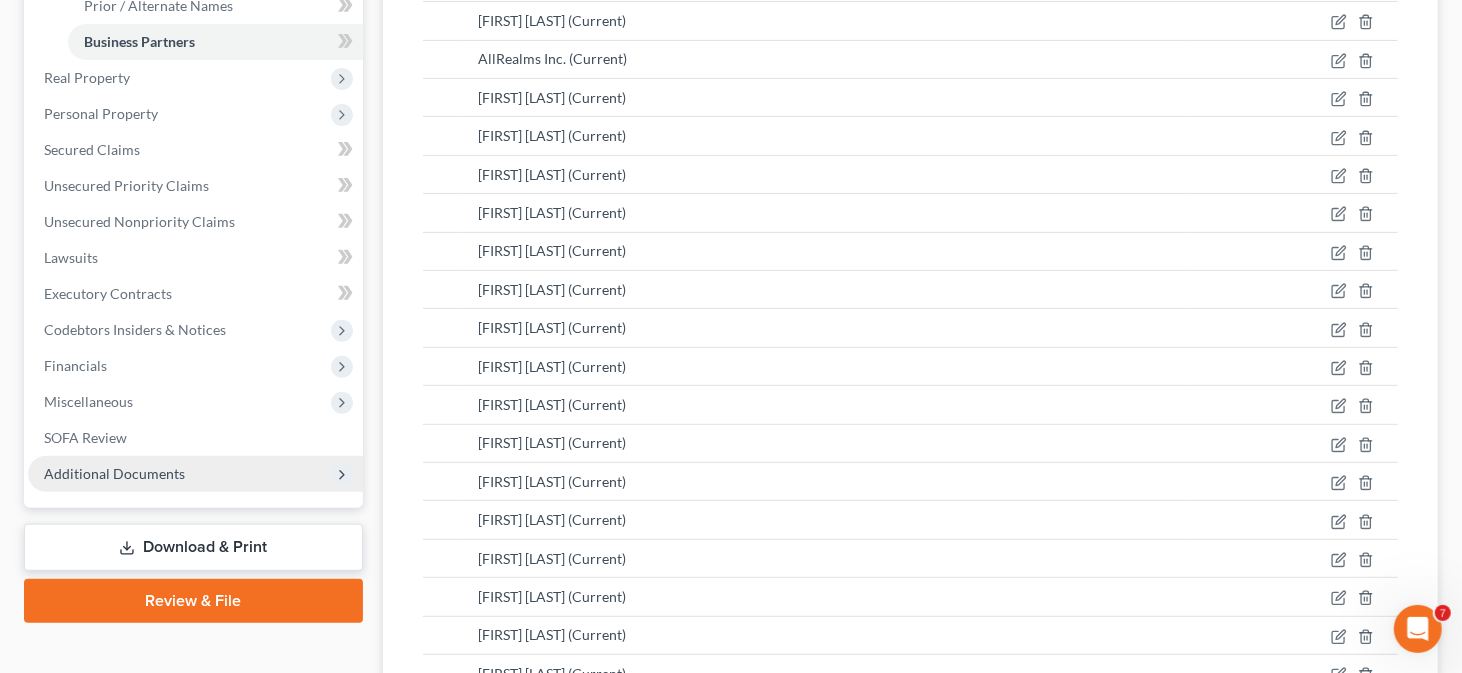 click on "Additional Documents" at bounding box center (114, 473) 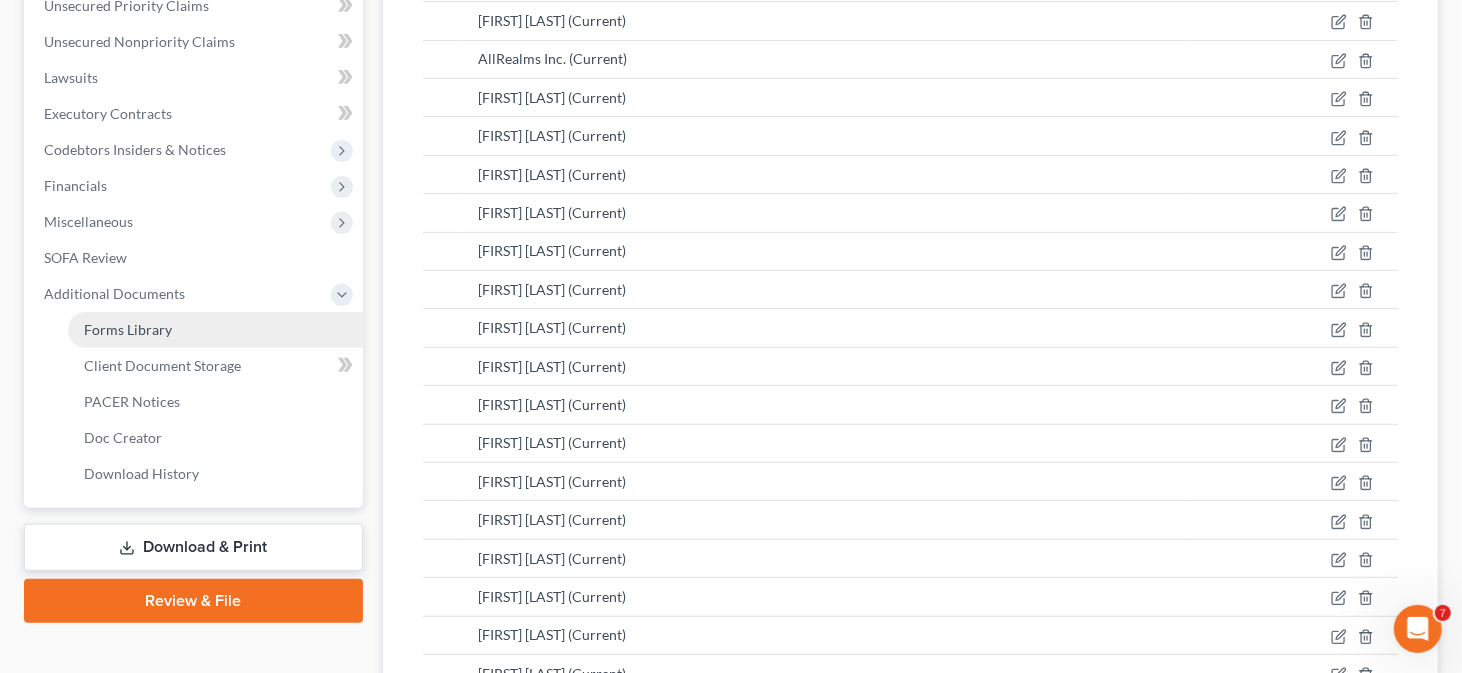 click on "Forms Library" at bounding box center [215, 330] 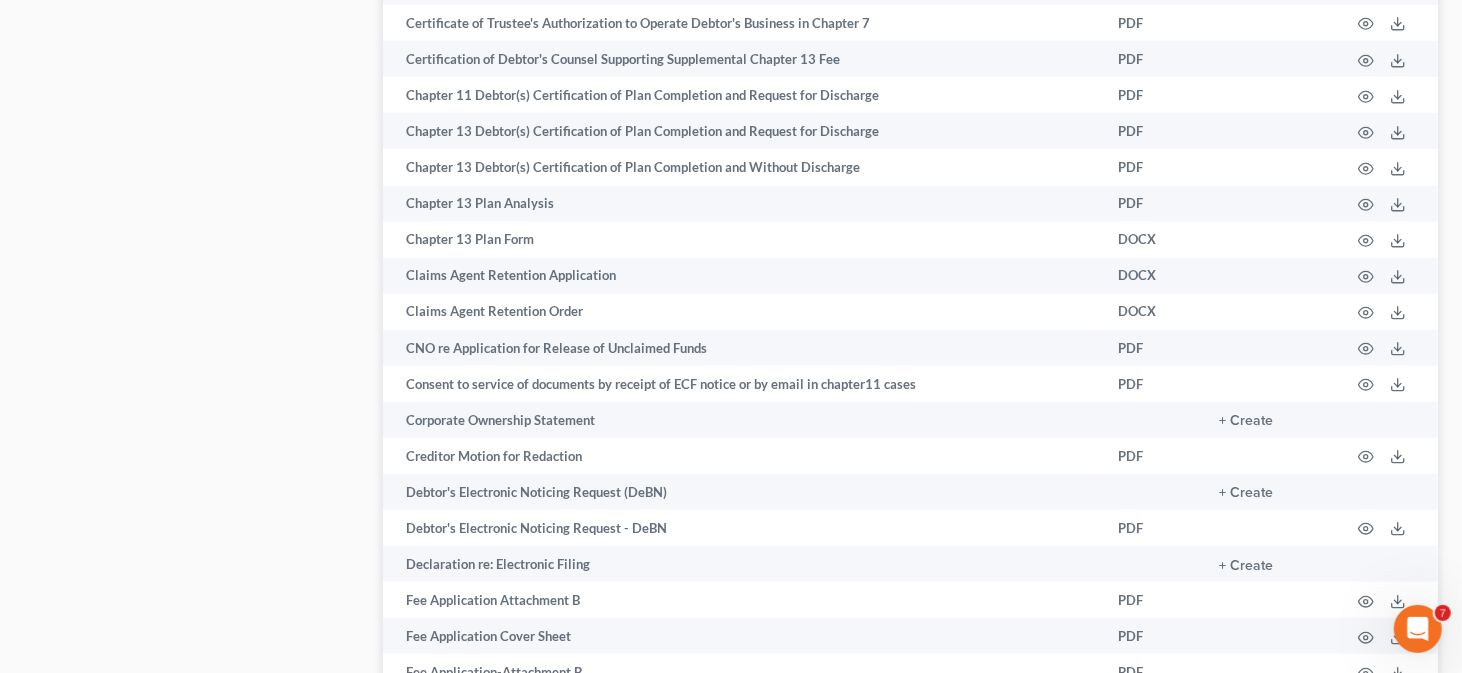 scroll, scrollTop: 1100, scrollLeft: 0, axis: vertical 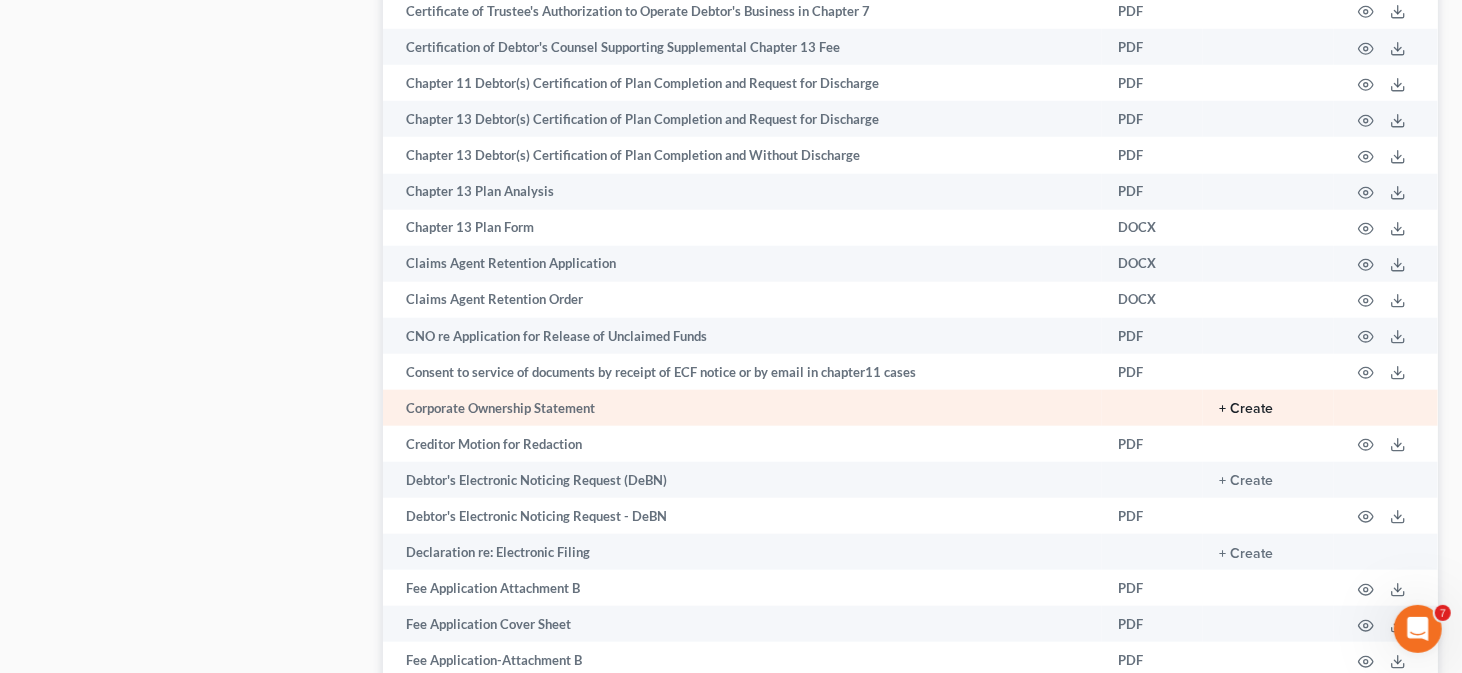 click on "+ Create" at bounding box center [1246, 409] 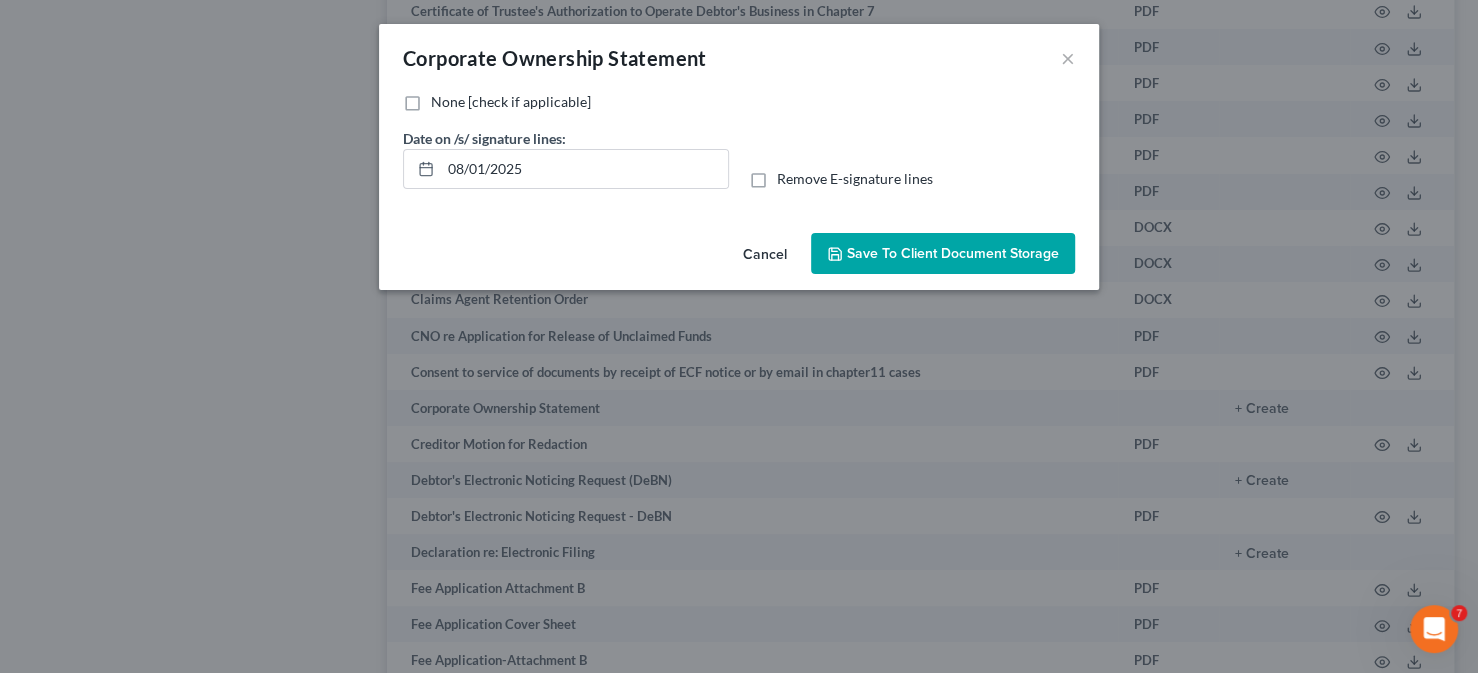 click on "Save to Client Document Storage" at bounding box center [943, 254] 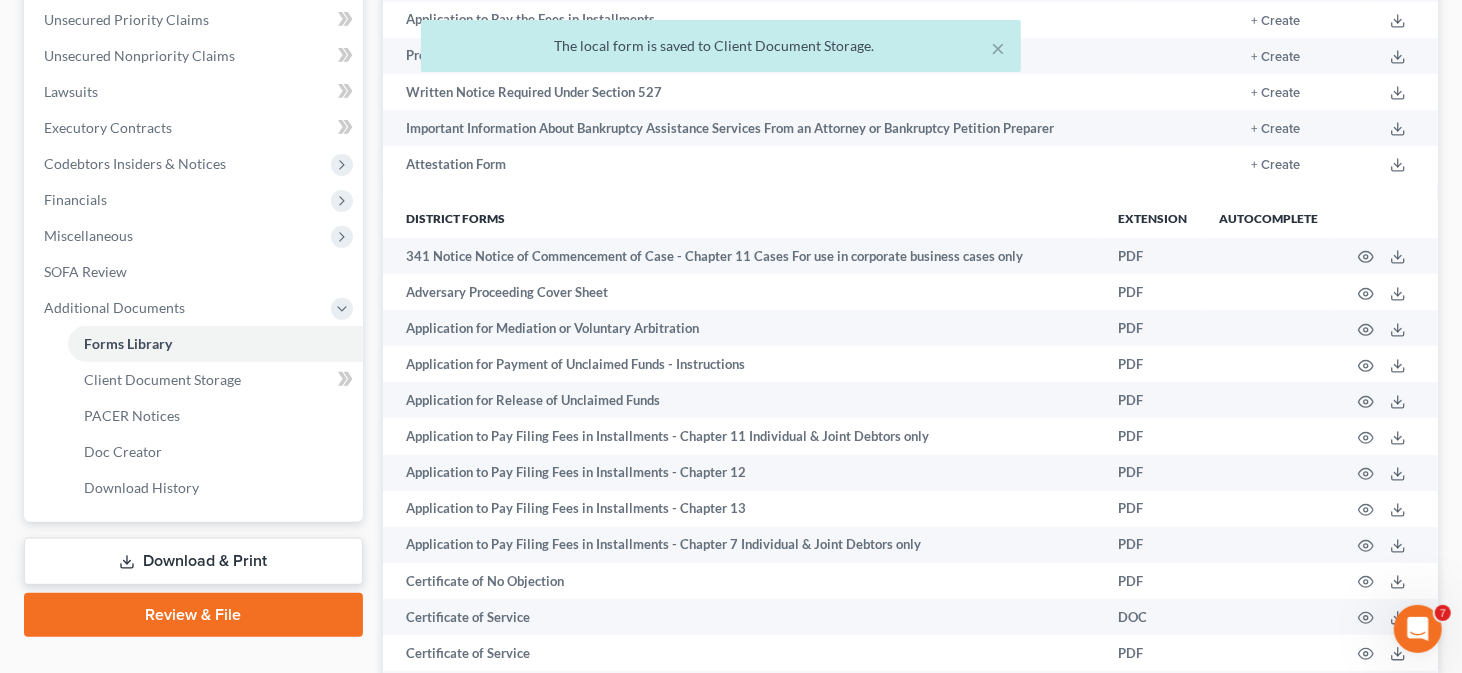 scroll, scrollTop: 400, scrollLeft: 0, axis: vertical 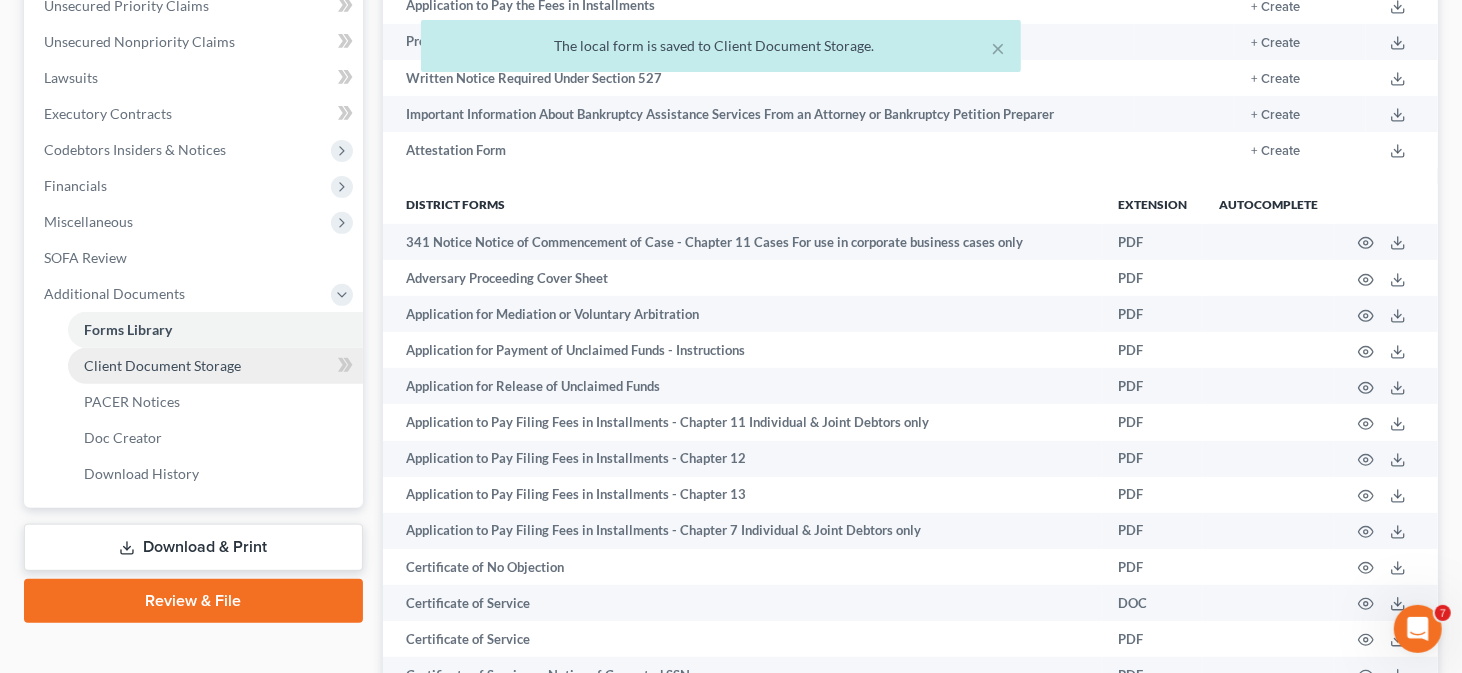 click on "Client Document Storage" at bounding box center (215, 366) 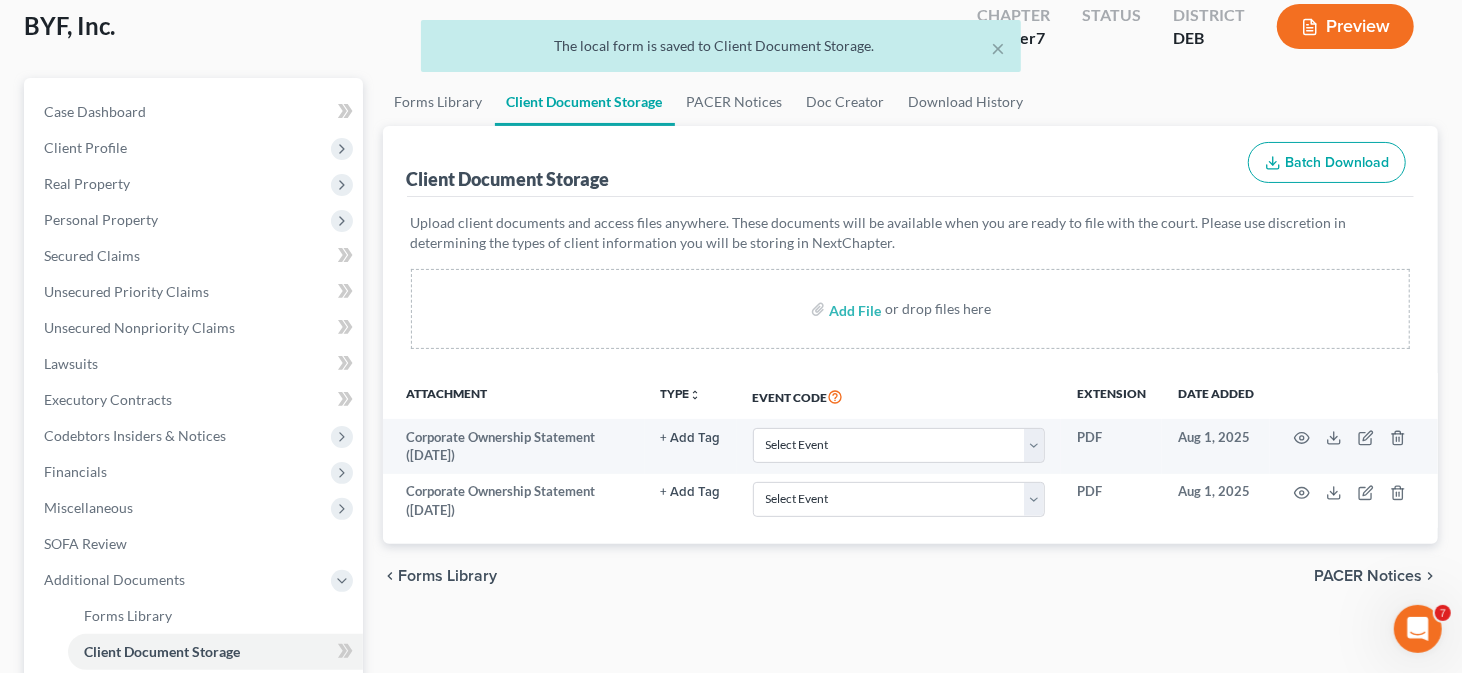 scroll, scrollTop: 300, scrollLeft: 0, axis: vertical 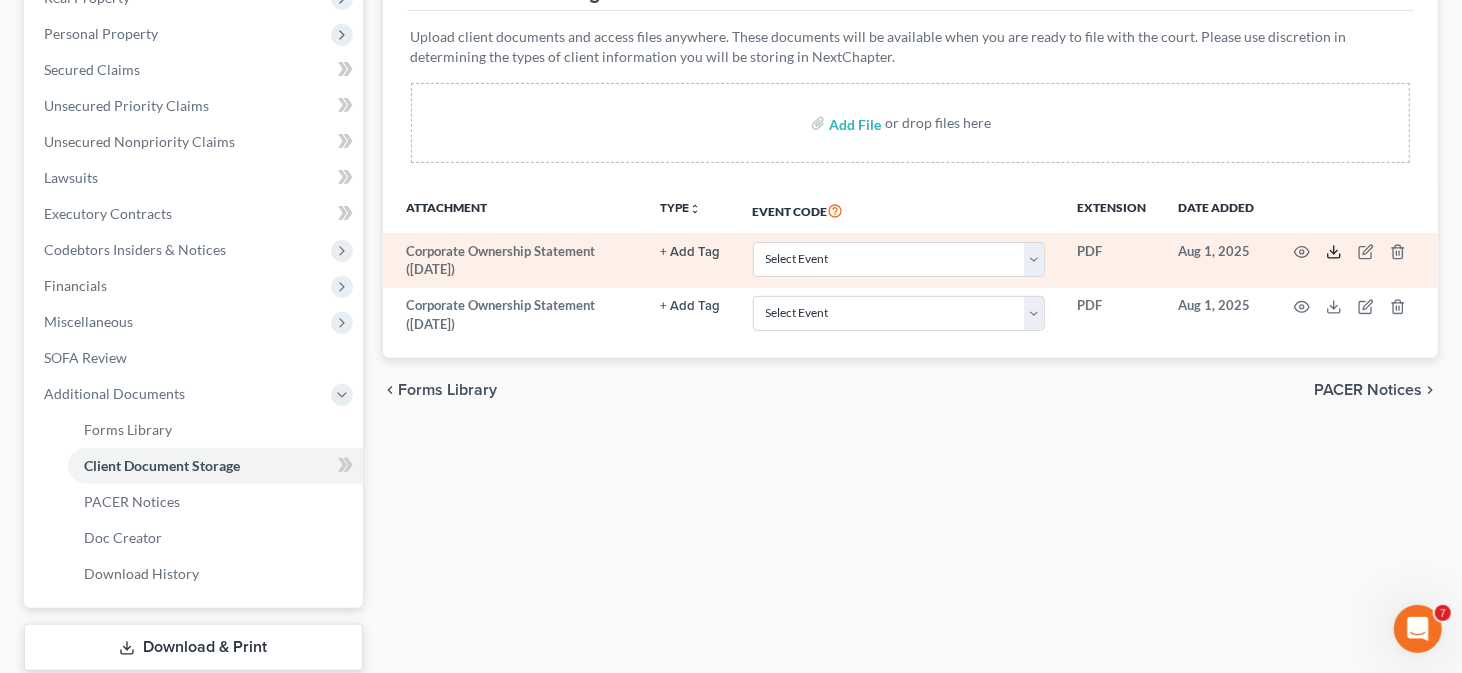 click 